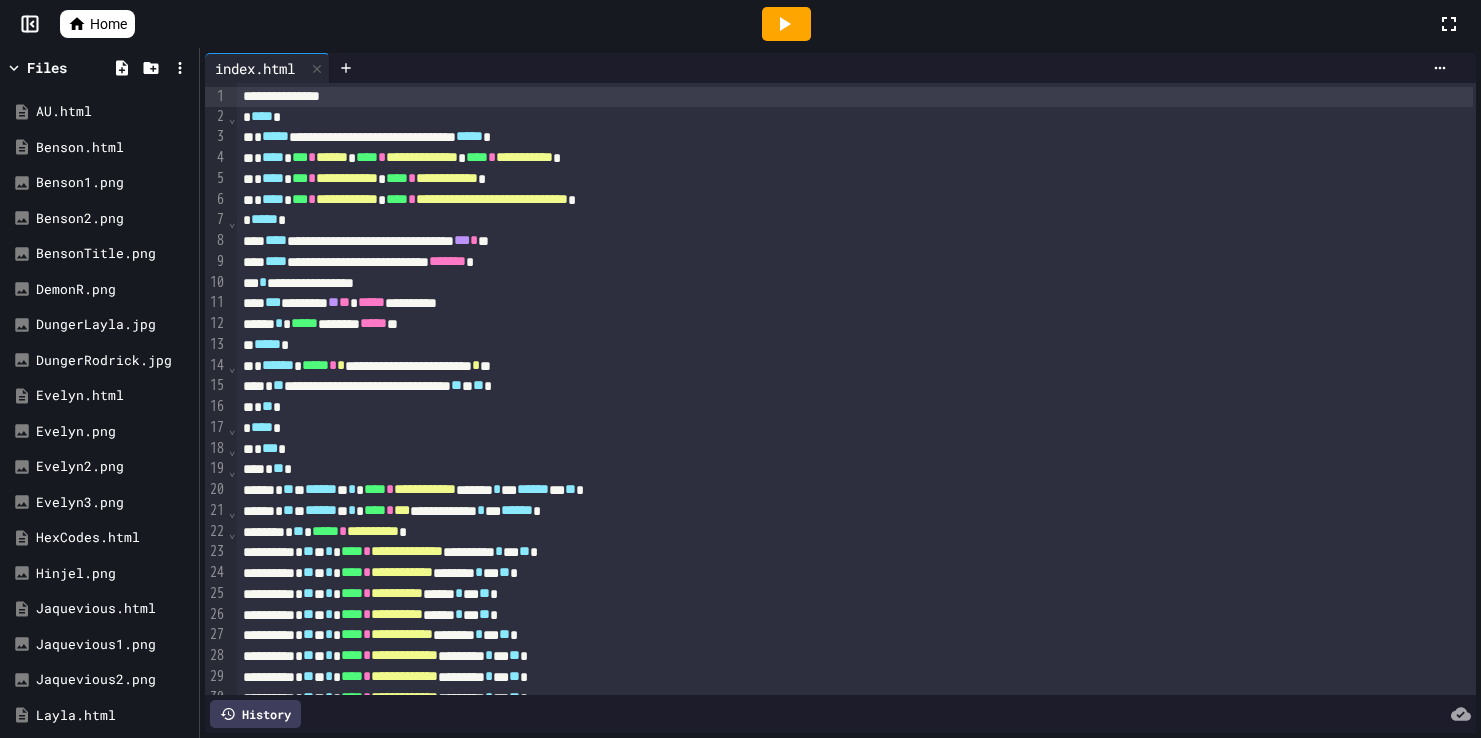 scroll, scrollTop: 0, scrollLeft: 0, axis: both 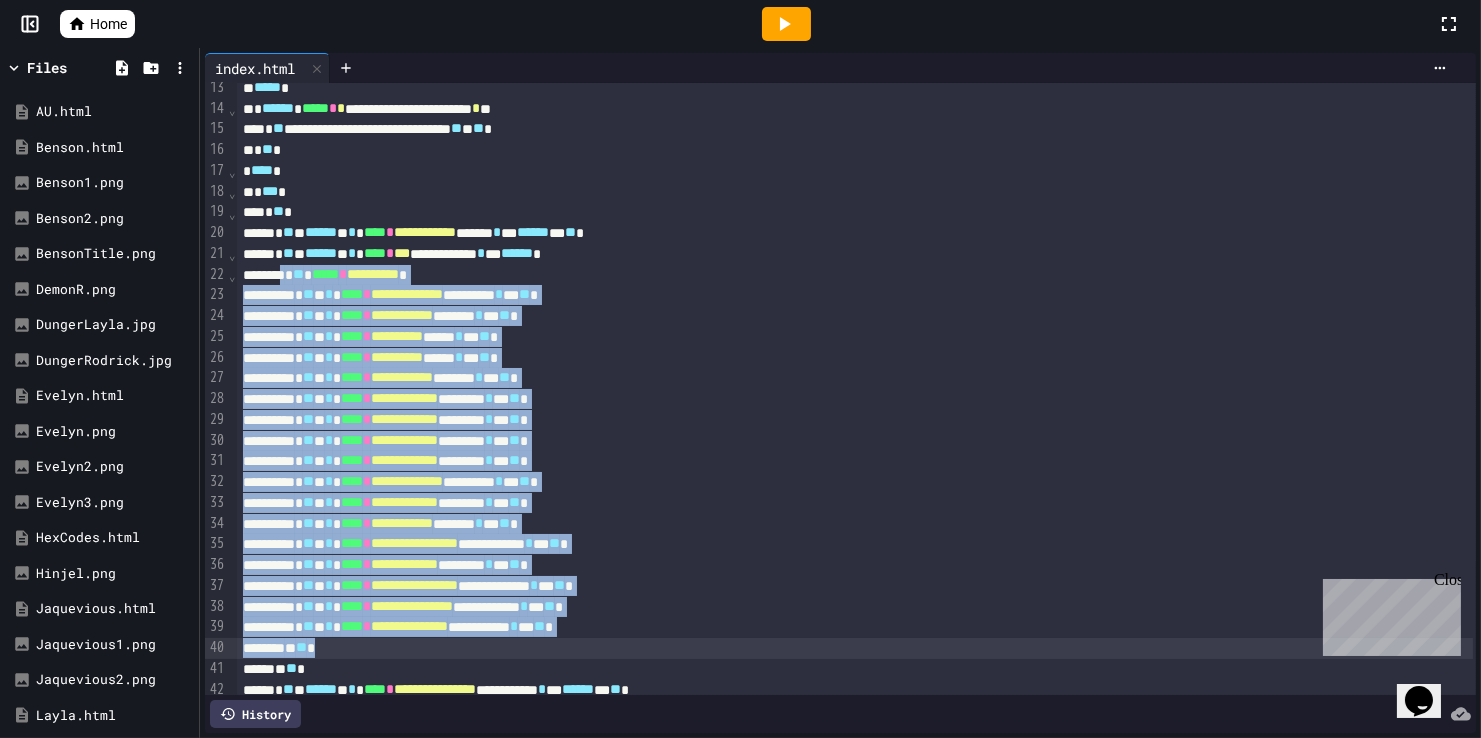 drag, startPoint x: 303, startPoint y: 270, endPoint x: 386, endPoint y: 639, distance: 378.2195 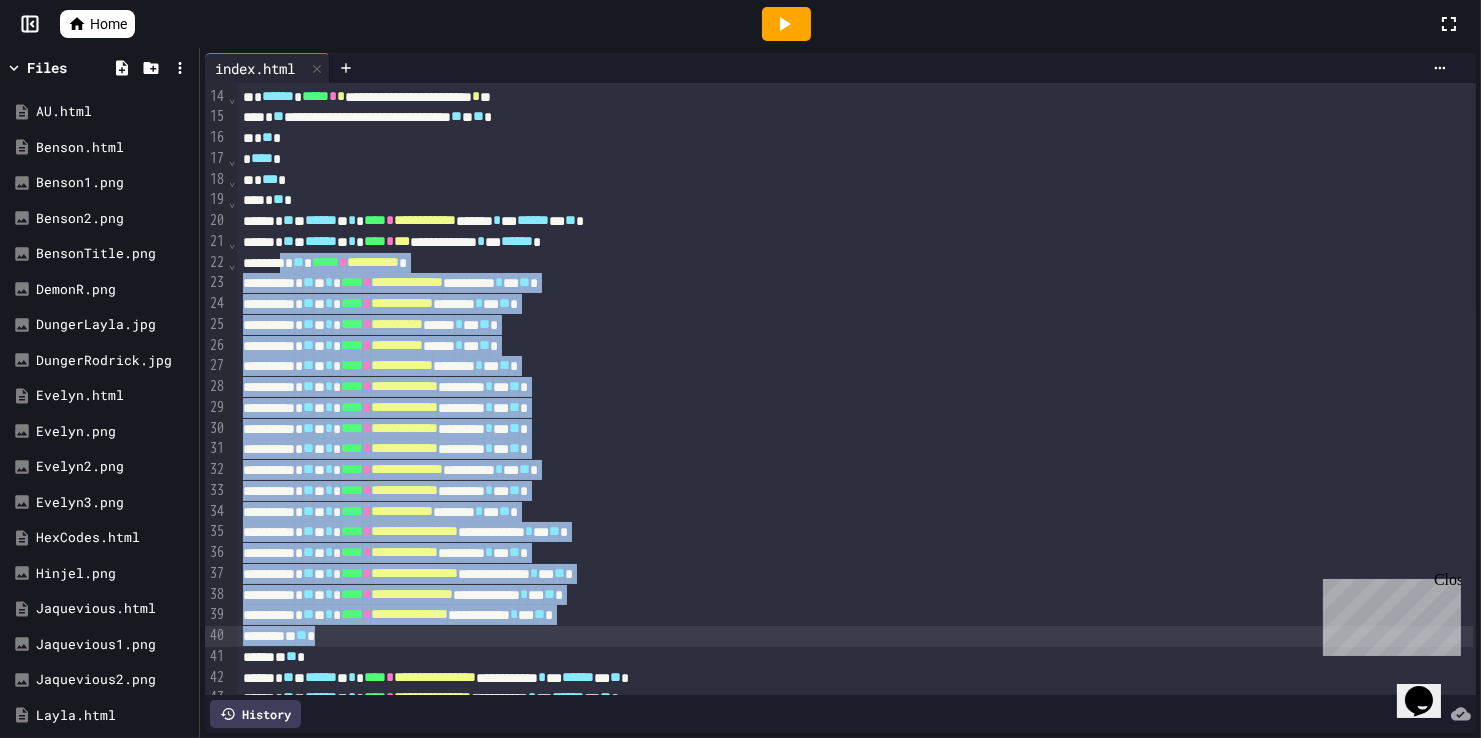 click on "**********" at bounding box center [855, 512] 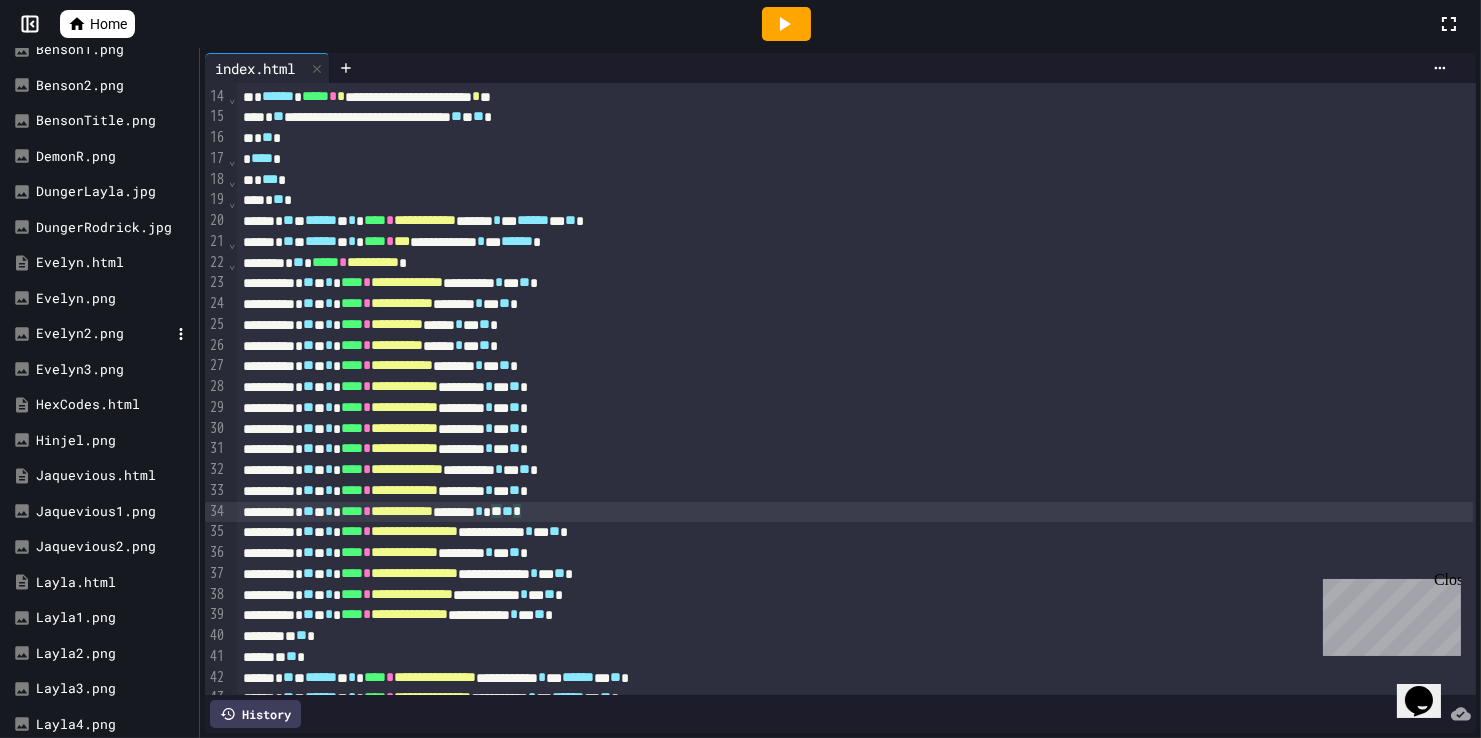 scroll, scrollTop: 159, scrollLeft: 0, axis: vertical 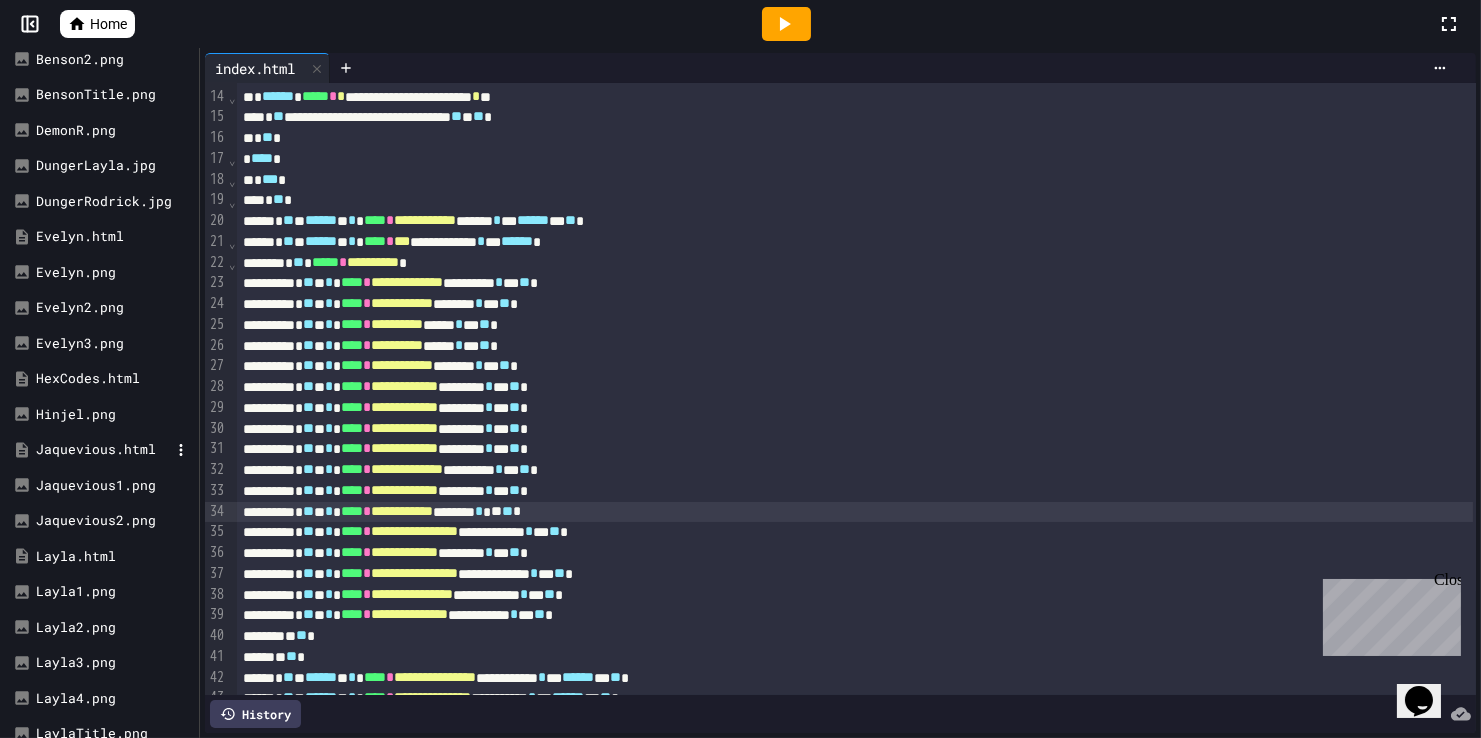 click on "Jaquevious.html" at bounding box center [103, 450] 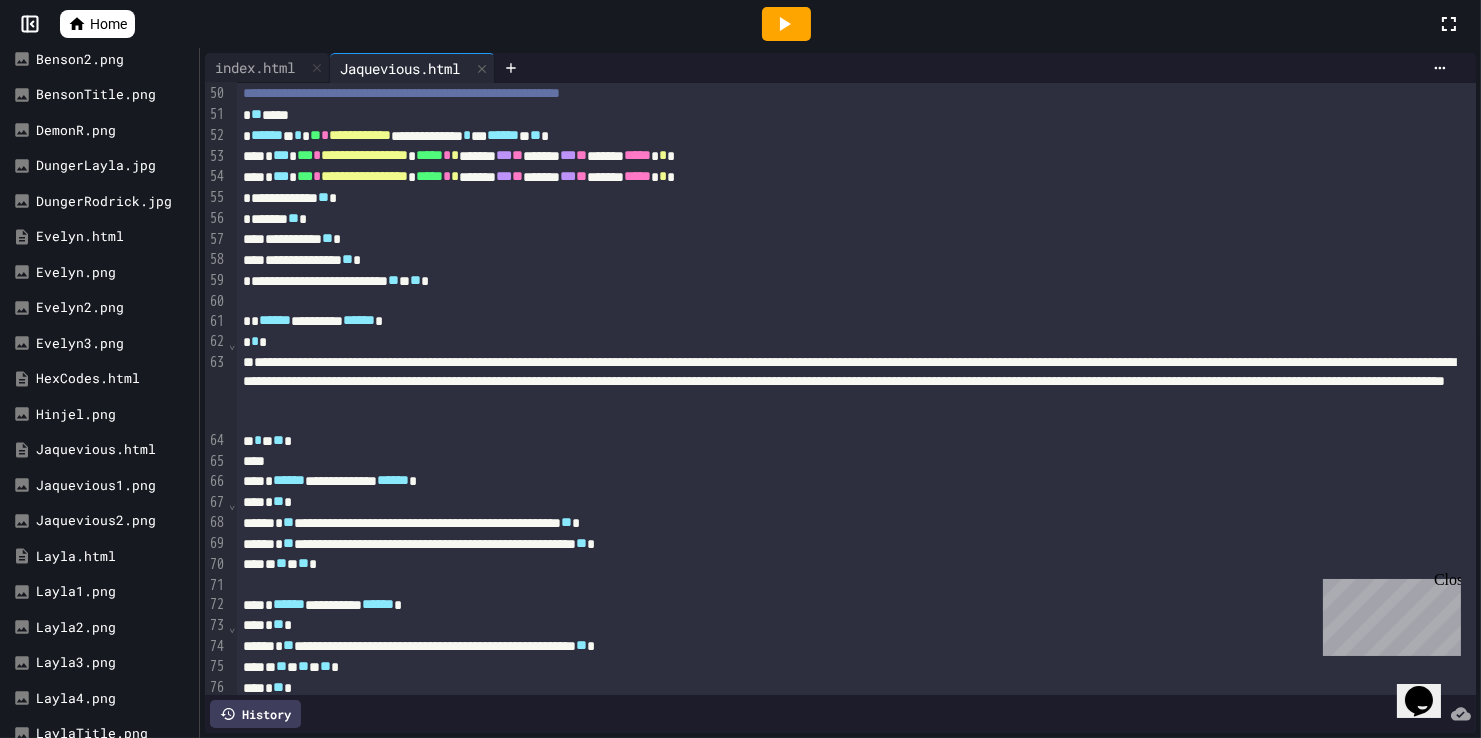 scroll, scrollTop: 1024, scrollLeft: 0, axis: vertical 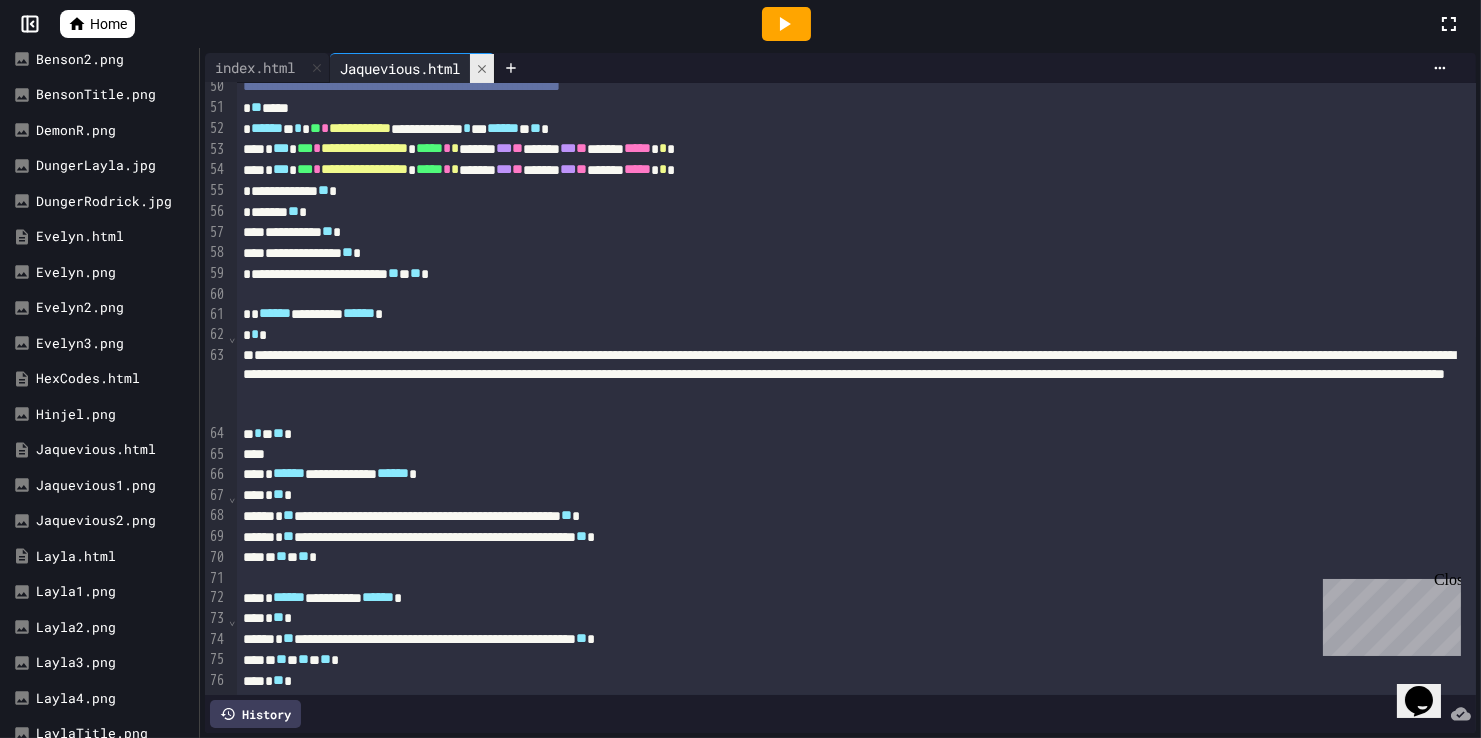 click 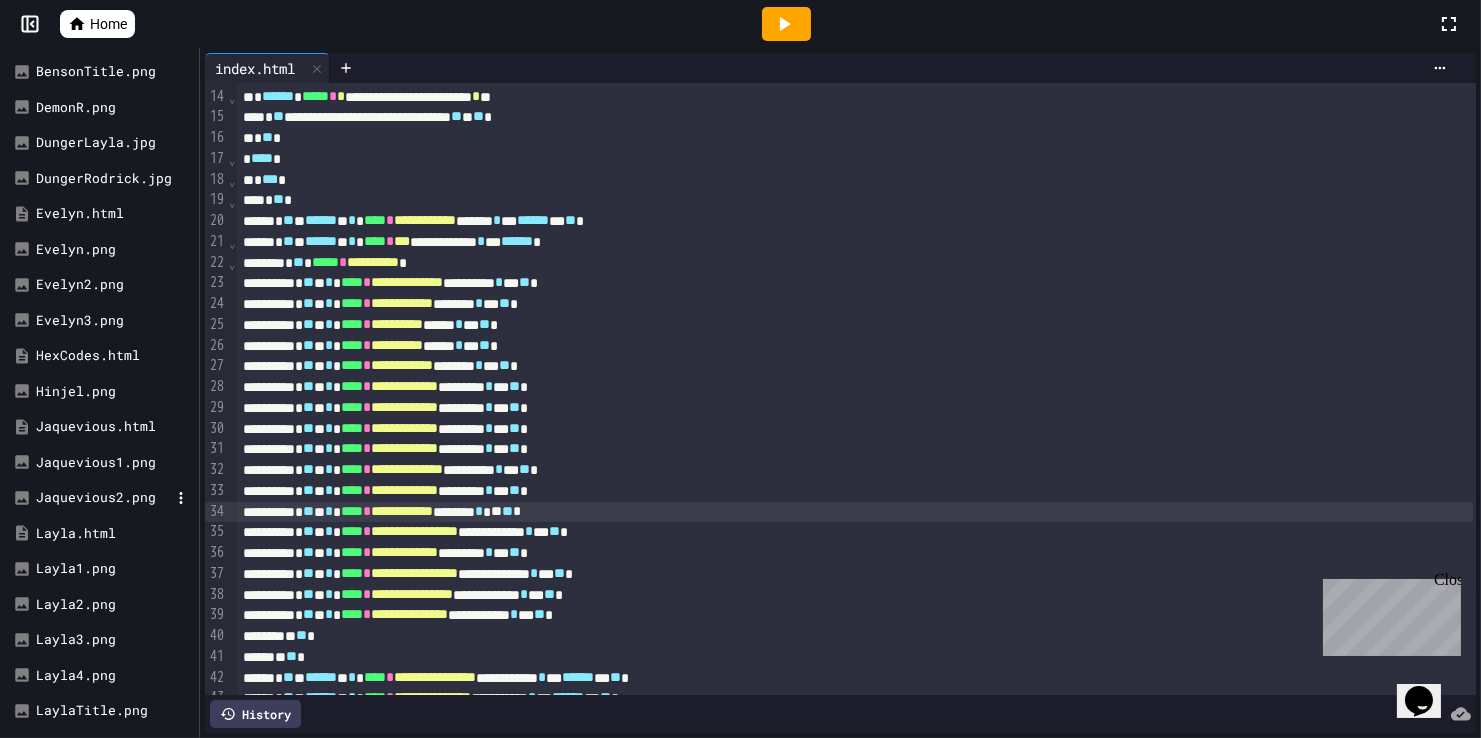 scroll, scrollTop: 215, scrollLeft: 0, axis: vertical 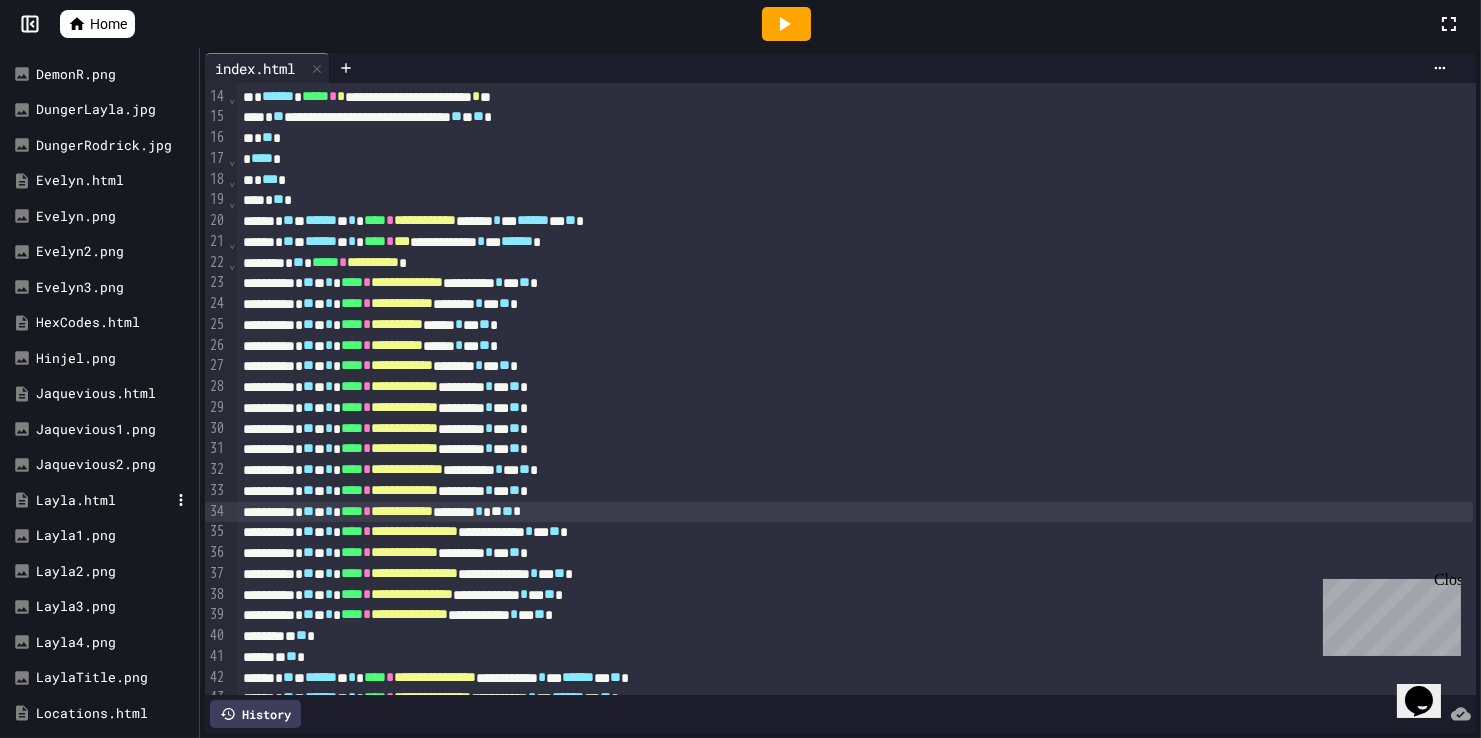 click on "Layla.html" at bounding box center (103, 501) 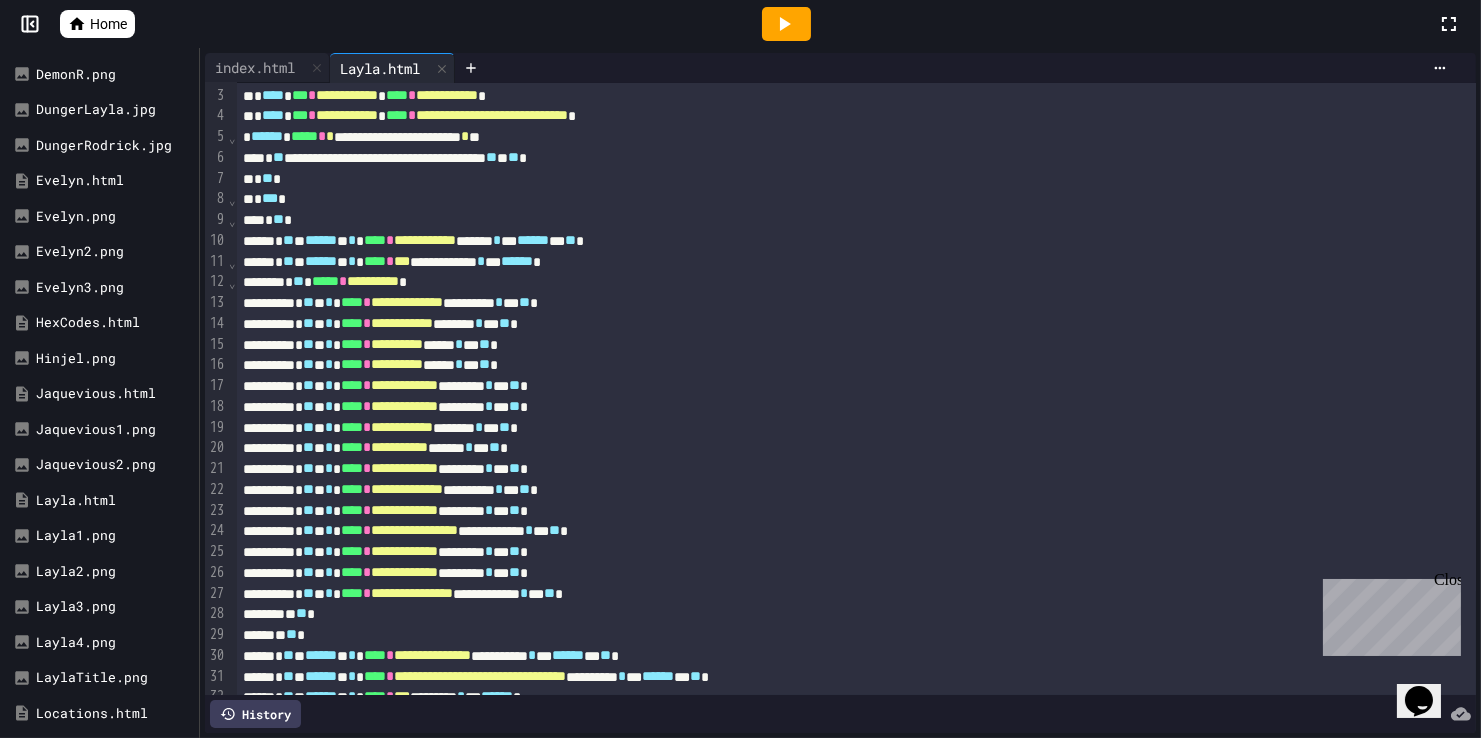 scroll, scrollTop: 54, scrollLeft: 0, axis: vertical 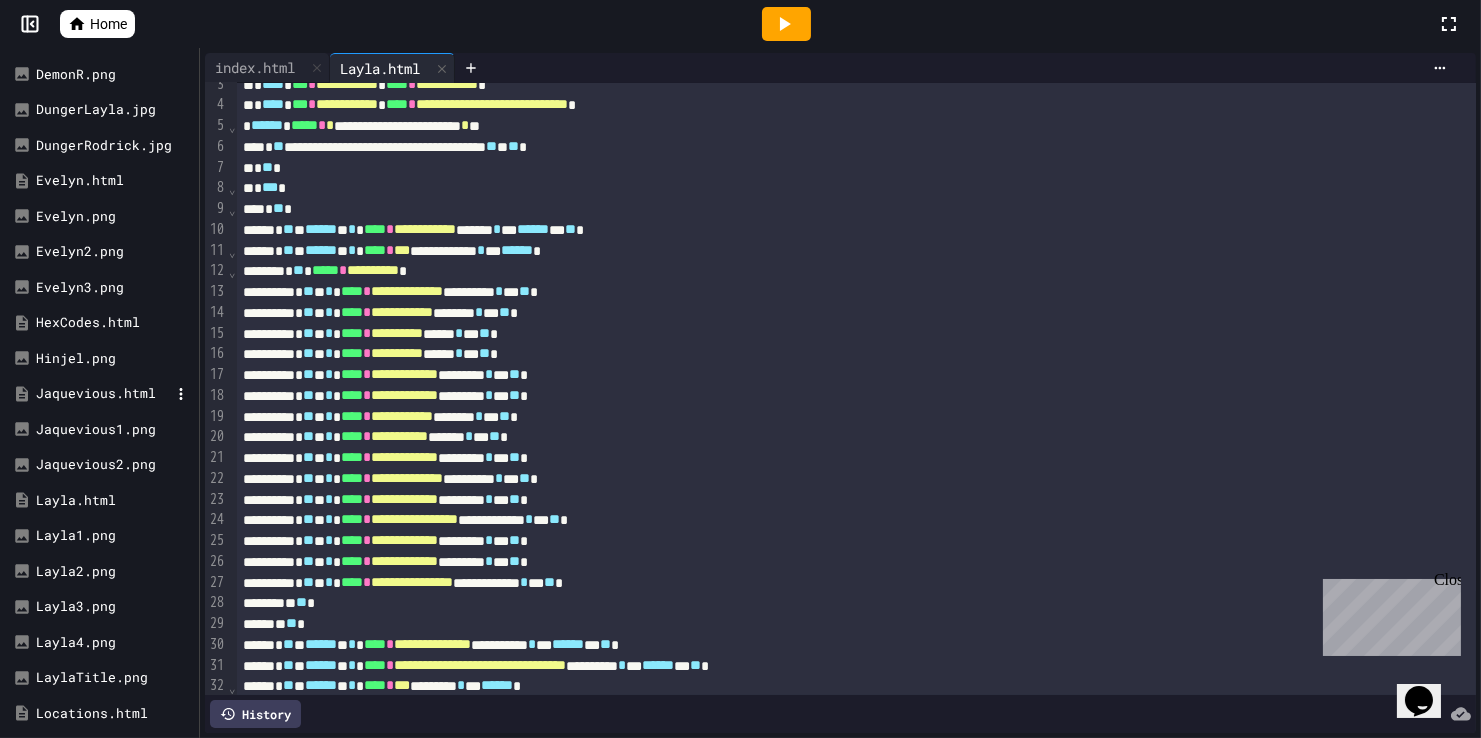 click on "Jaquevious.html" at bounding box center (103, 394) 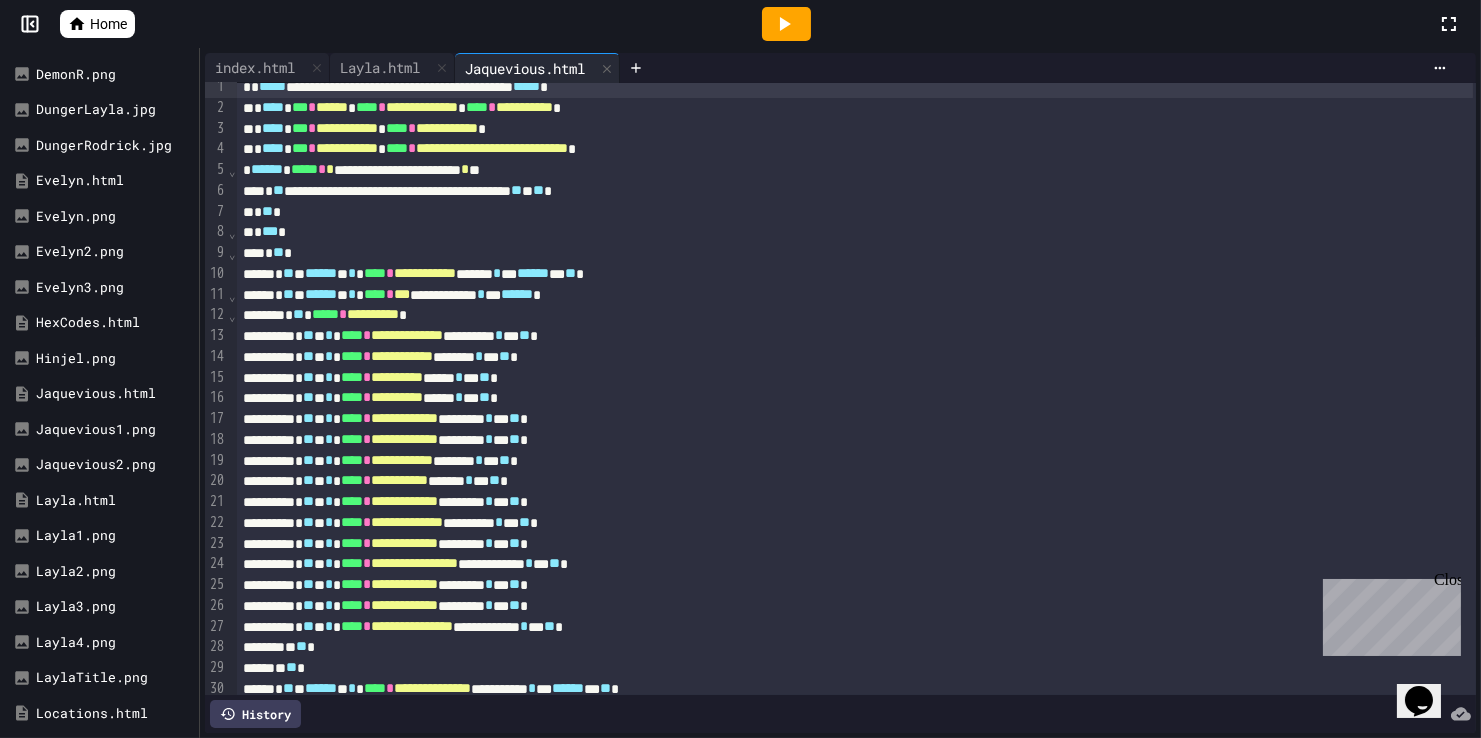 scroll, scrollTop: 23, scrollLeft: 0, axis: vertical 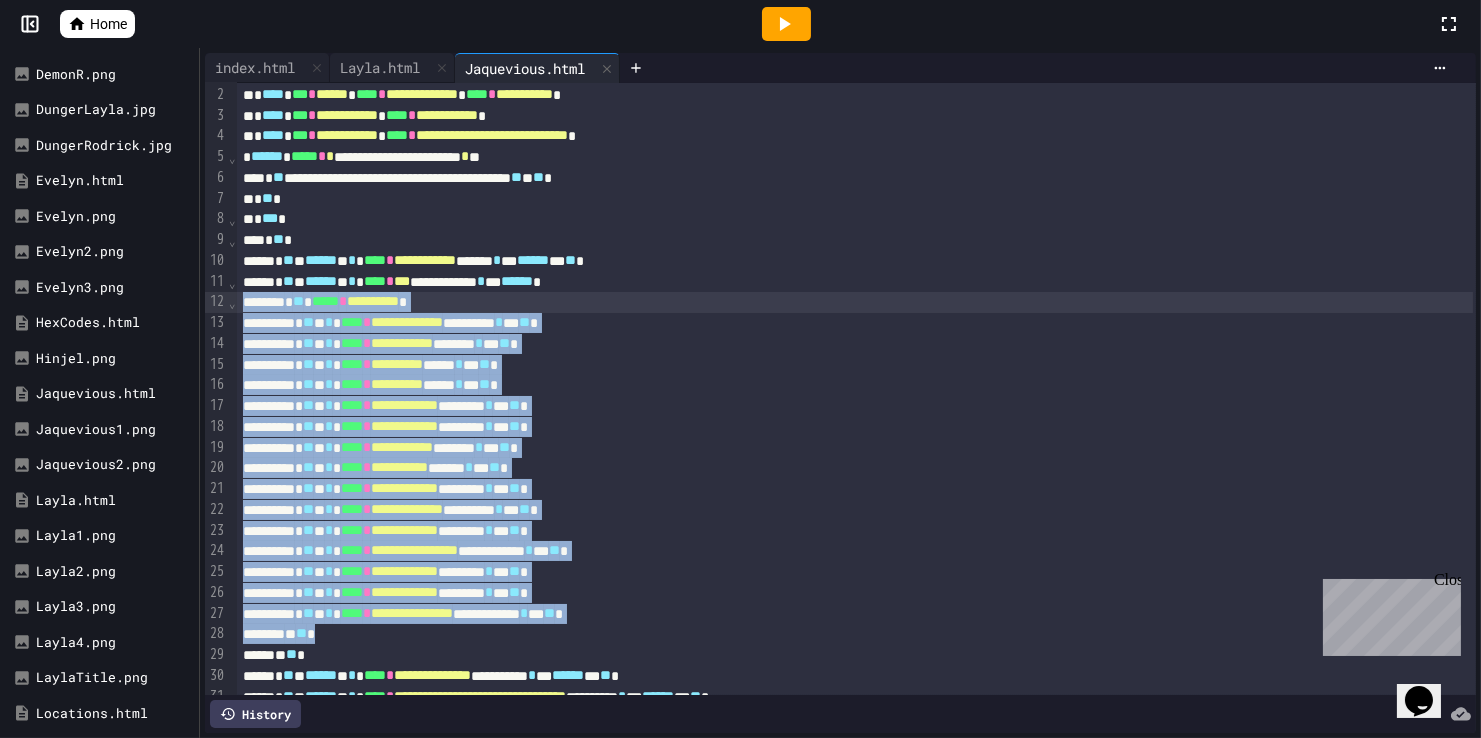 drag, startPoint x: 368, startPoint y: 644, endPoint x: 209, endPoint y: 299, distance: 379.87628 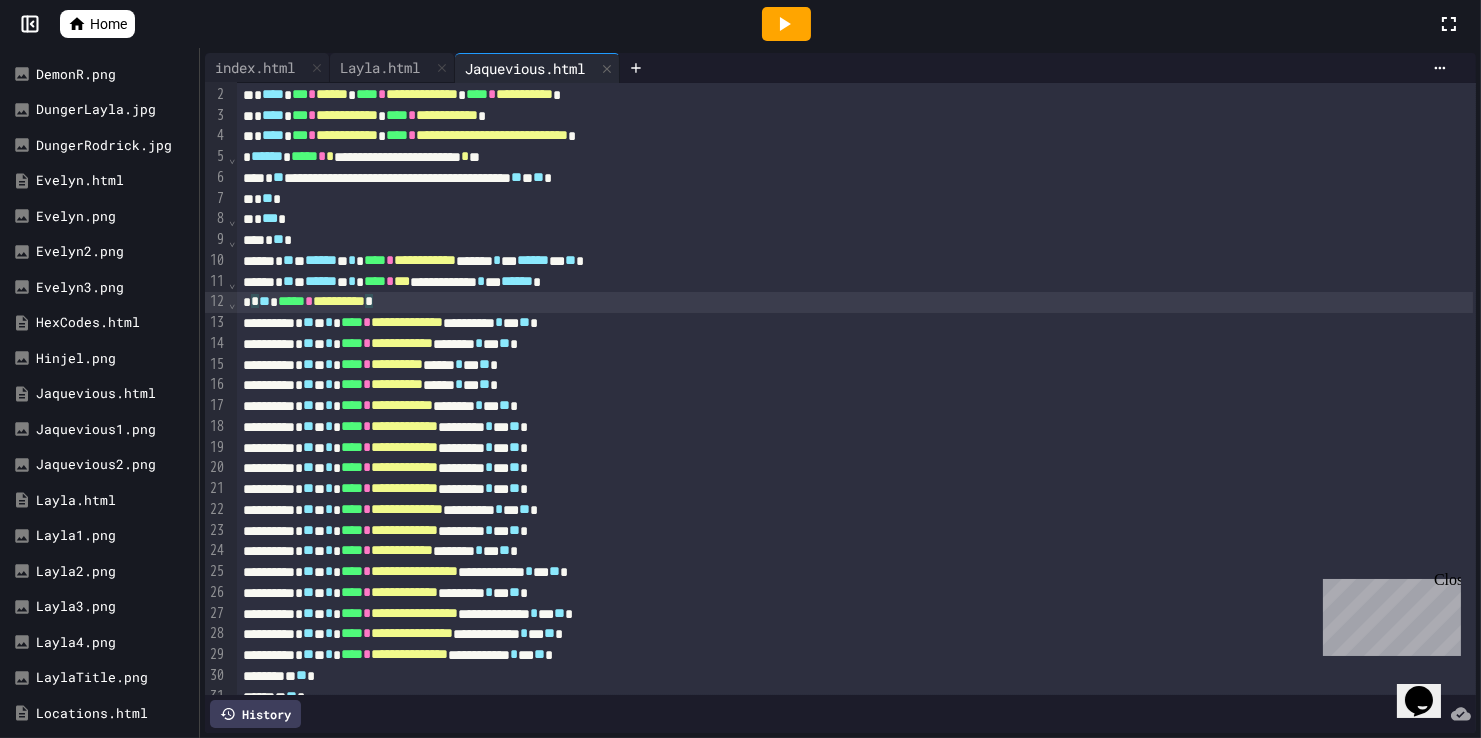 click on "**********" at bounding box center (855, 302) 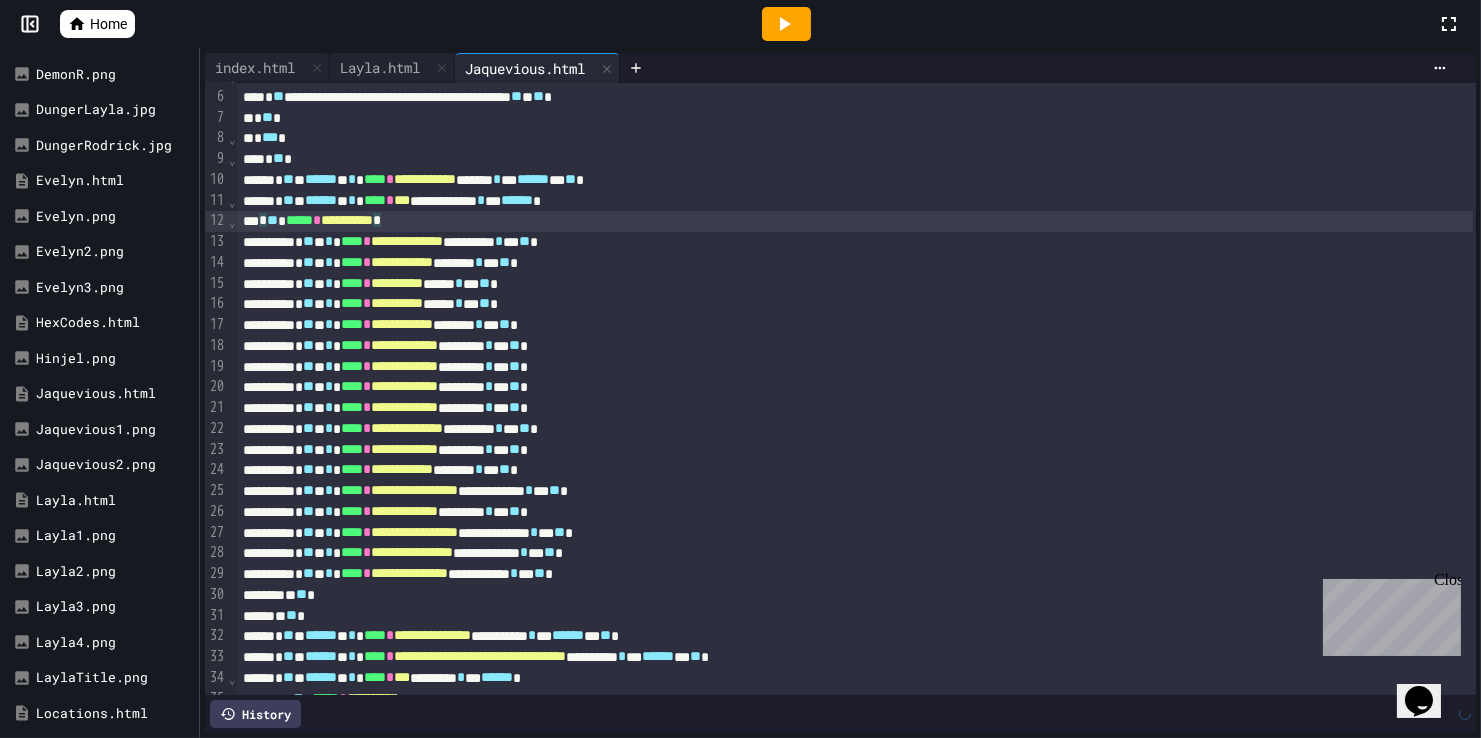 scroll, scrollTop: 118, scrollLeft: 0, axis: vertical 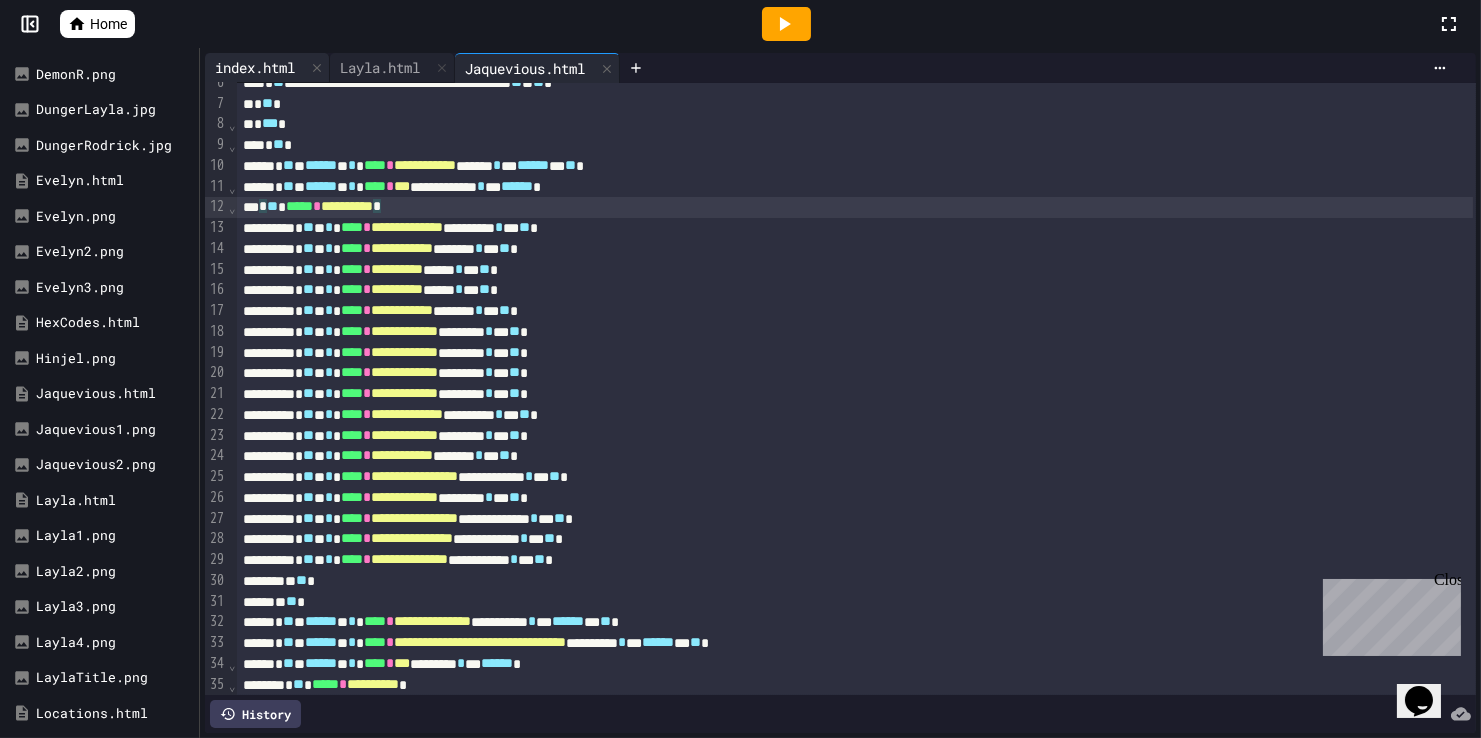 click on "index.html" at bounding box center [255, 67] 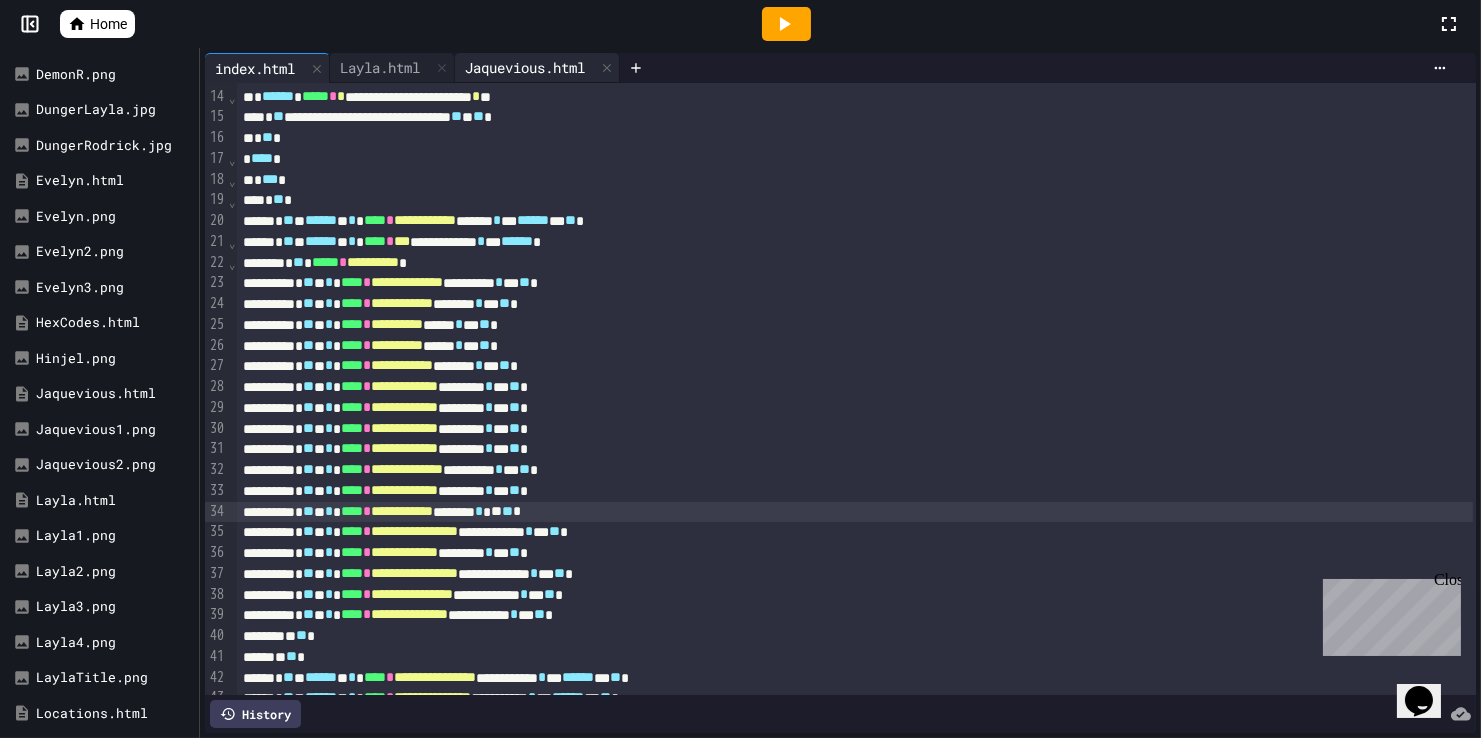 click on "Jaquevious.html" at bounding box center [525, 67] 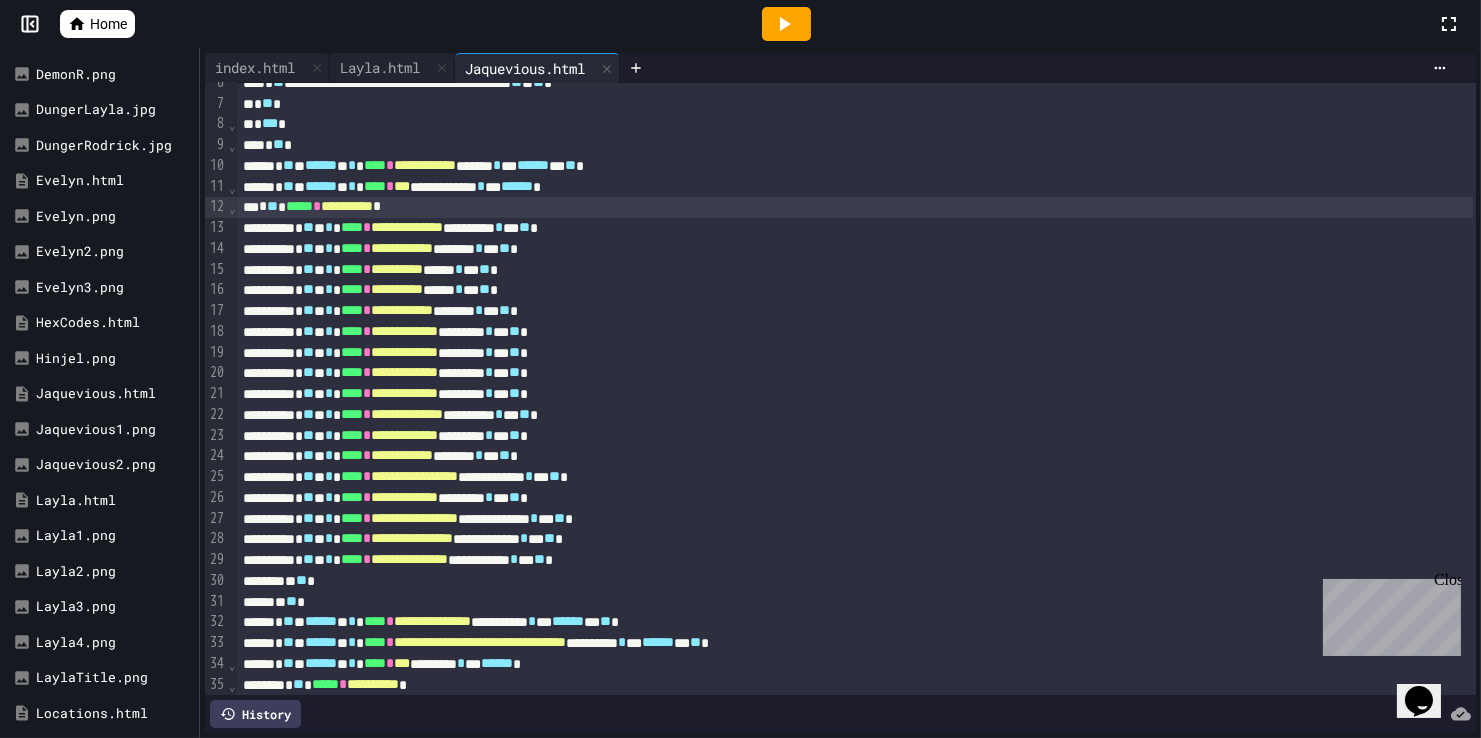 click on "**********" at bounding box center [855, 207] 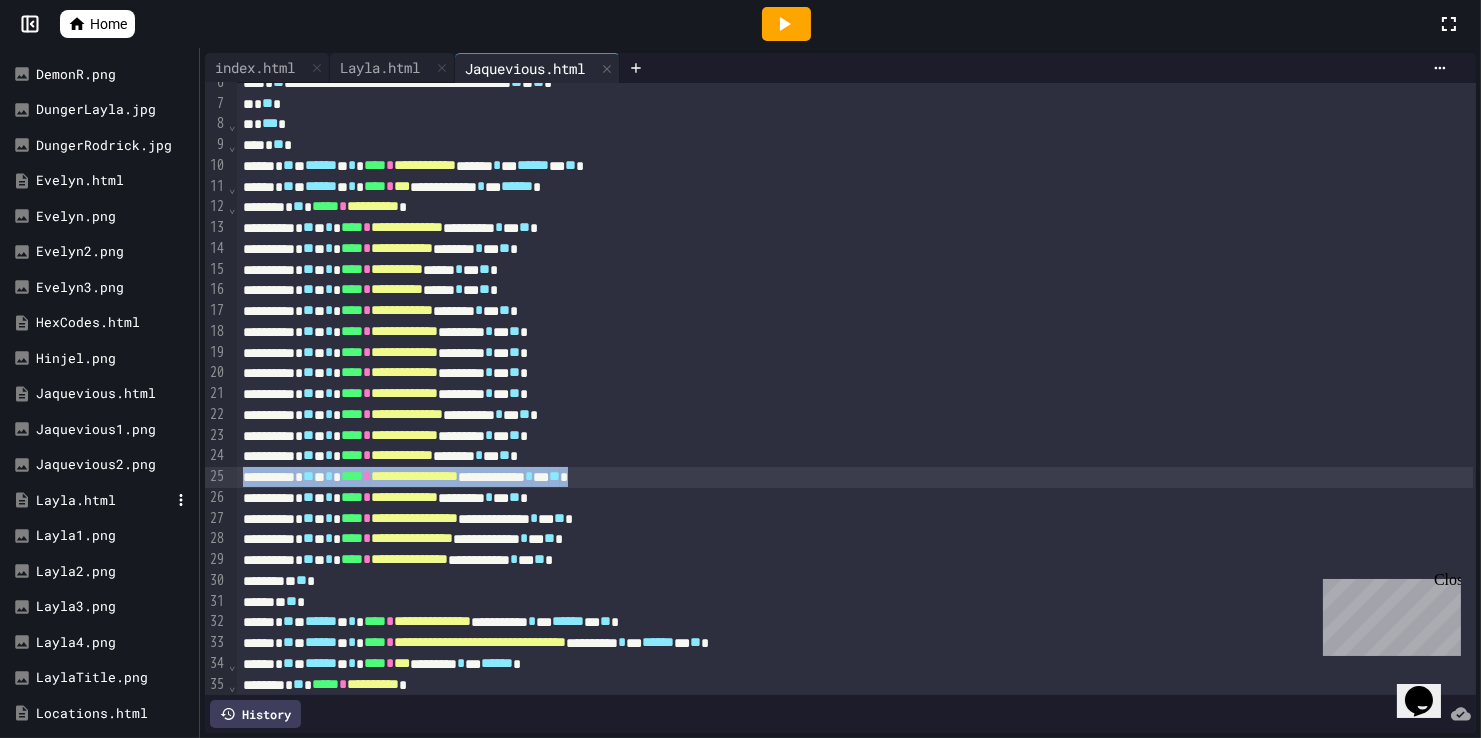 drag, startPoint x: 749, startPoint y: 473, endPoint x: 137, endPoint y: 482, distance: 612.06616 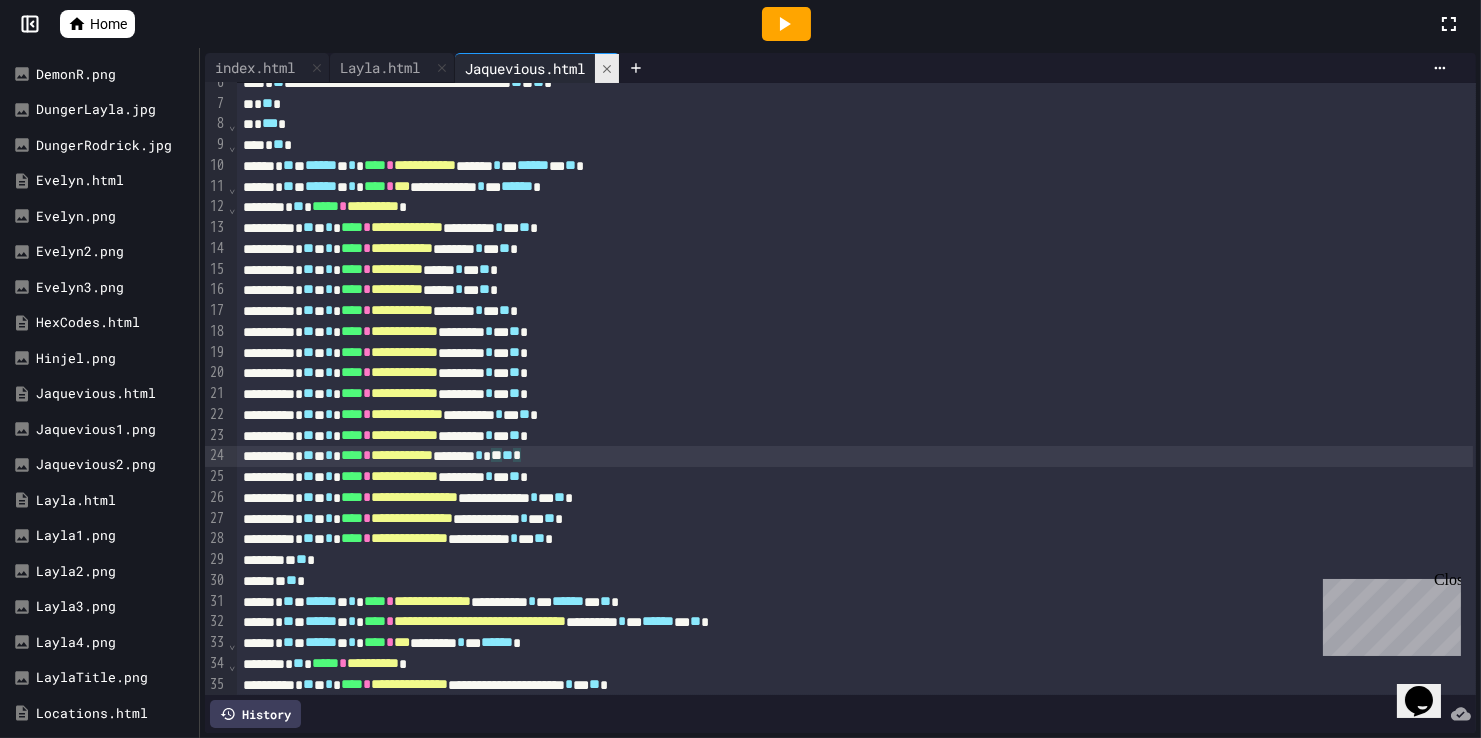 click at bounding box center [607, 68] 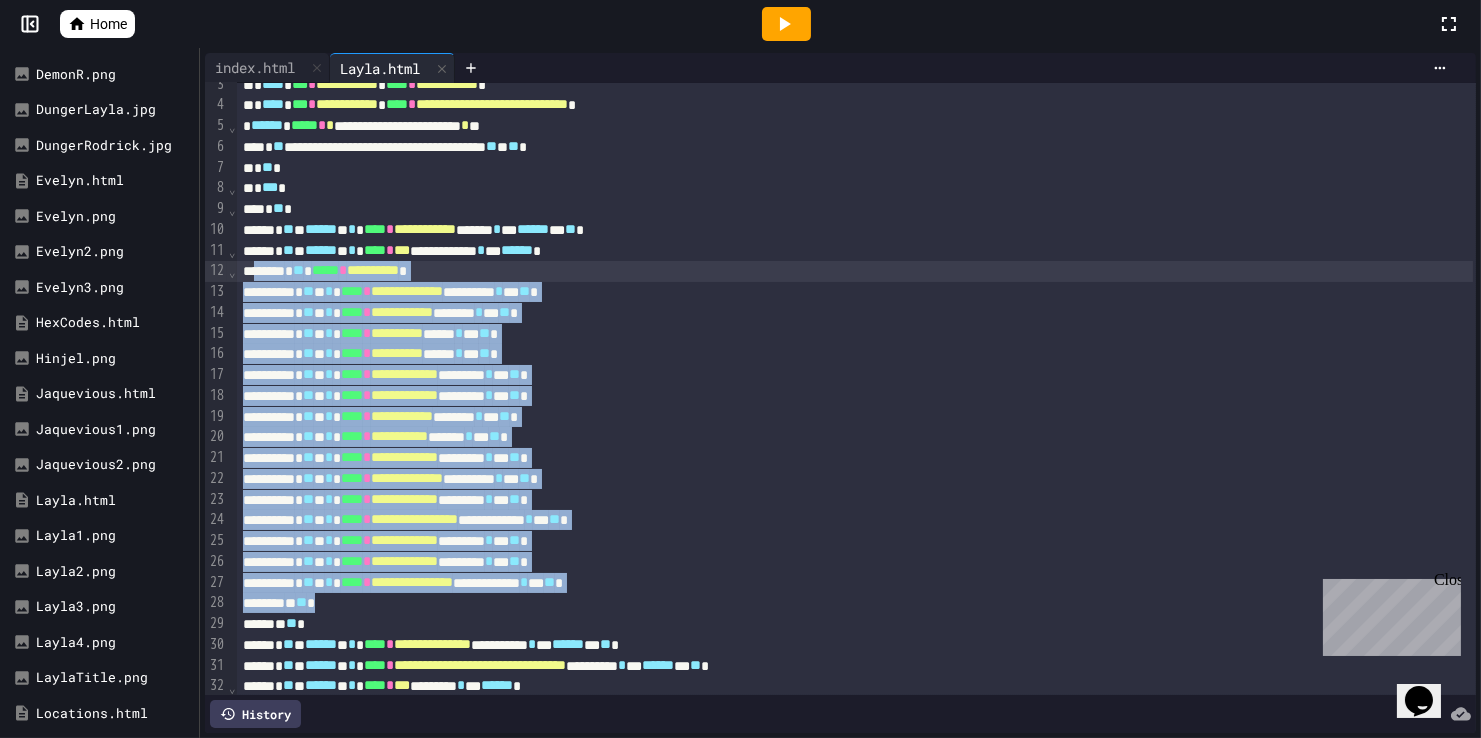drag, startPoint x: 385, startPoint y: 610, endPoint x: 241, endPoint y: 272, distance: 367.39624 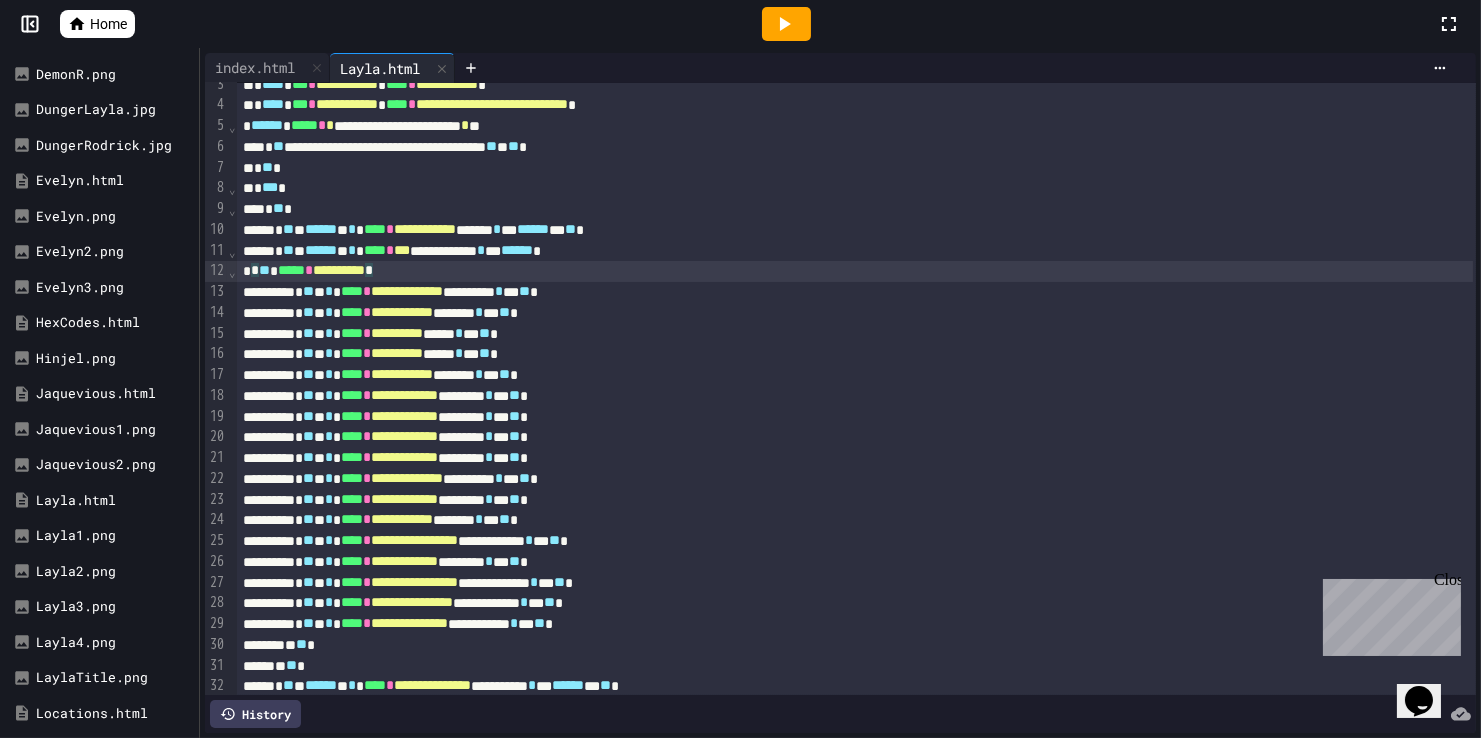 click on "**********" at bounding box center (855, 271) 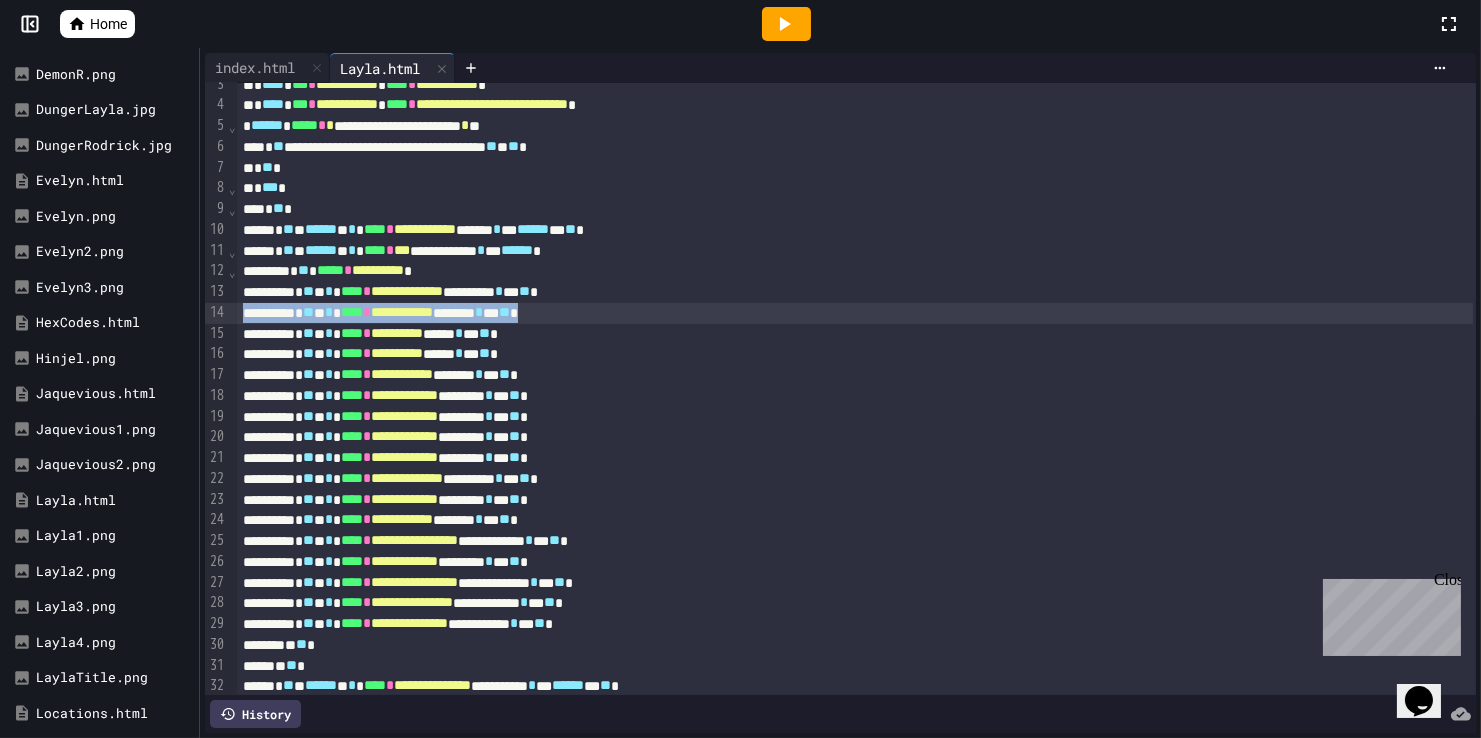 drag, startPoint x: 667, startPoint y: 309, endPoint x: 200, endPoint y: 307, distance: 467.00427 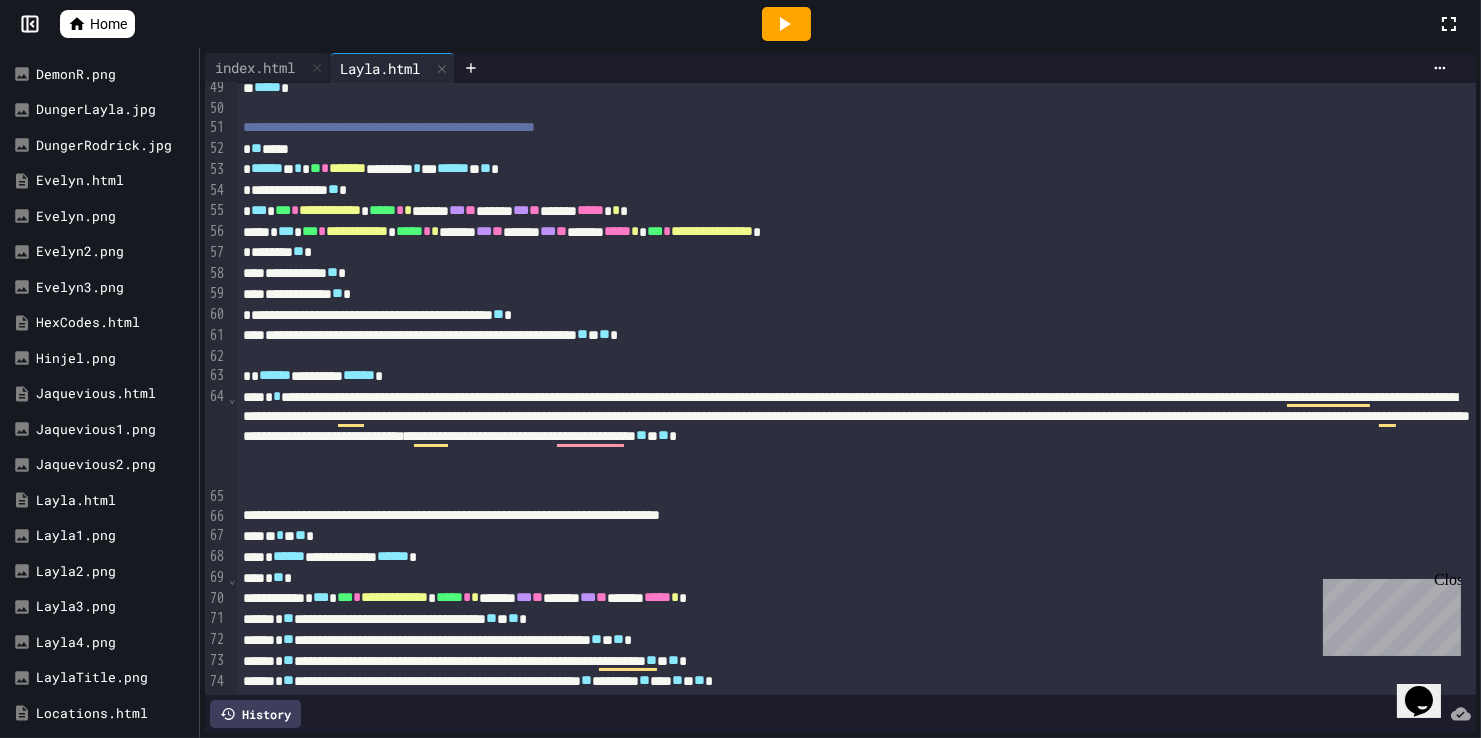scroll, scrollTop: 1024, scrollLeft: 0, axis: vertical 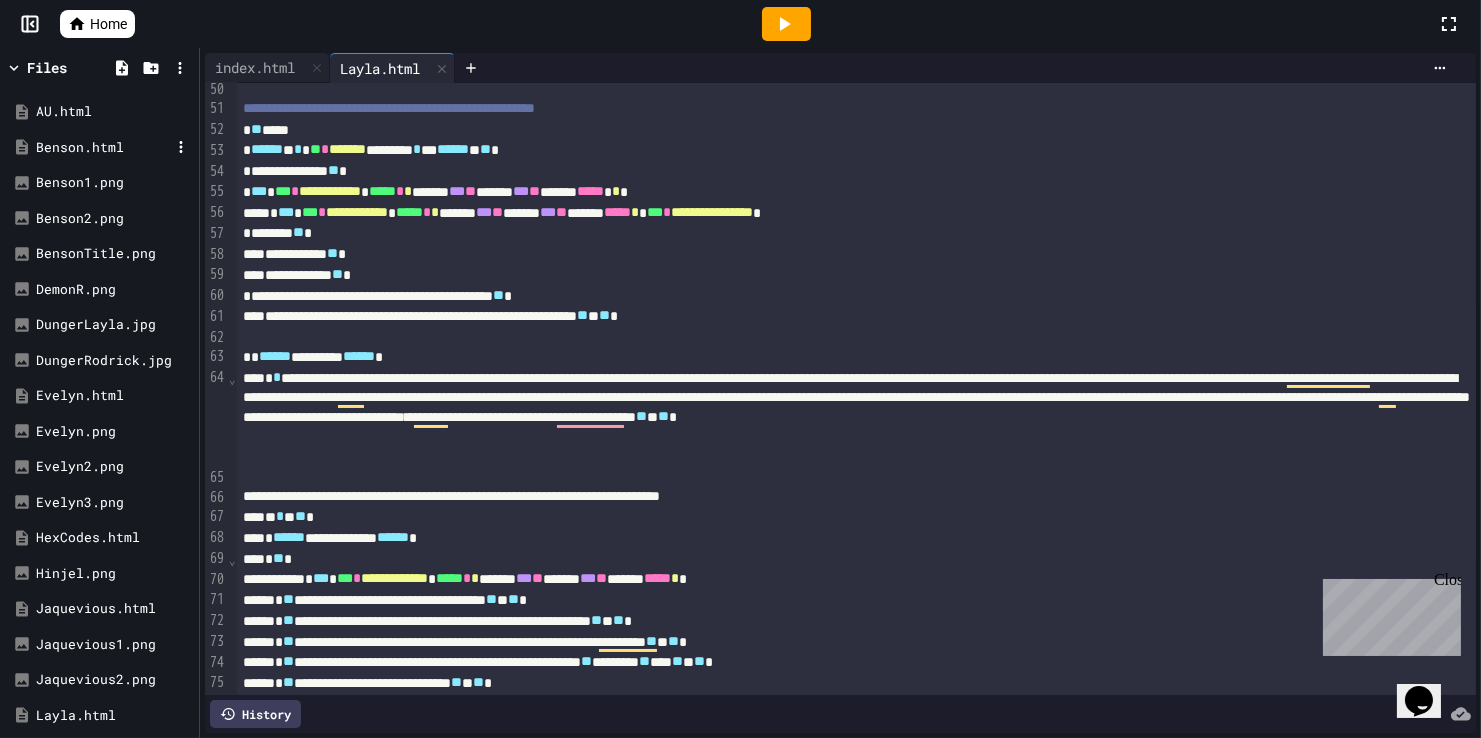 click on "Benson.html" at bounding box center (99, 148) 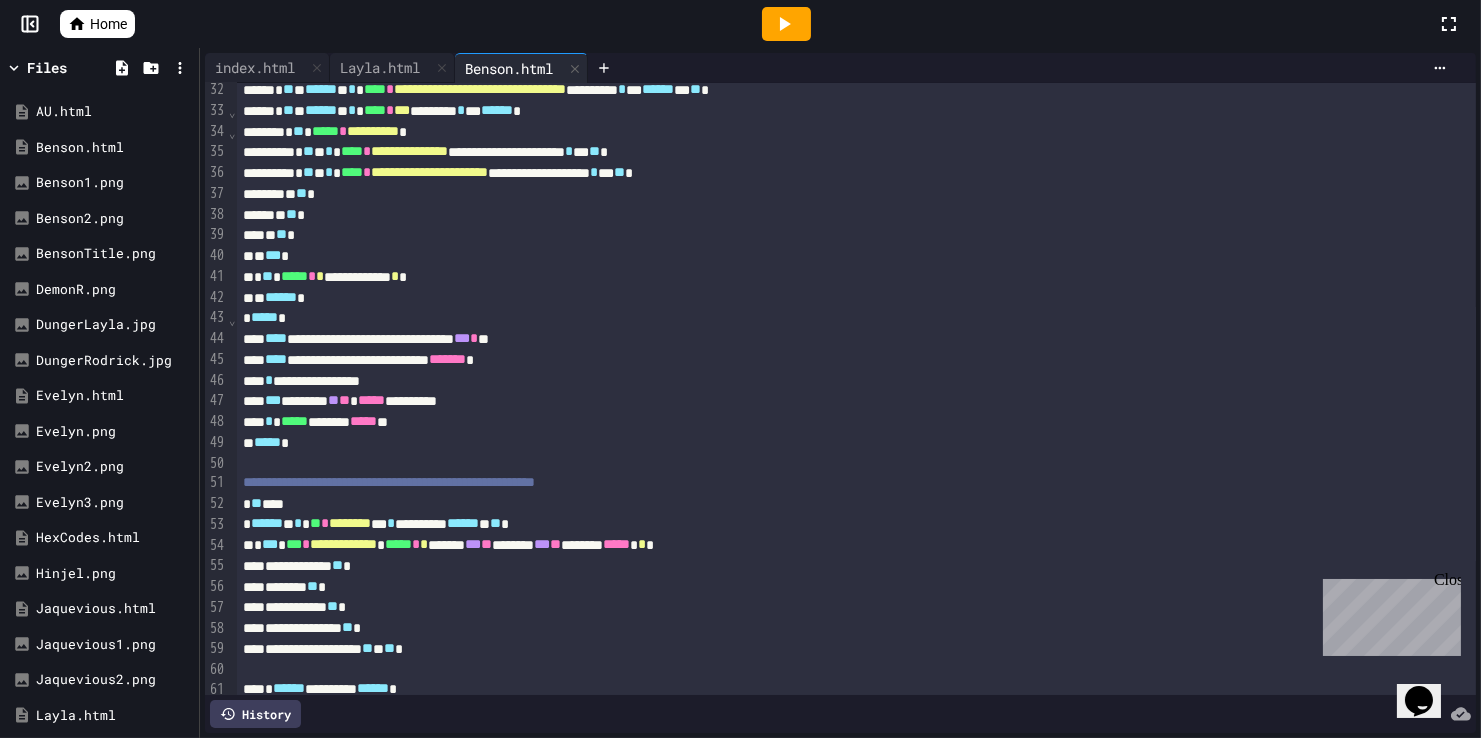 scroll, scrollTop: 942, scrollLeft: 0, axis: vertical 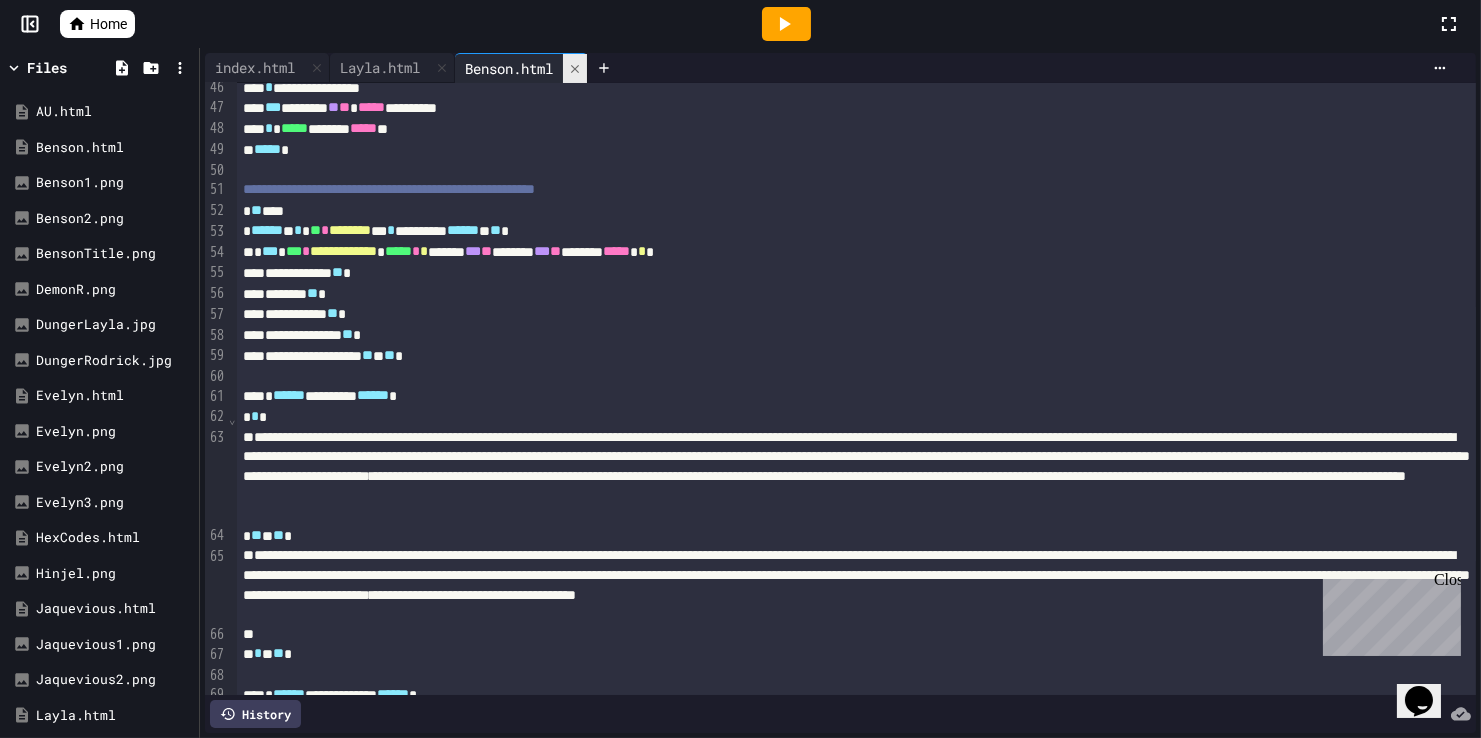click at bounding box center [575, 68] 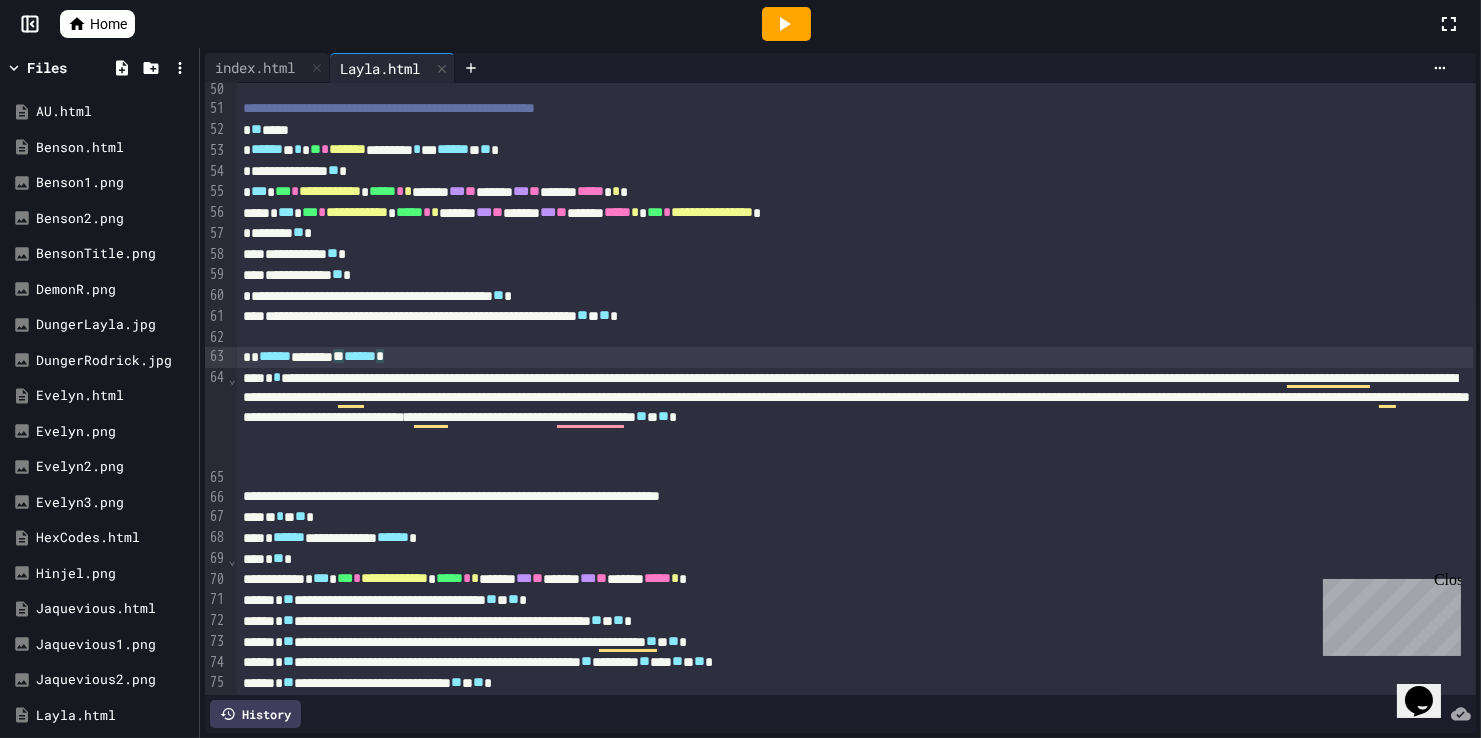 click on "* ****** ******** ** ****** *" at bounding box center [855, 357] 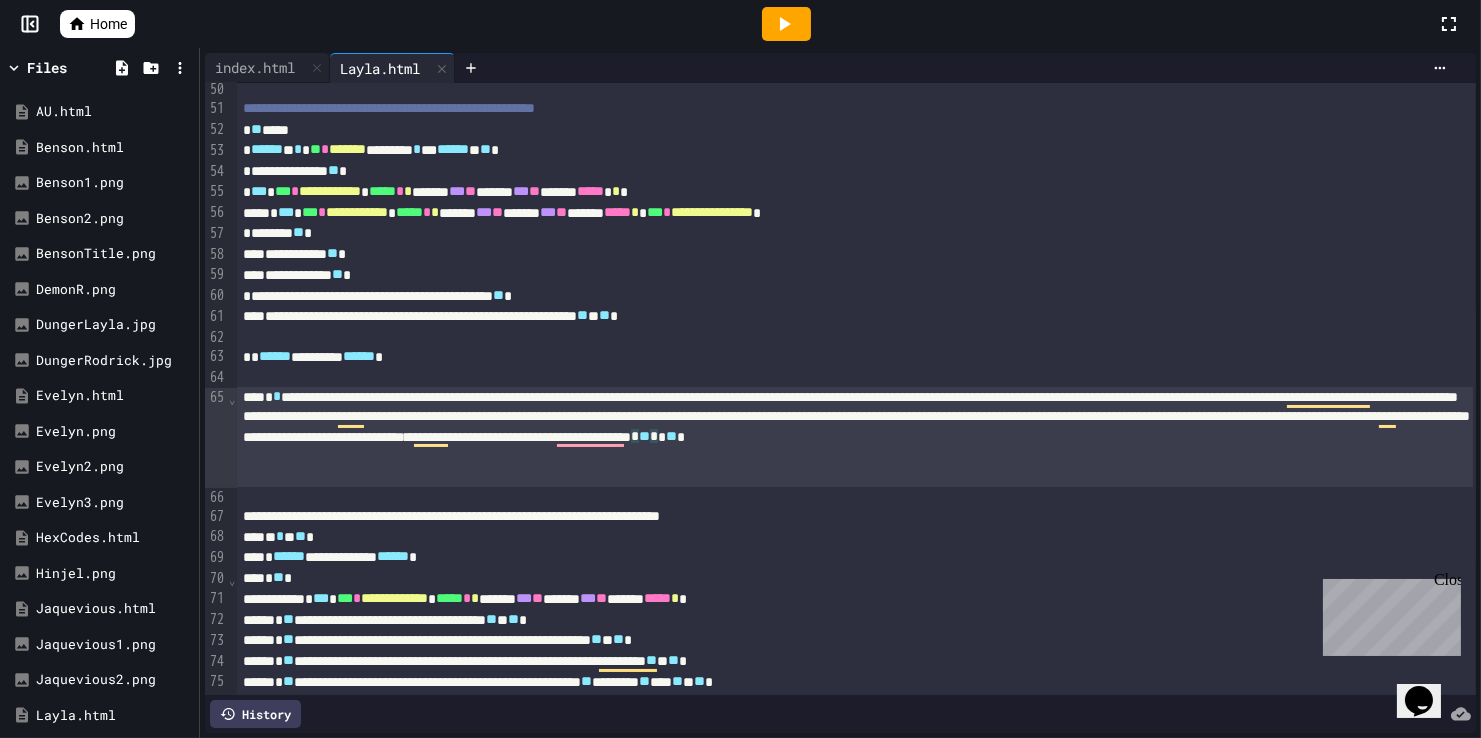 click on "**********" at bounding box center (855, 437) 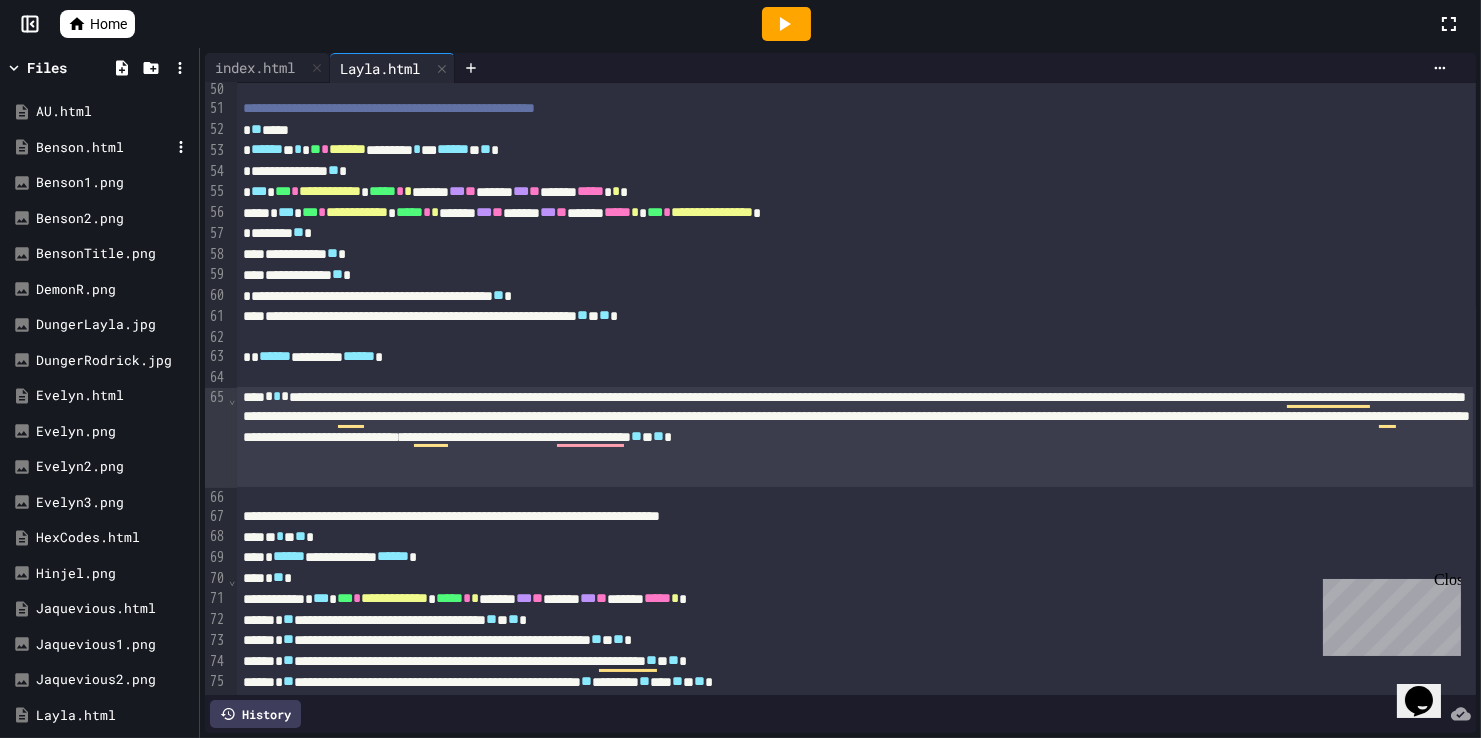 click on "Benson.html" at bounding box center (103, 148) 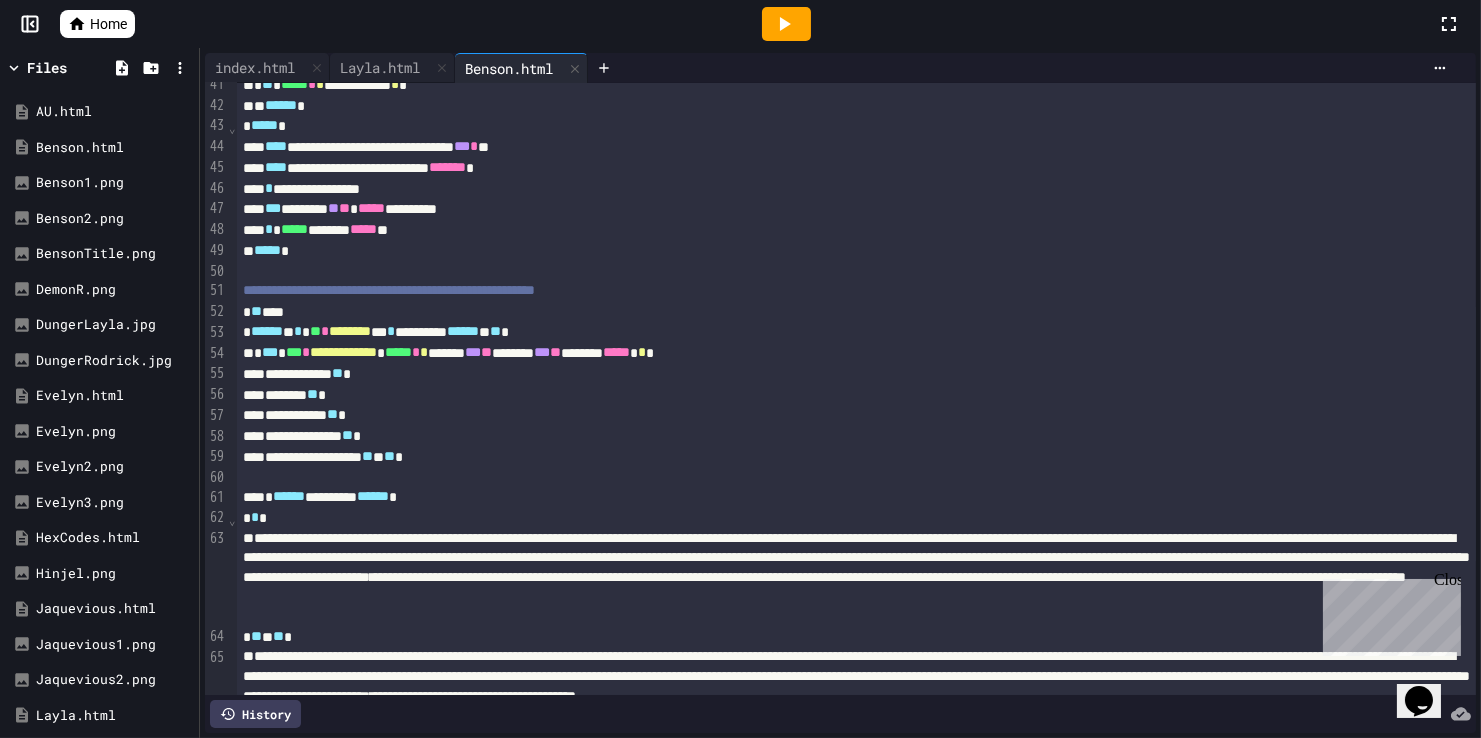 scroll, scrollTop: 1079, scrollLeft: 0, axis: vertical 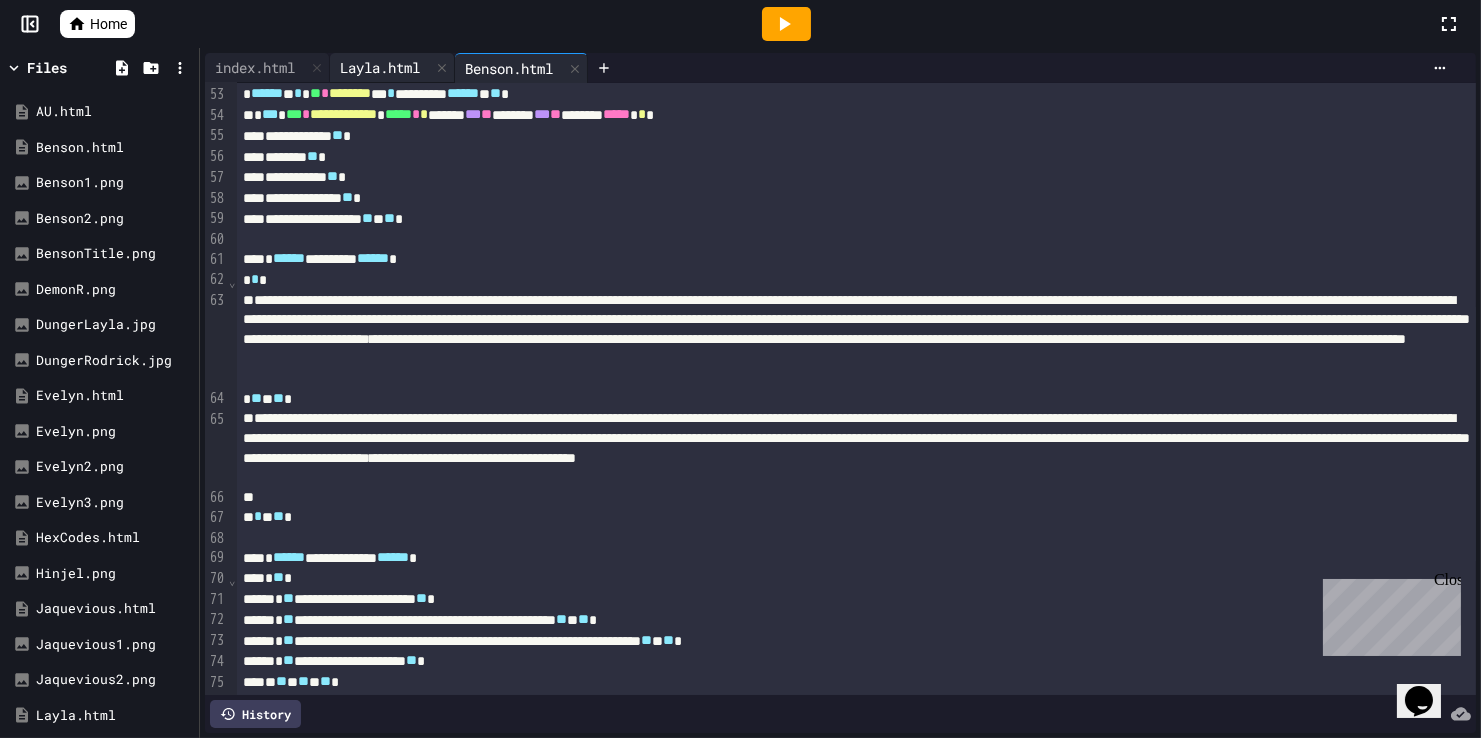 click on "Layla.html" at bounding box center (380, 67) 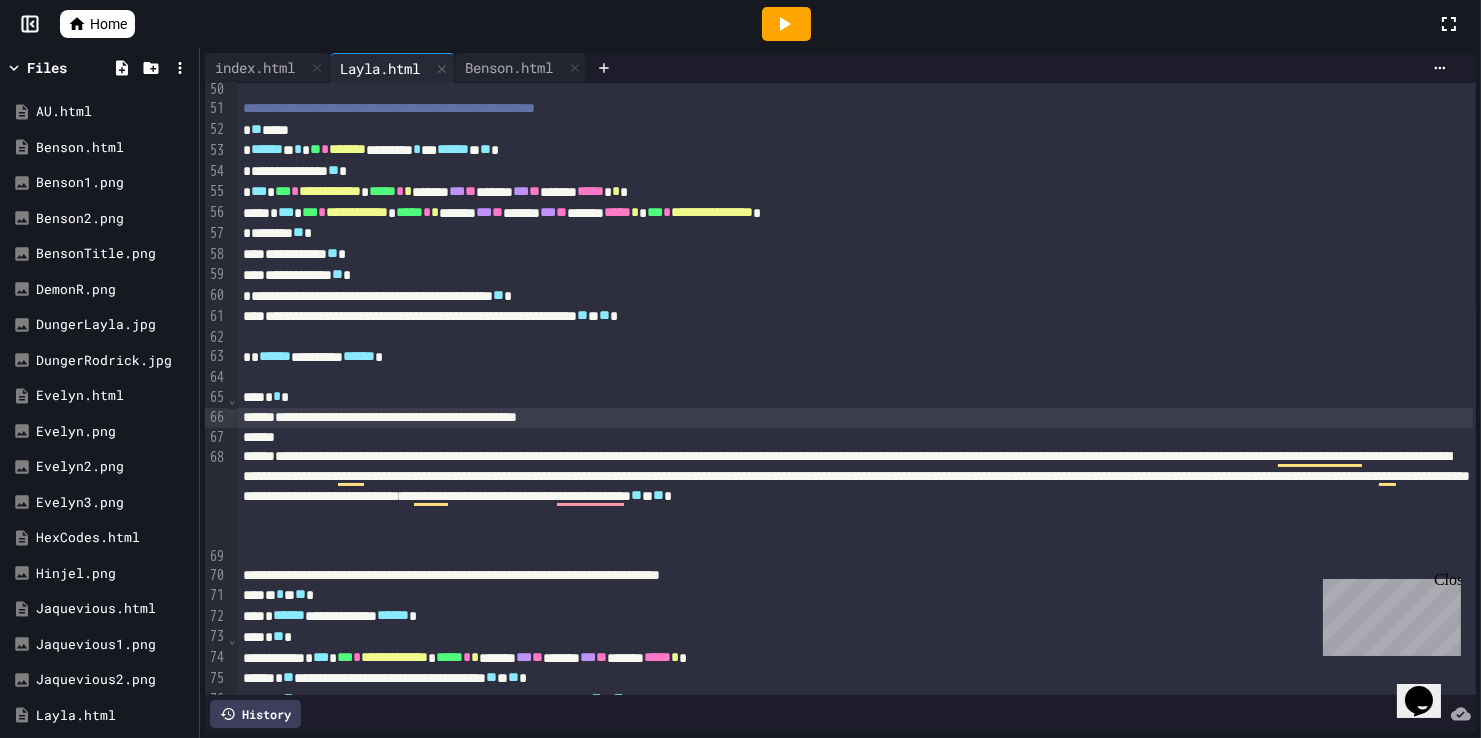 click on "**********" at bounding box center (855, 418) 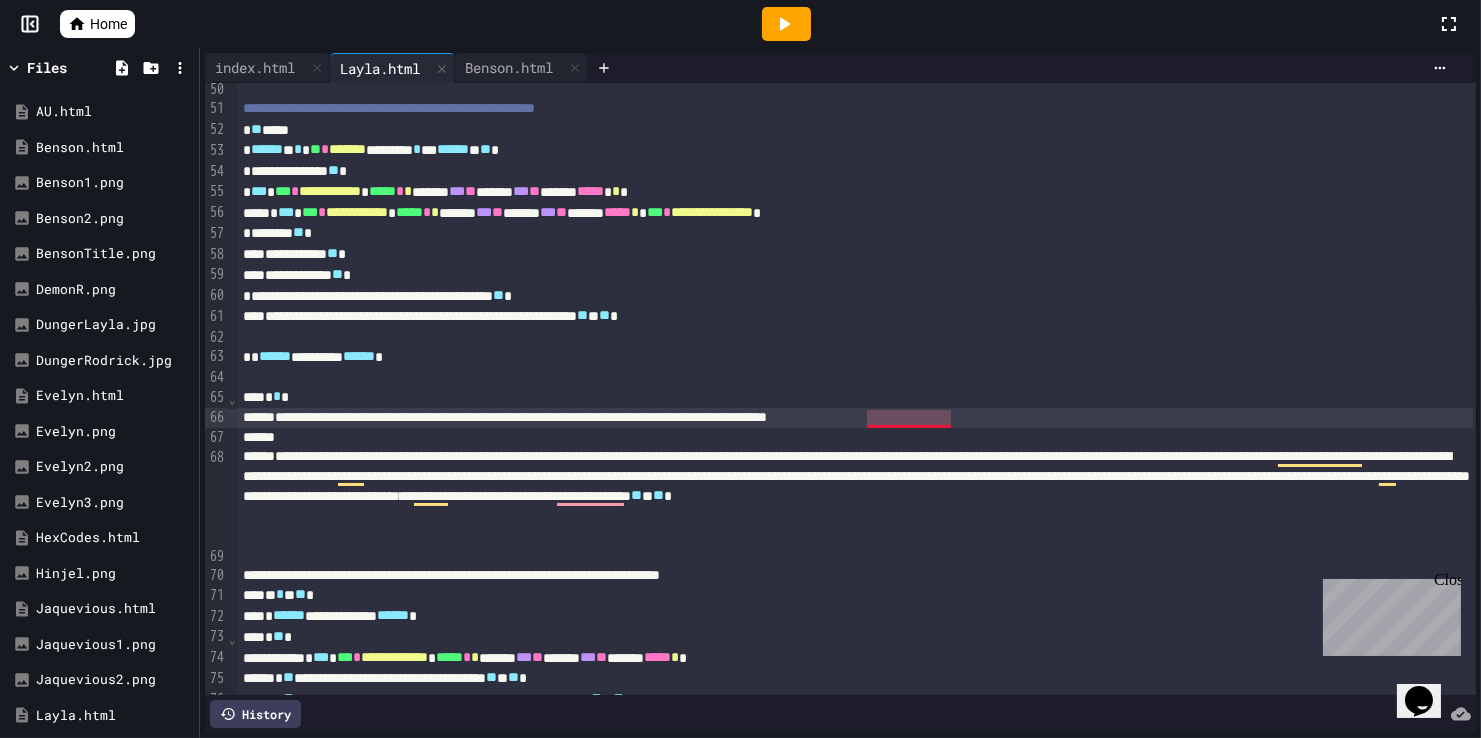 click on "**********" at bounding box center [855, 418] 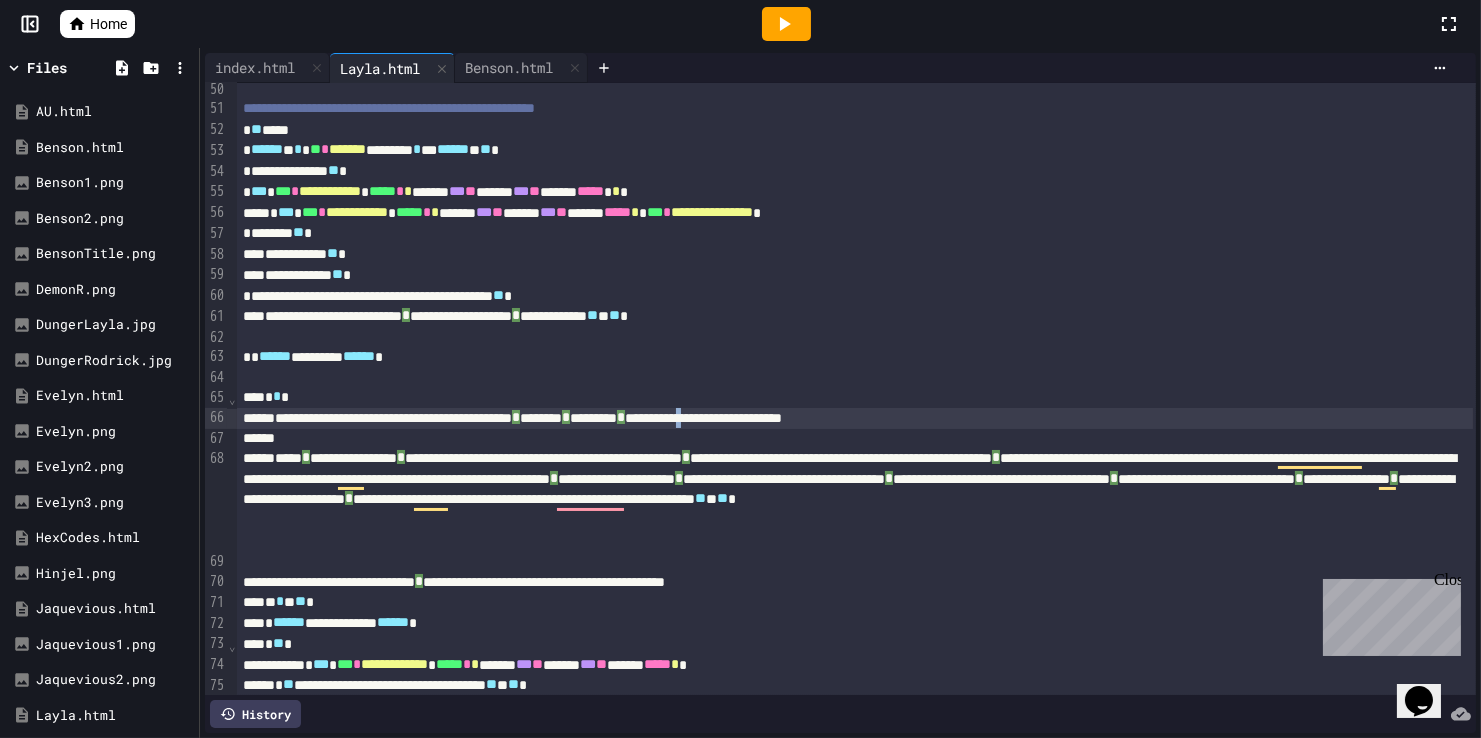 click on "**********" at bounding box center (855, 418) 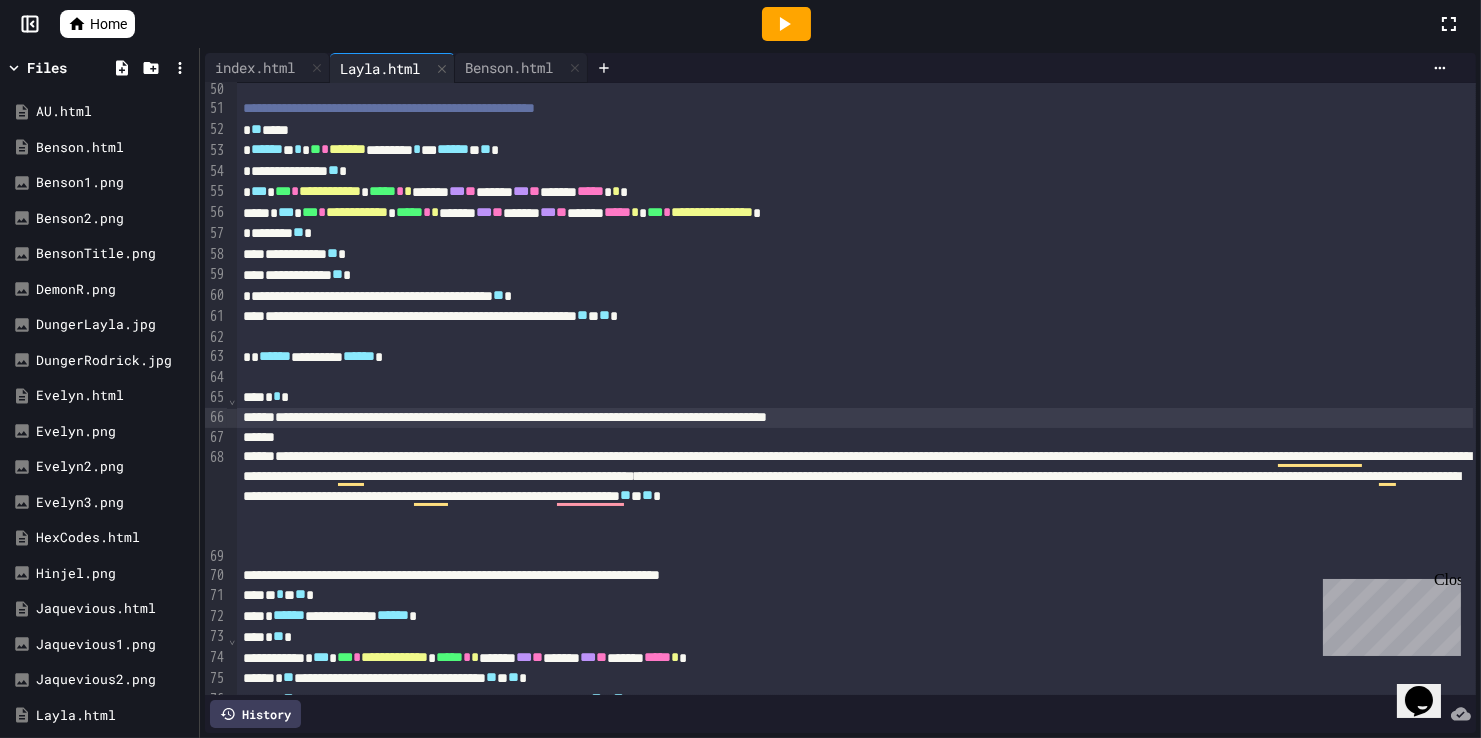 click on "**********" at bounding box center [855, 418] 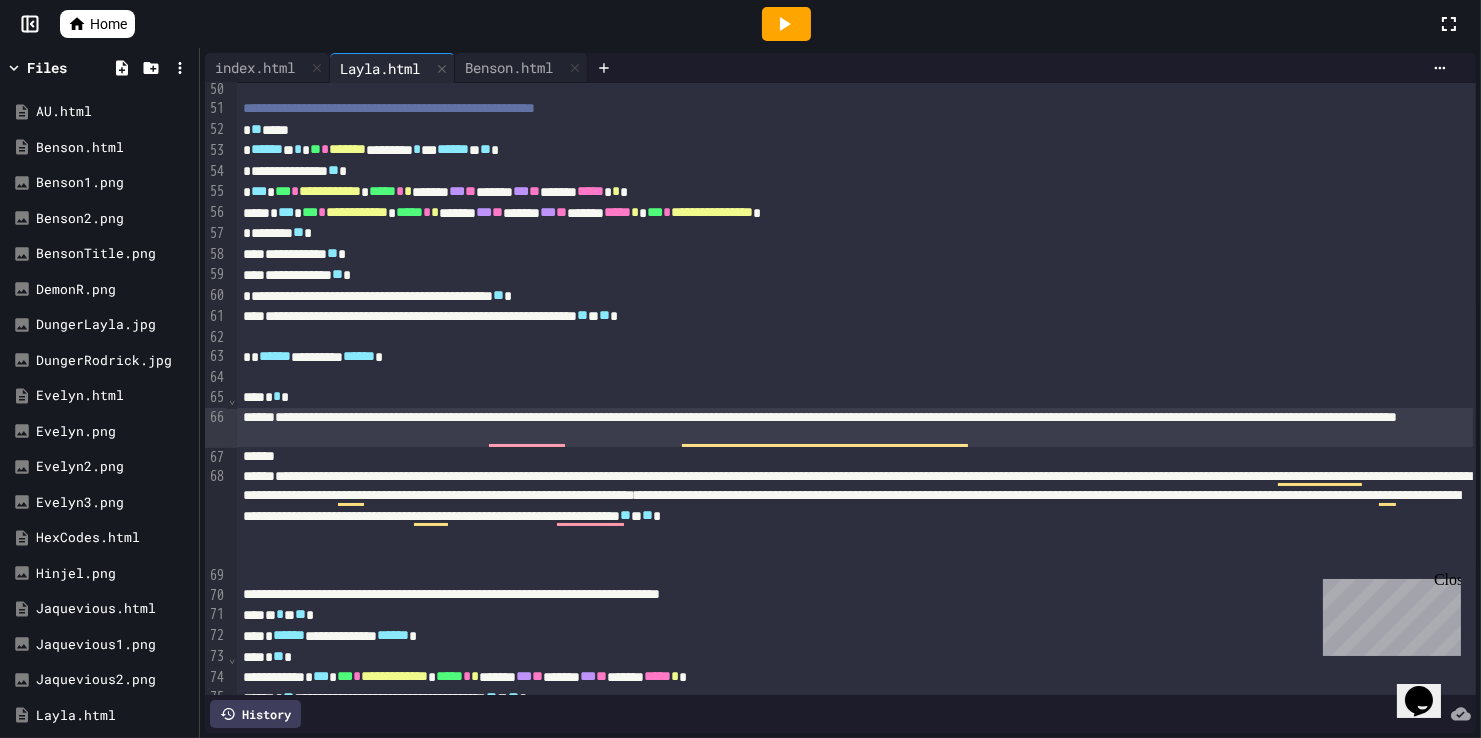 click on "**********" at bounding box center (855, 427) 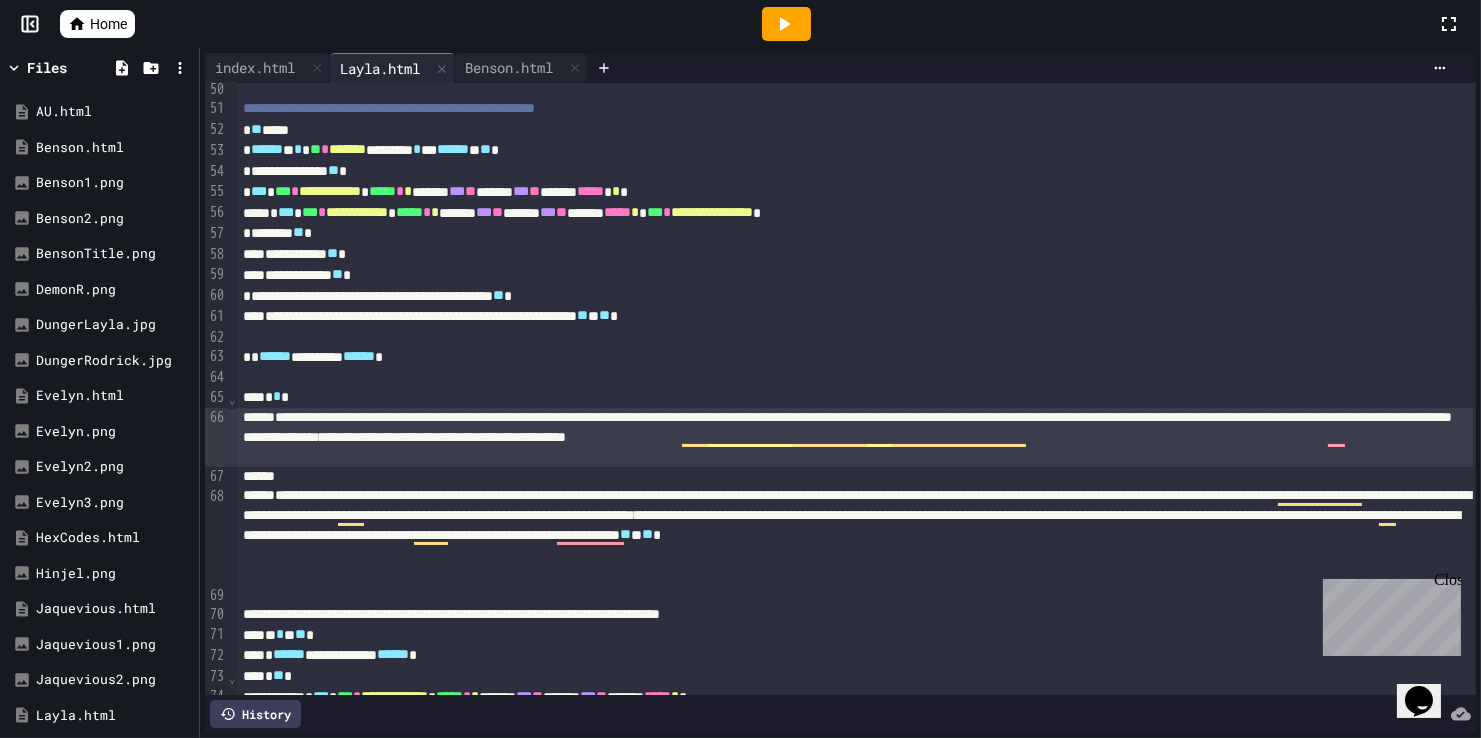 click on "**********" at bounding box center (855, 437) 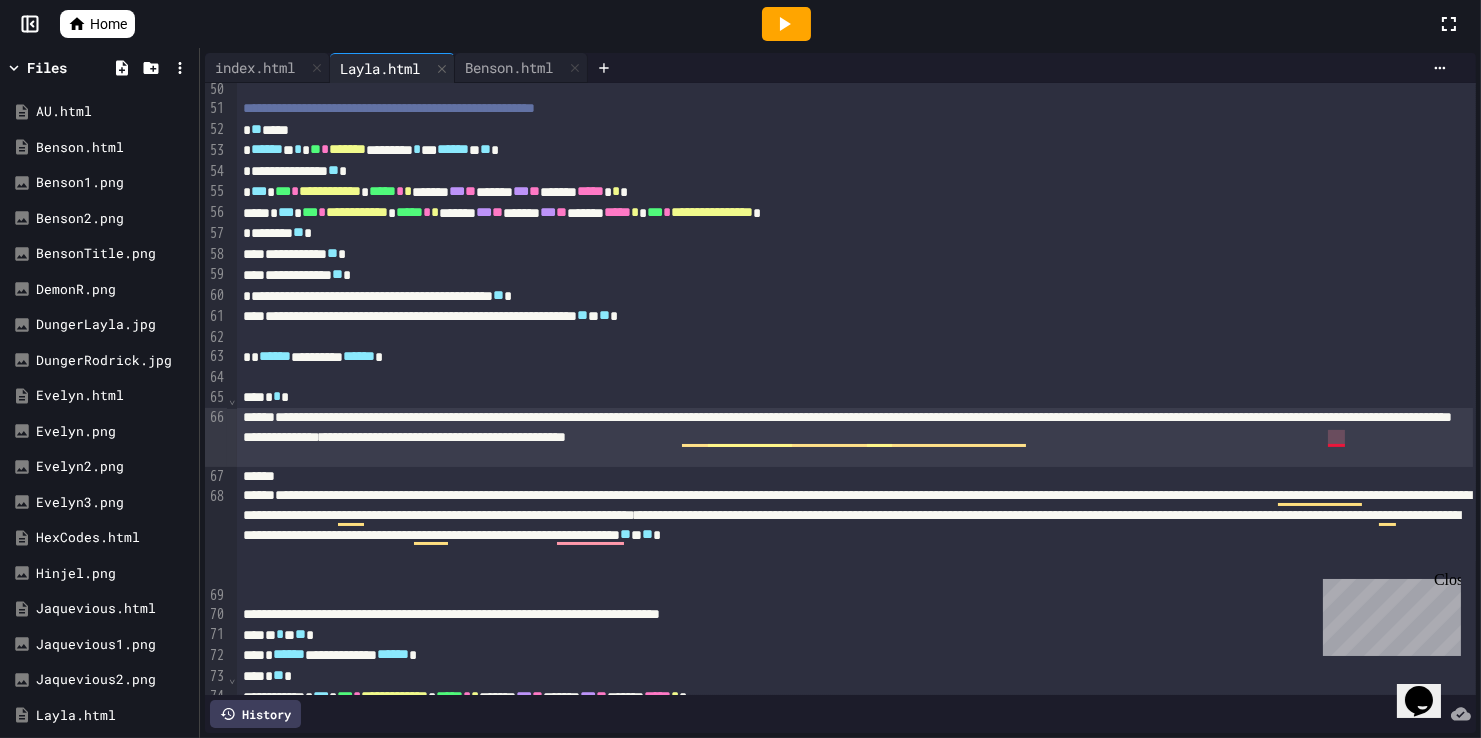click on "**********" at bounding box center (855, 437) 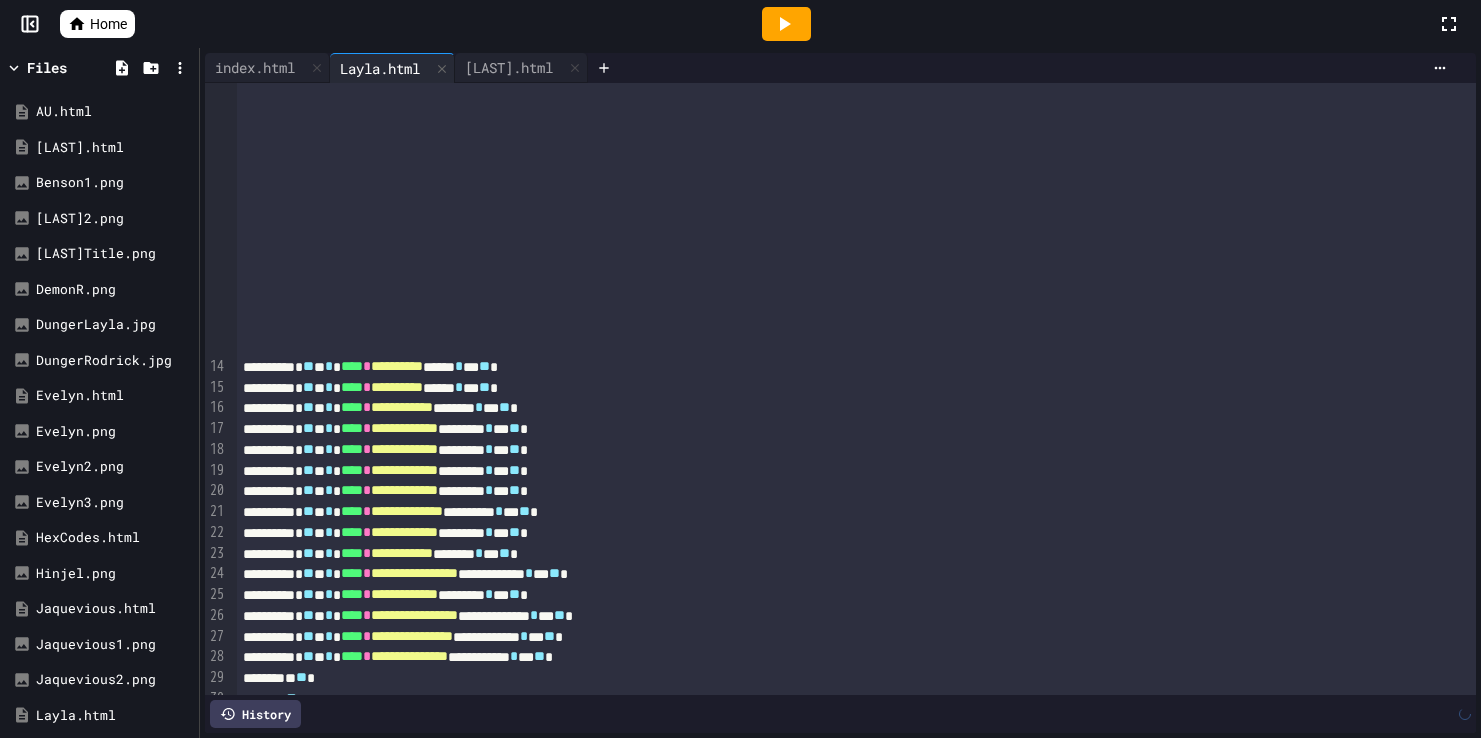scroll, scrollTop: 0, scrollLeft: 0, axis: both 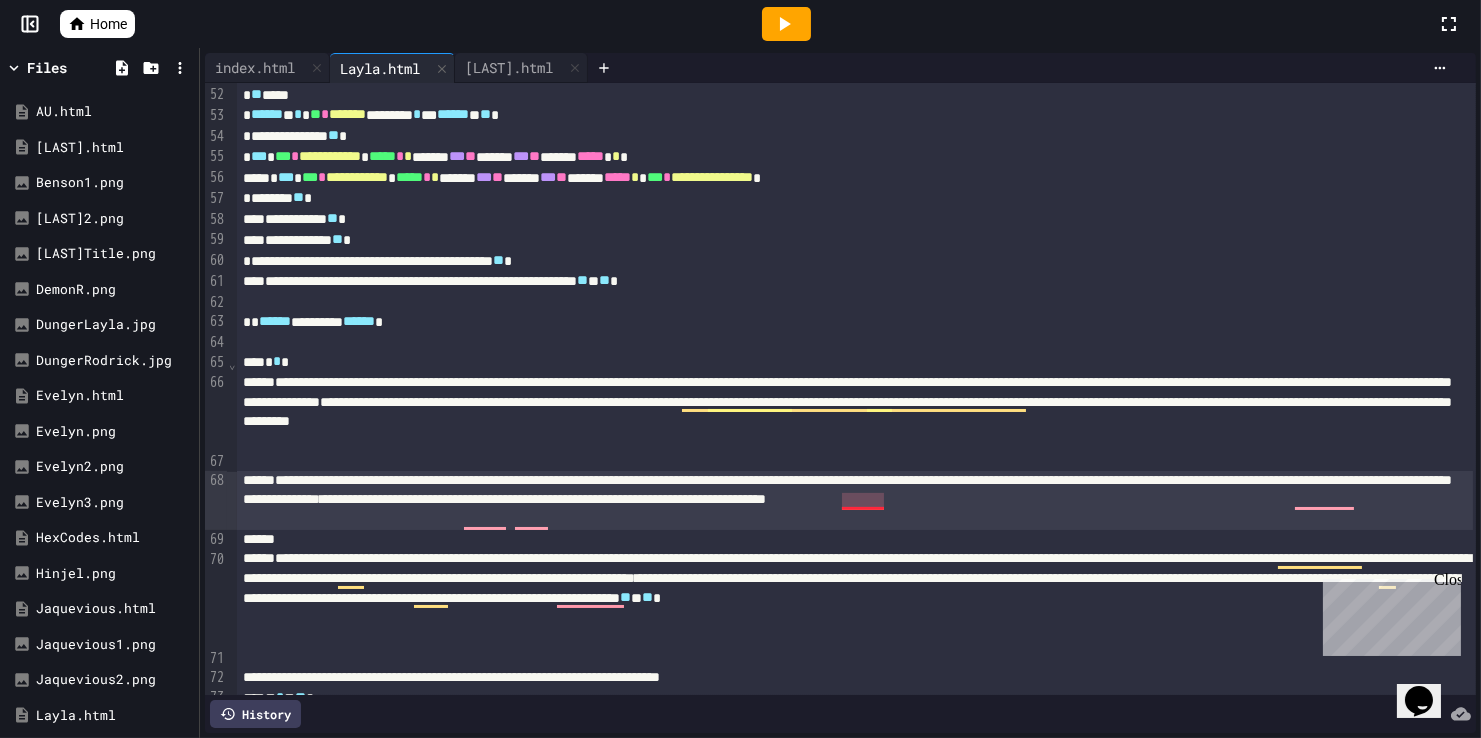 click on "**********" at bounding box center [855, 500] 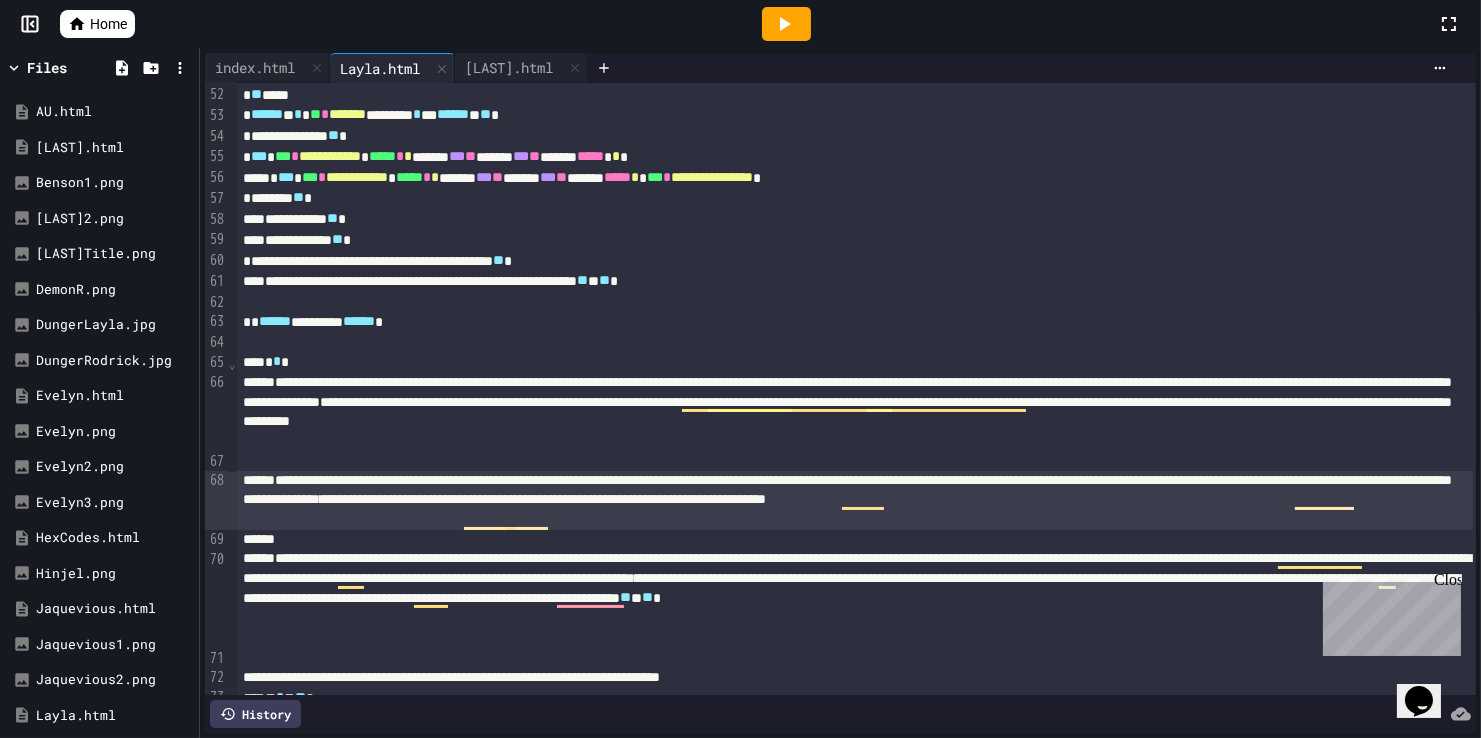 click on "**********" at bounding box center [855, 500] 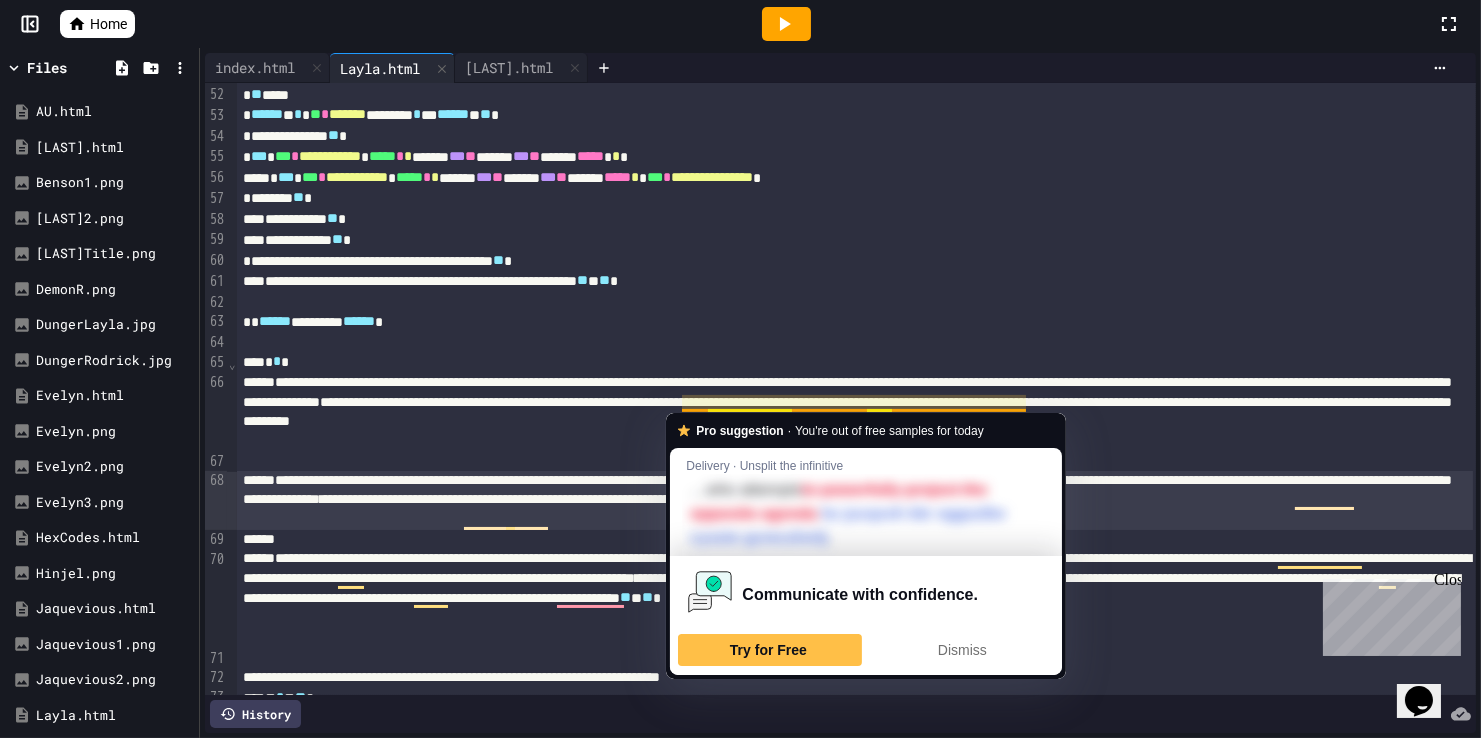 click on "**********" at bounding box center [855, 500] 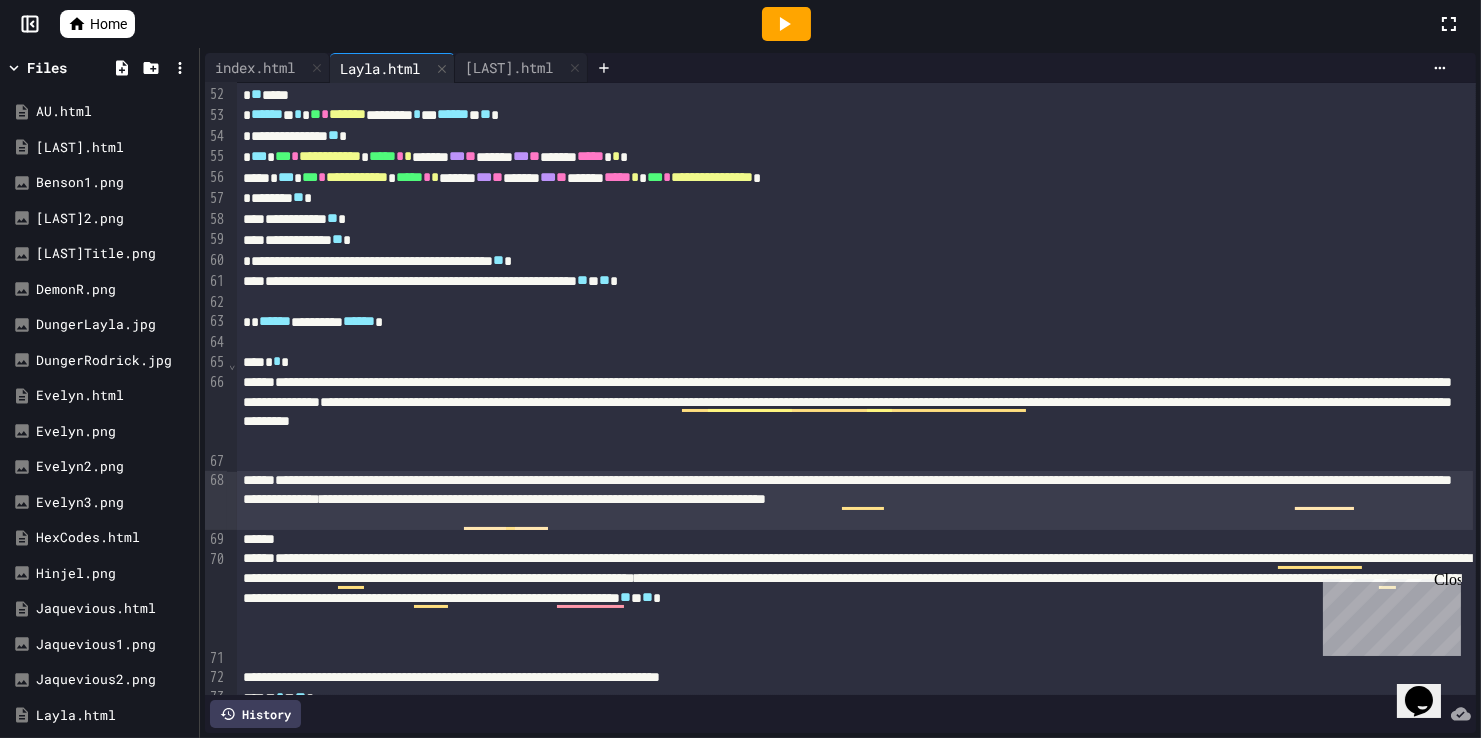 click on "**********" at bounding box center (855, 500) 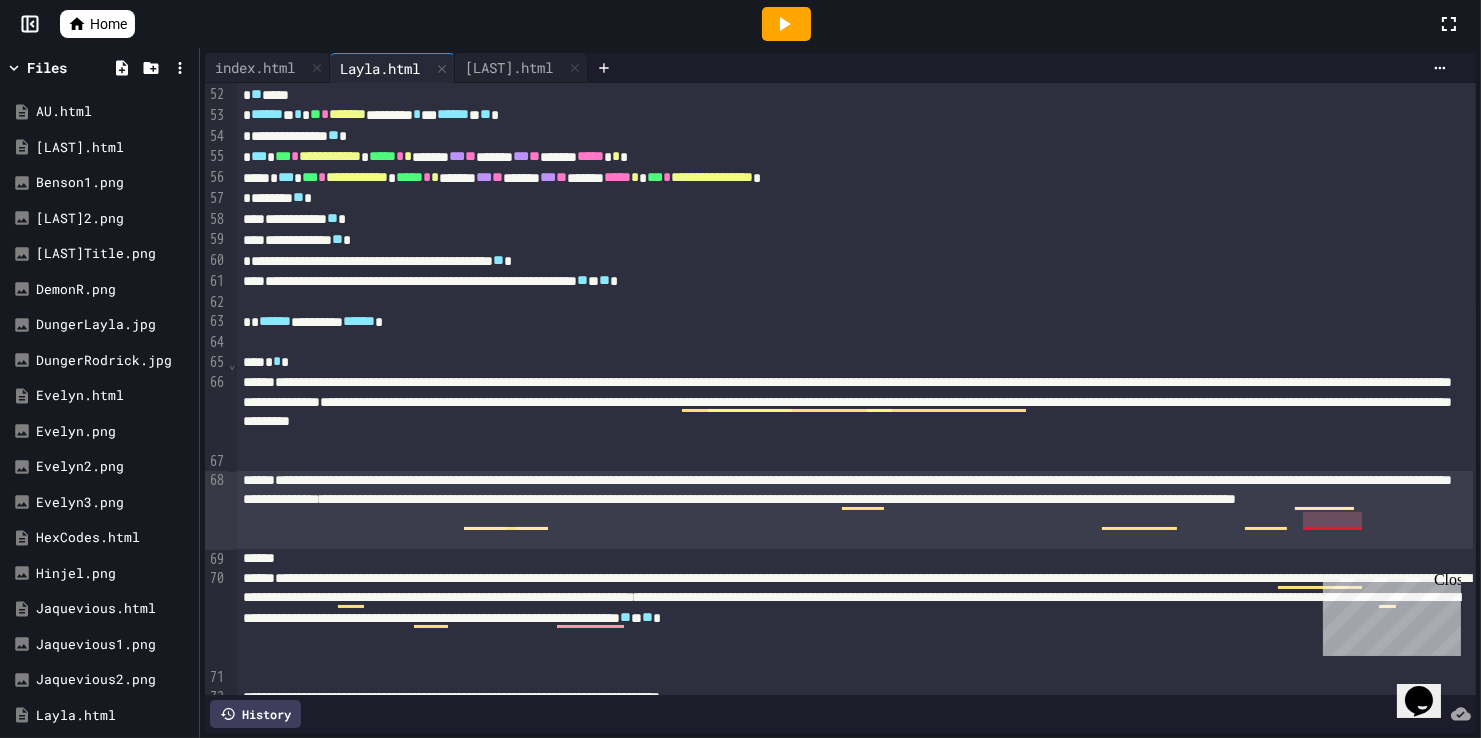 click on "**********" at bounding box center (855, 510) 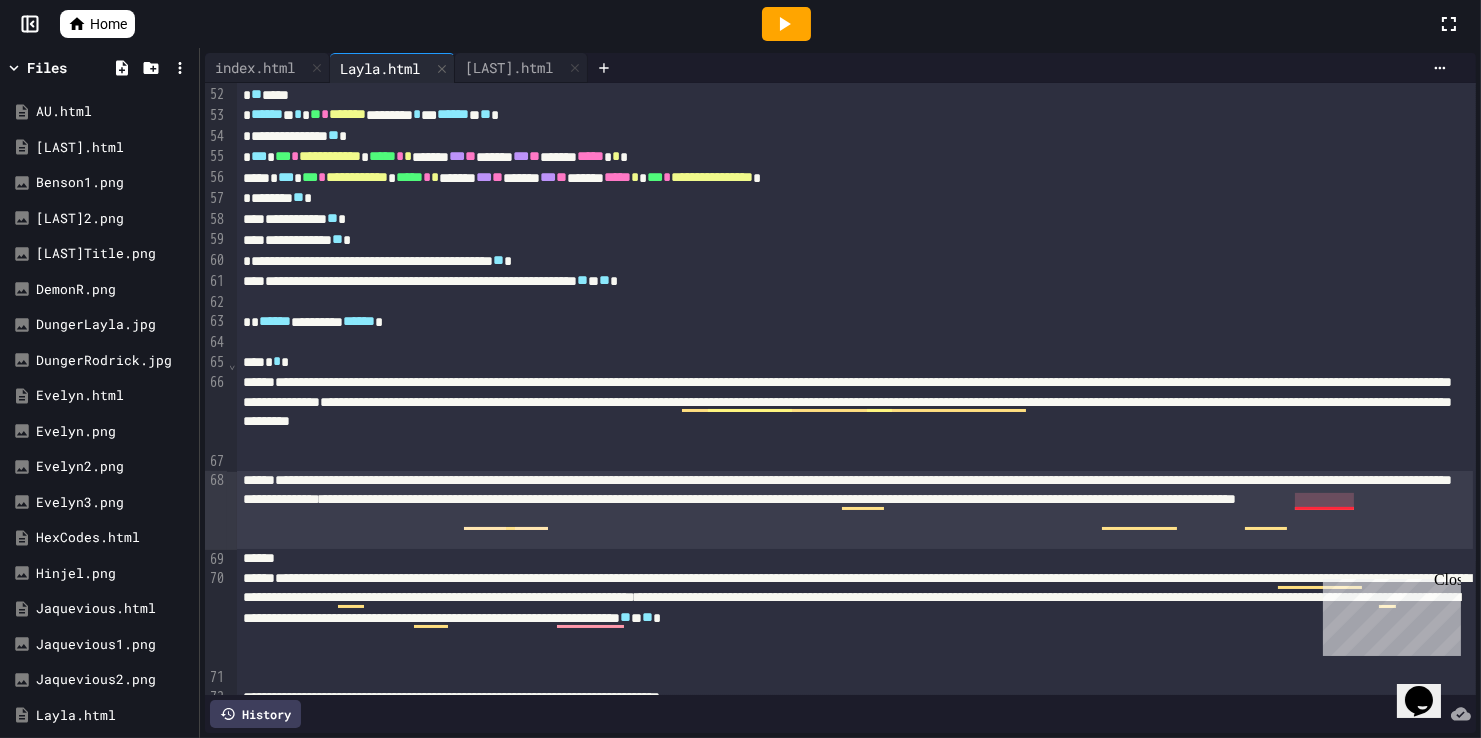 click on "**********" at bounding box center [855, 510] 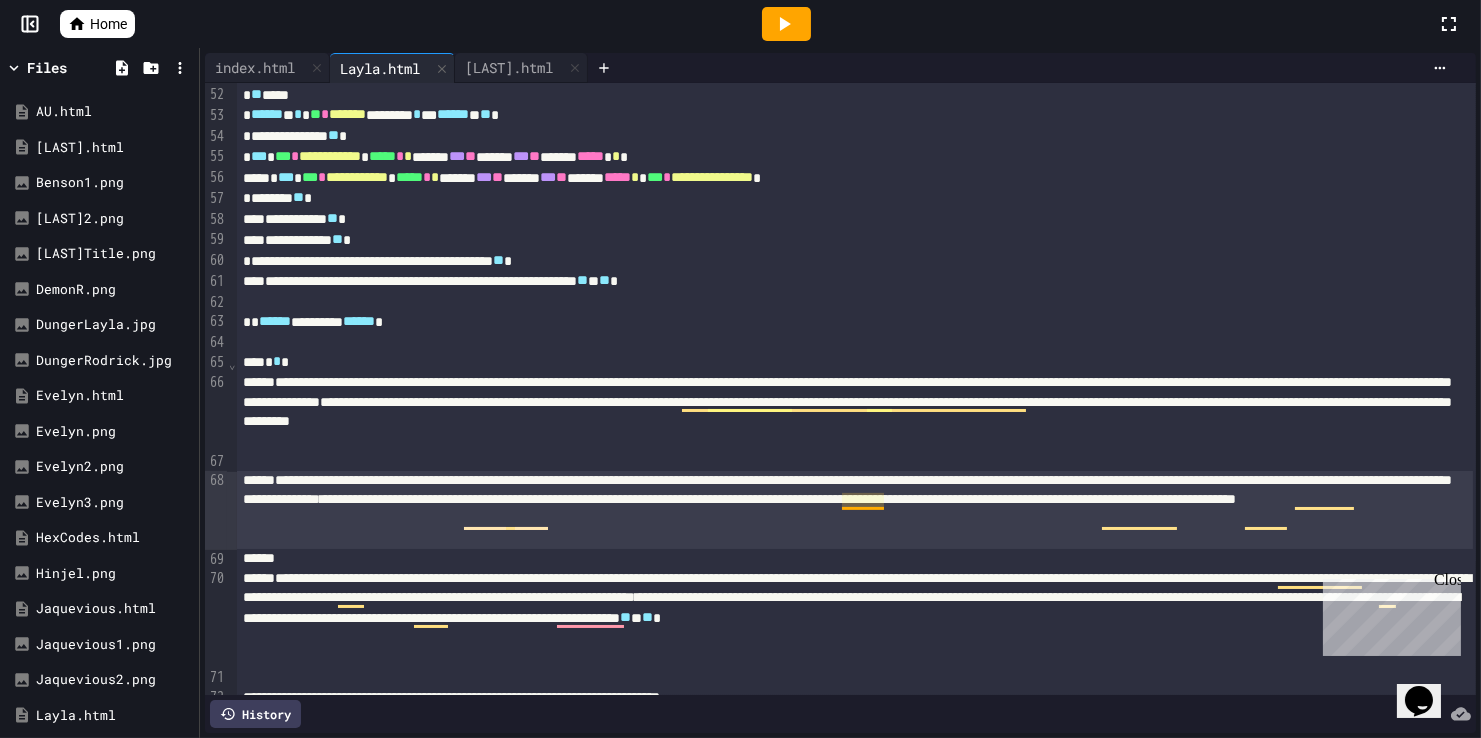 click on "**********" at bounding box center (855, 510) 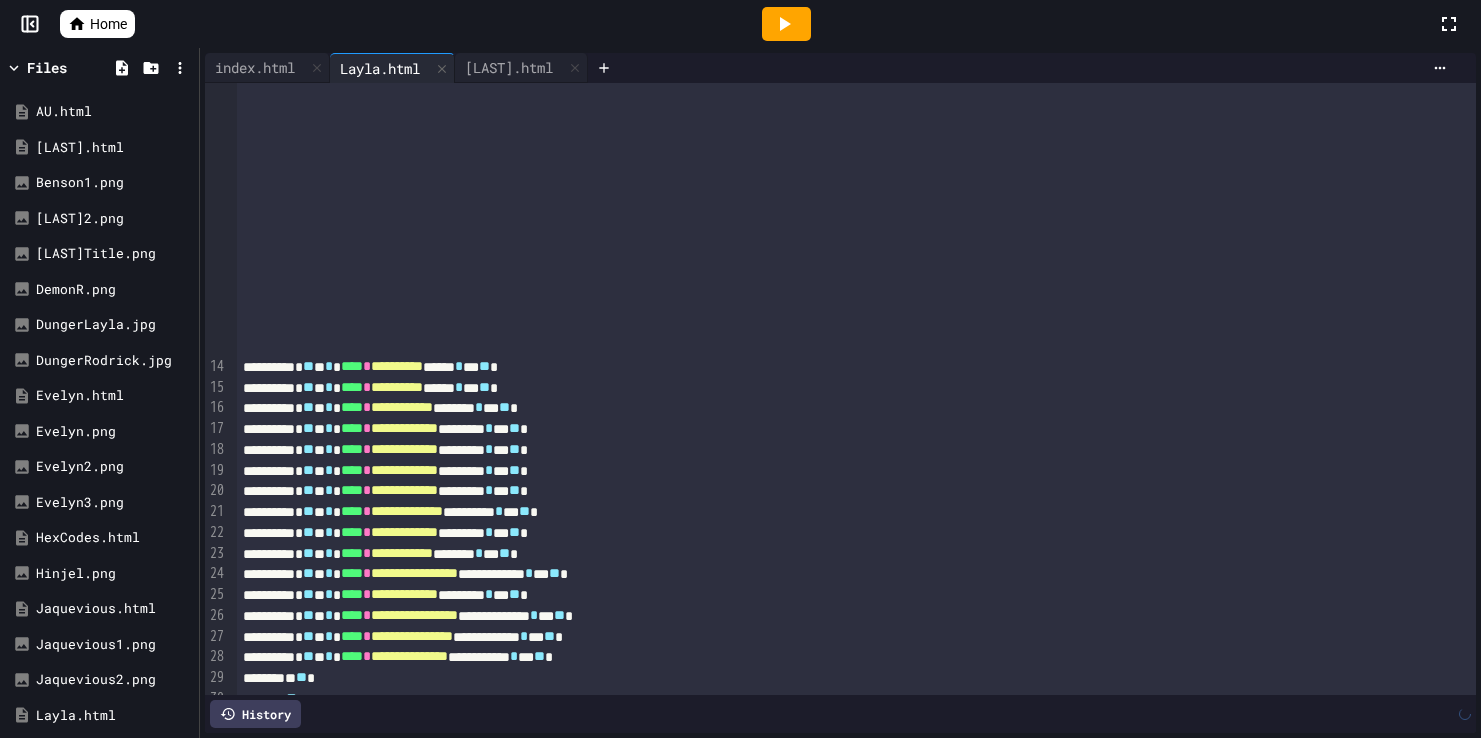 scroll, scrollTop: 0, scrollLeft: 0, axis: both 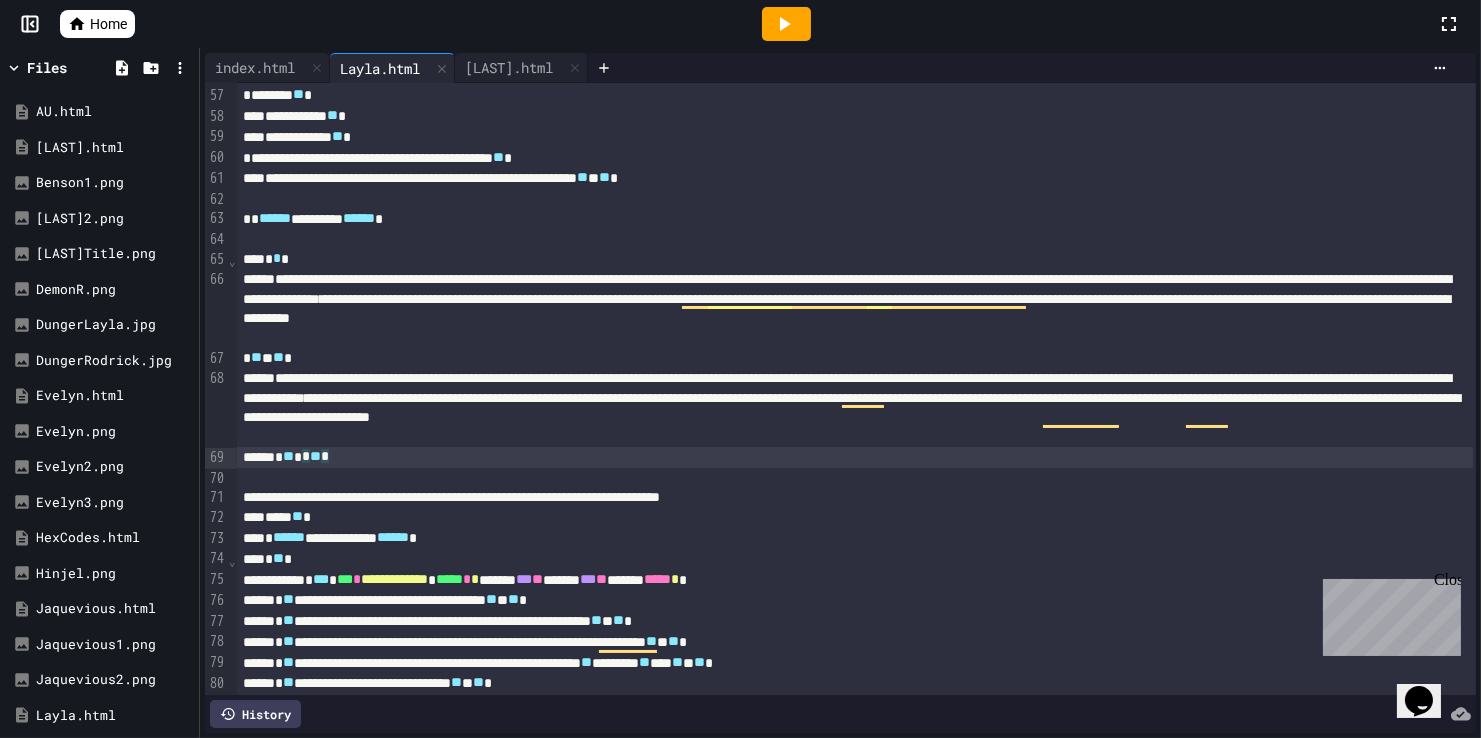 click on "* ** * * ** *" at bounding box center (855, 457) 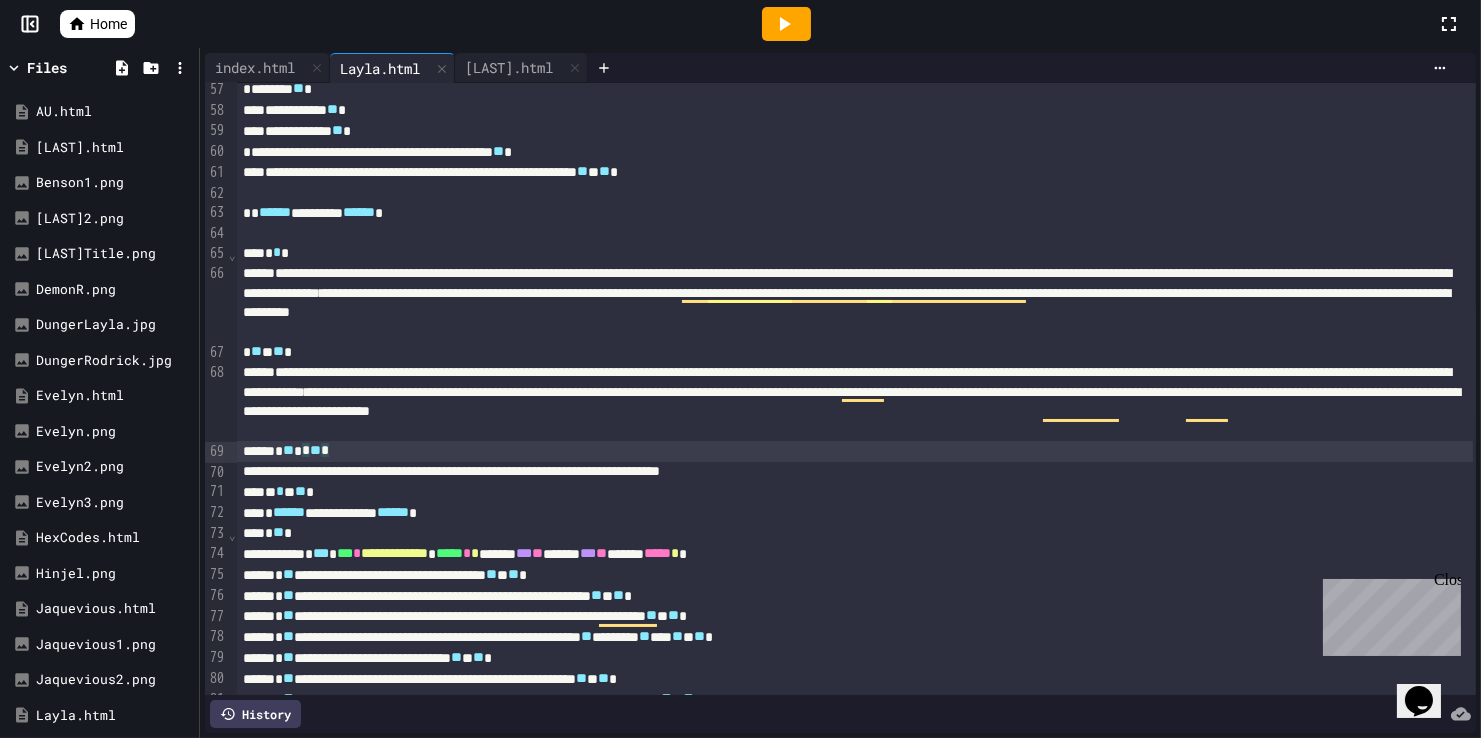 scroll, scrollTop: 1066, scrollLeft: 0, axis: vertical 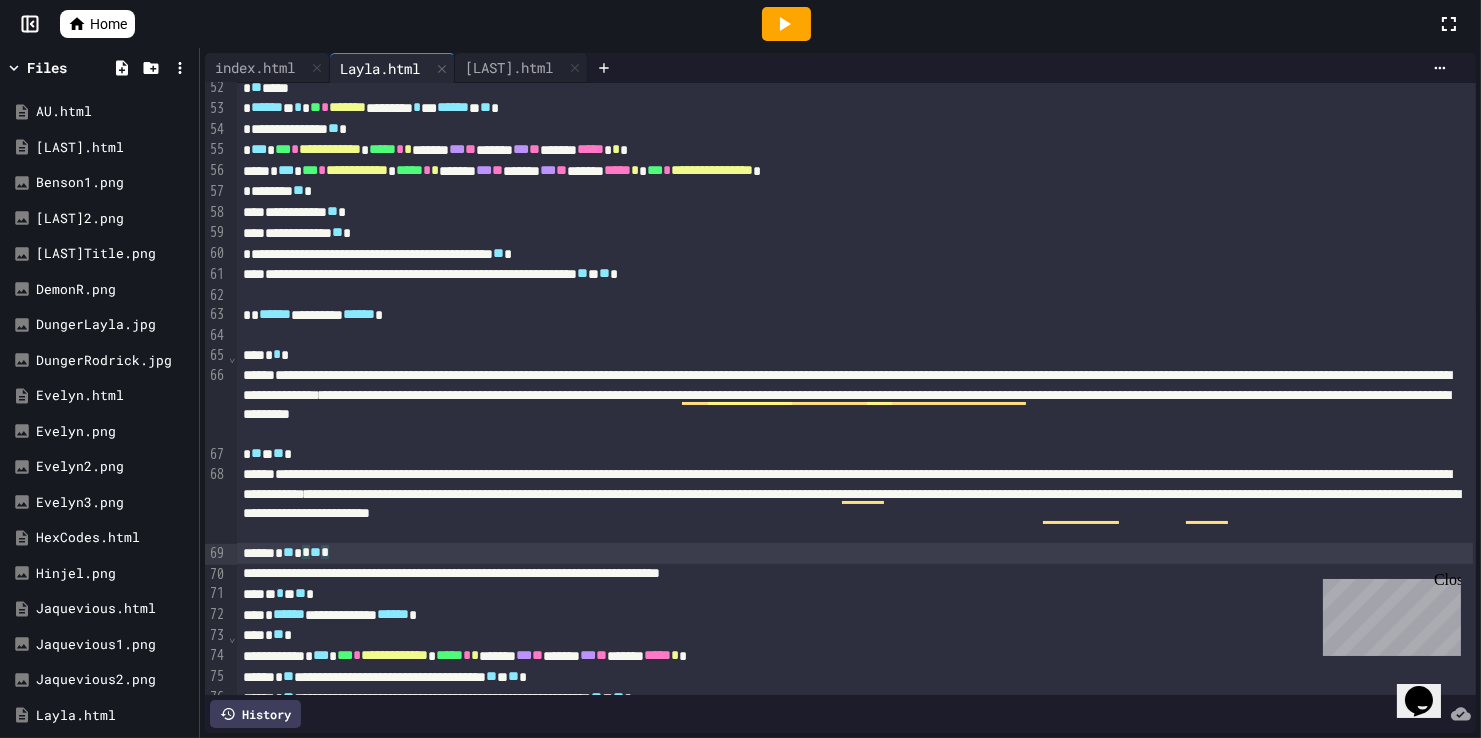 click on "**********" at bounding box center (855, 254) 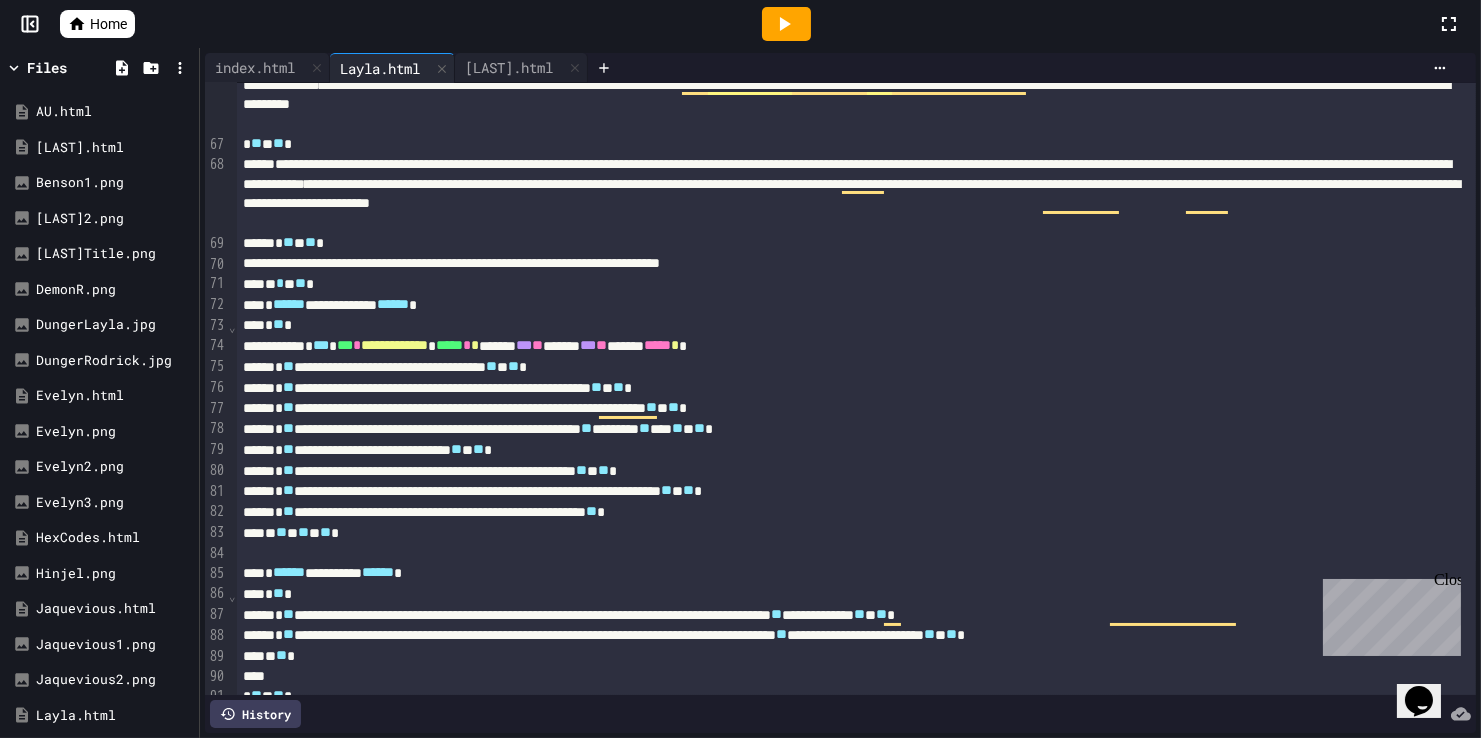 scroll, scrollTop: 1413, scrollLeft: 0, axis: vertical 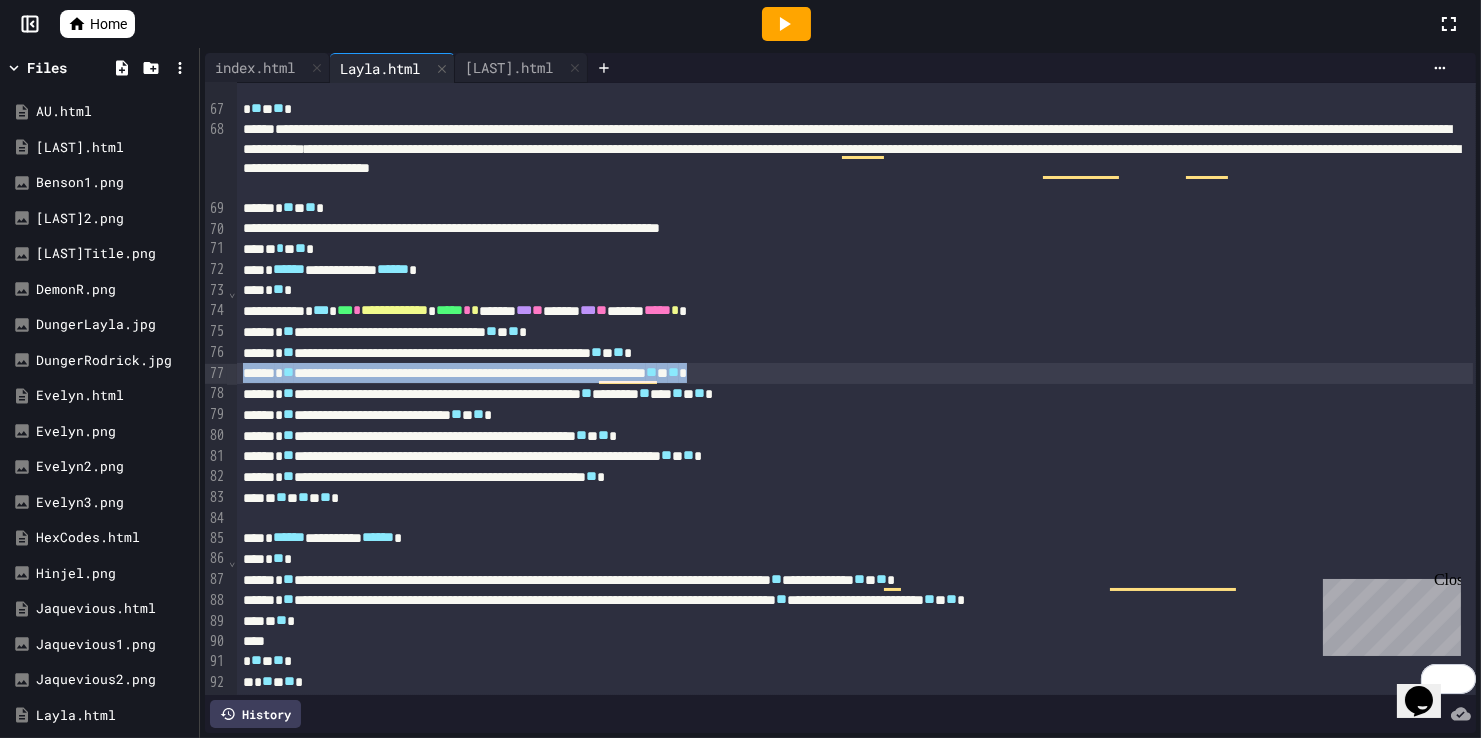drag, startPoint x: 981, startPoint y: 371, endPoint x: 246, endPoint y: 373, distance: 735.00275 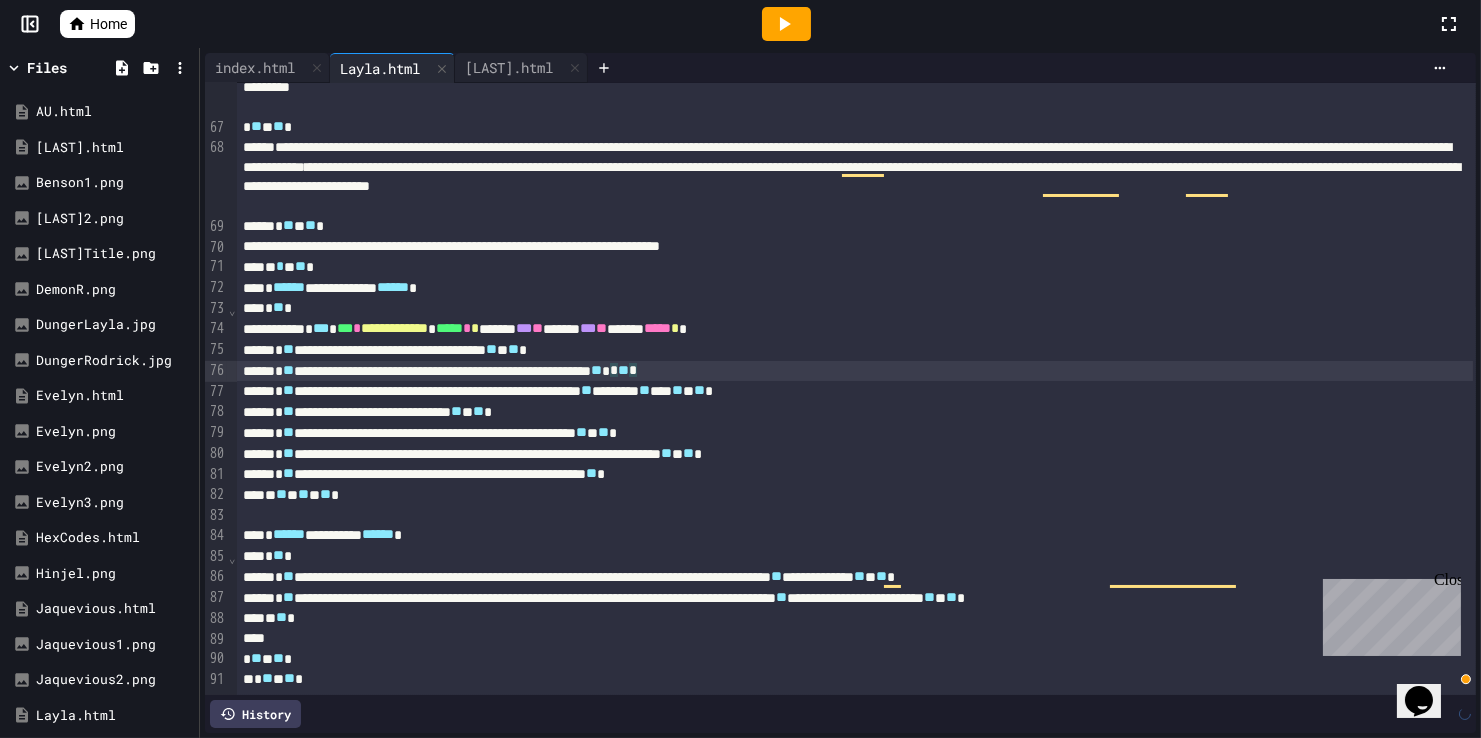 scroll, scrollTop: 1392, scrollLeft: 0, axis: vertical 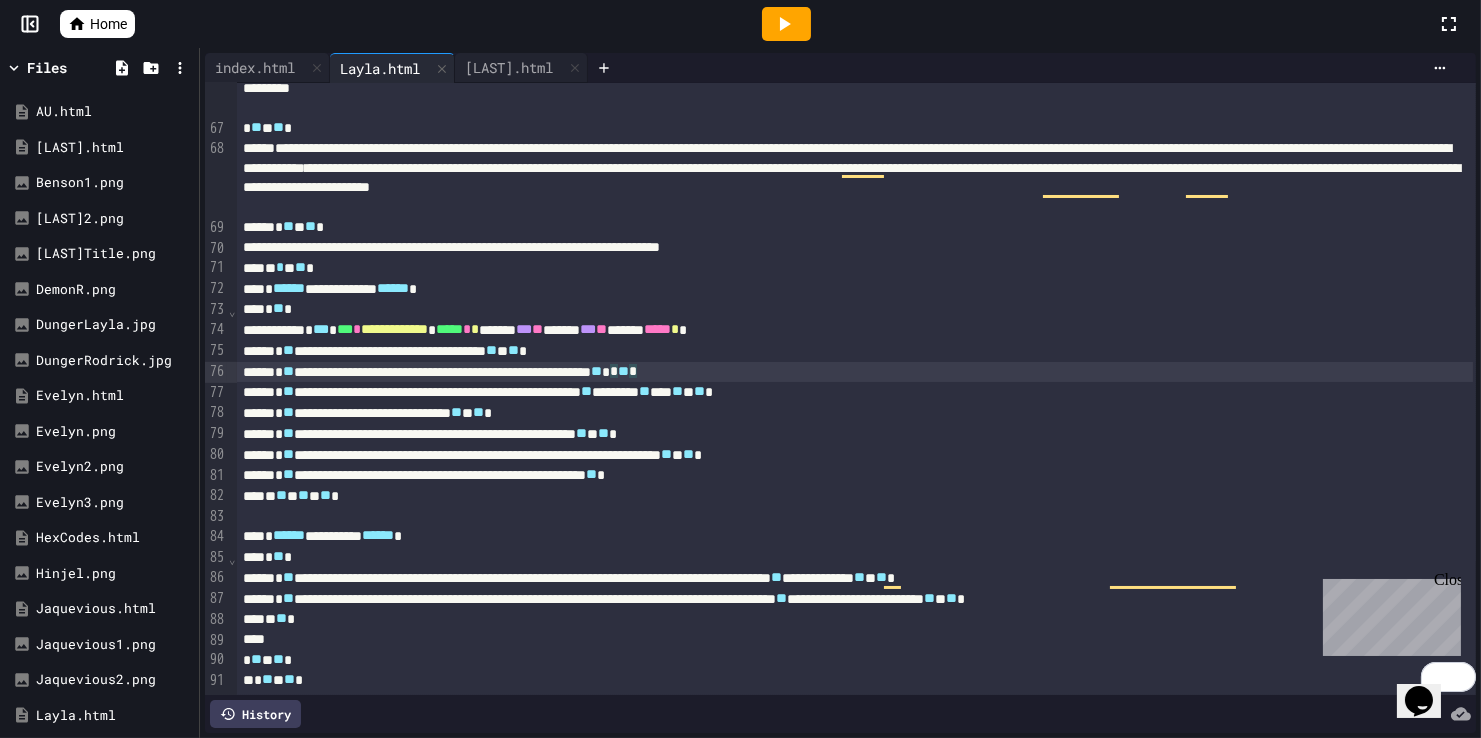 click on "**********" at bounding box center (855, 392) 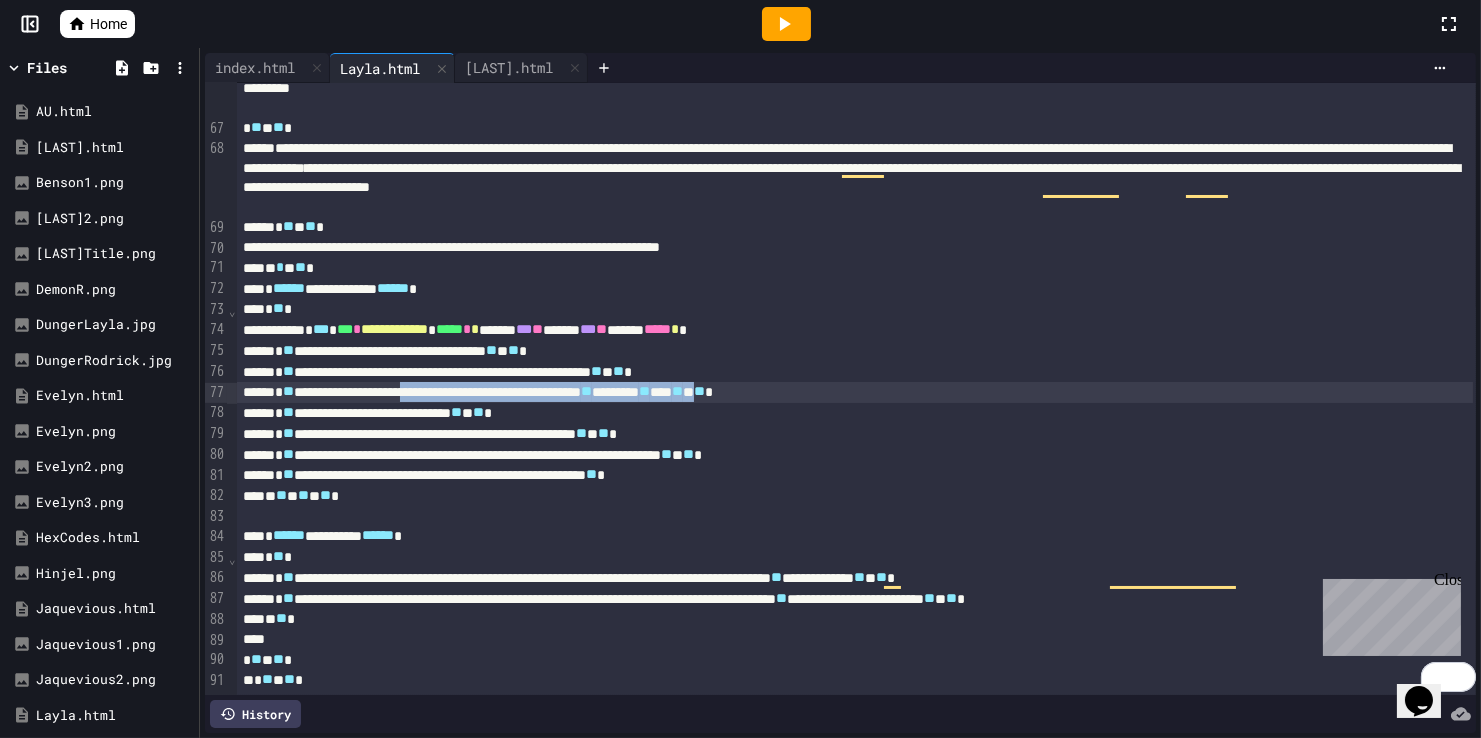 scroll, scrollTop: 1390, scrollLeft: 0, axis: vertical 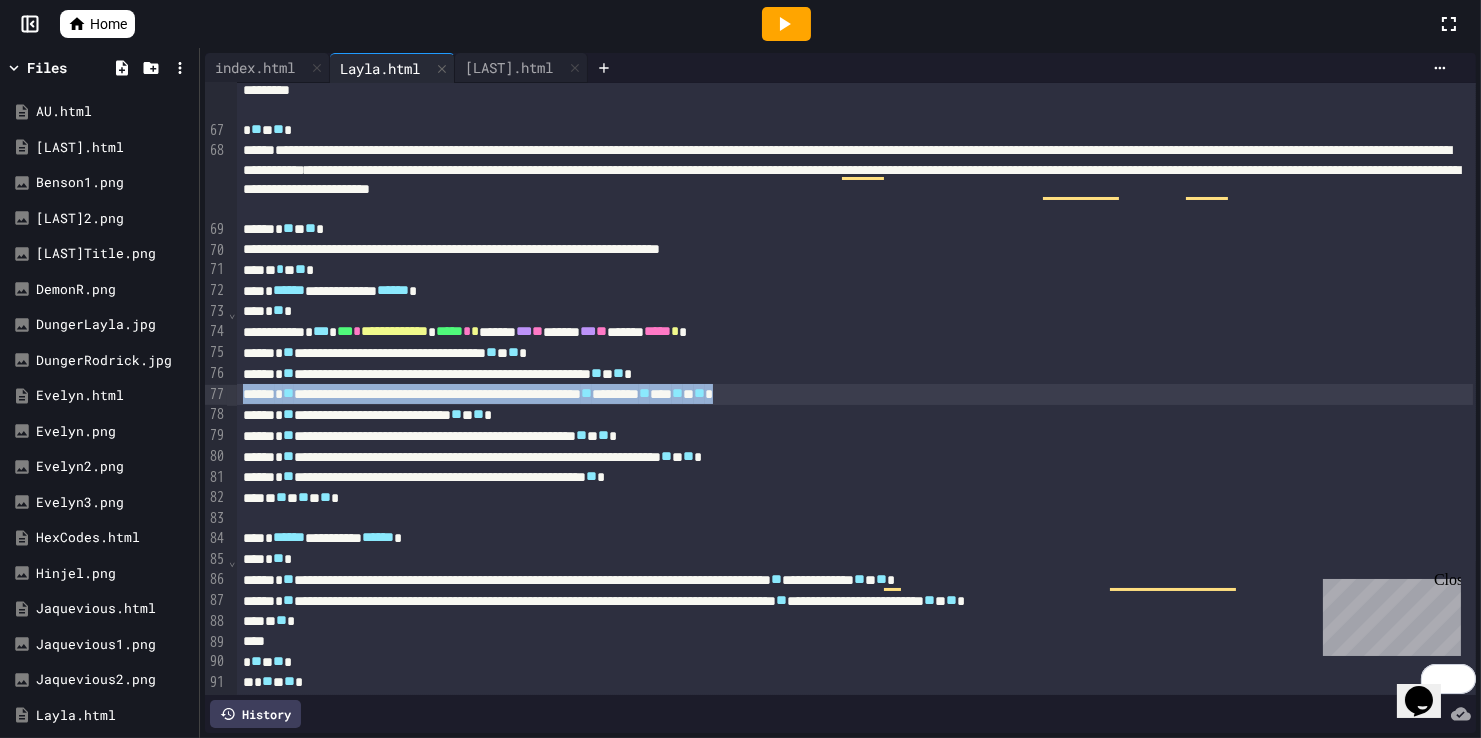 drag, startPoint x: 1015, startPoint y: 395, endPoint x: 195, endPoint y: 395, distance: 820 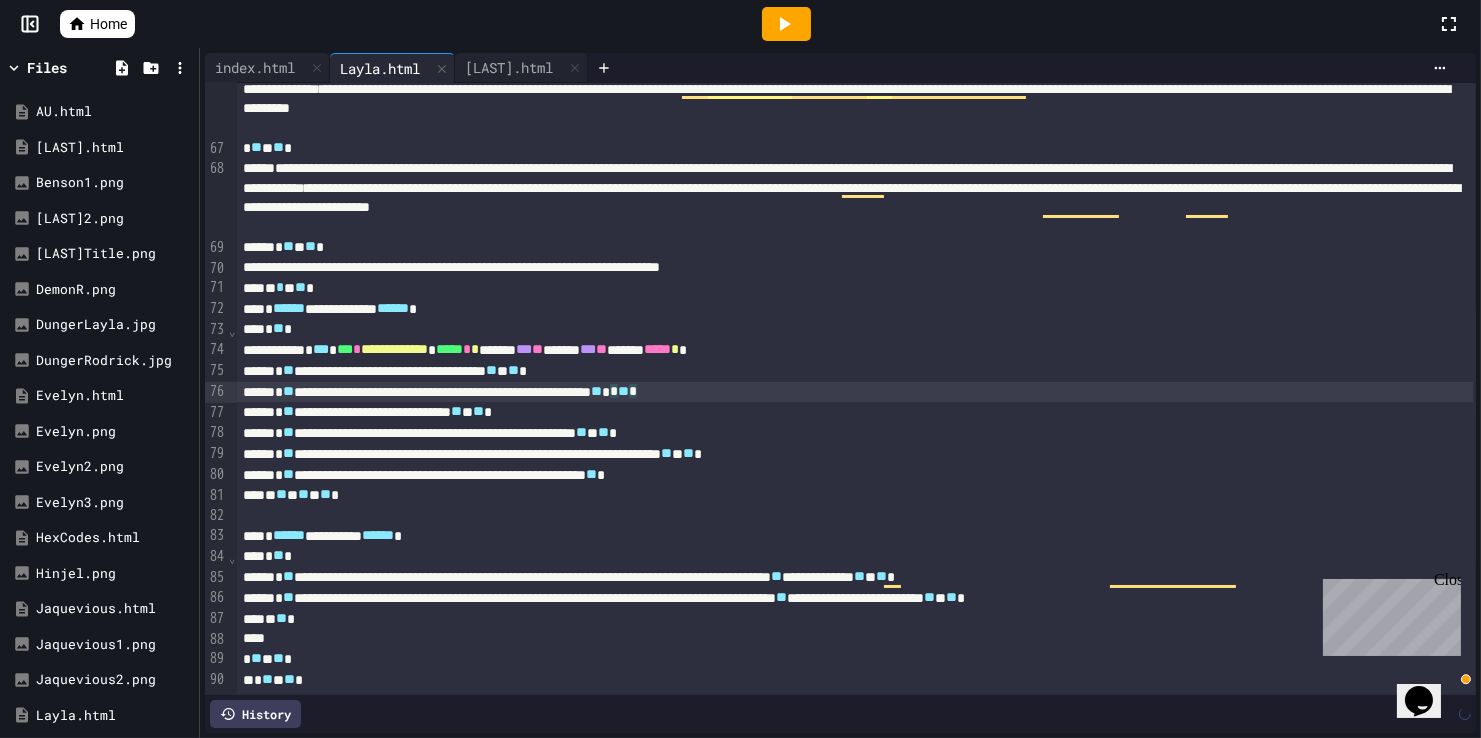 scroll, scrollTop: 1371, scrollLeft: 0, axis: vertical 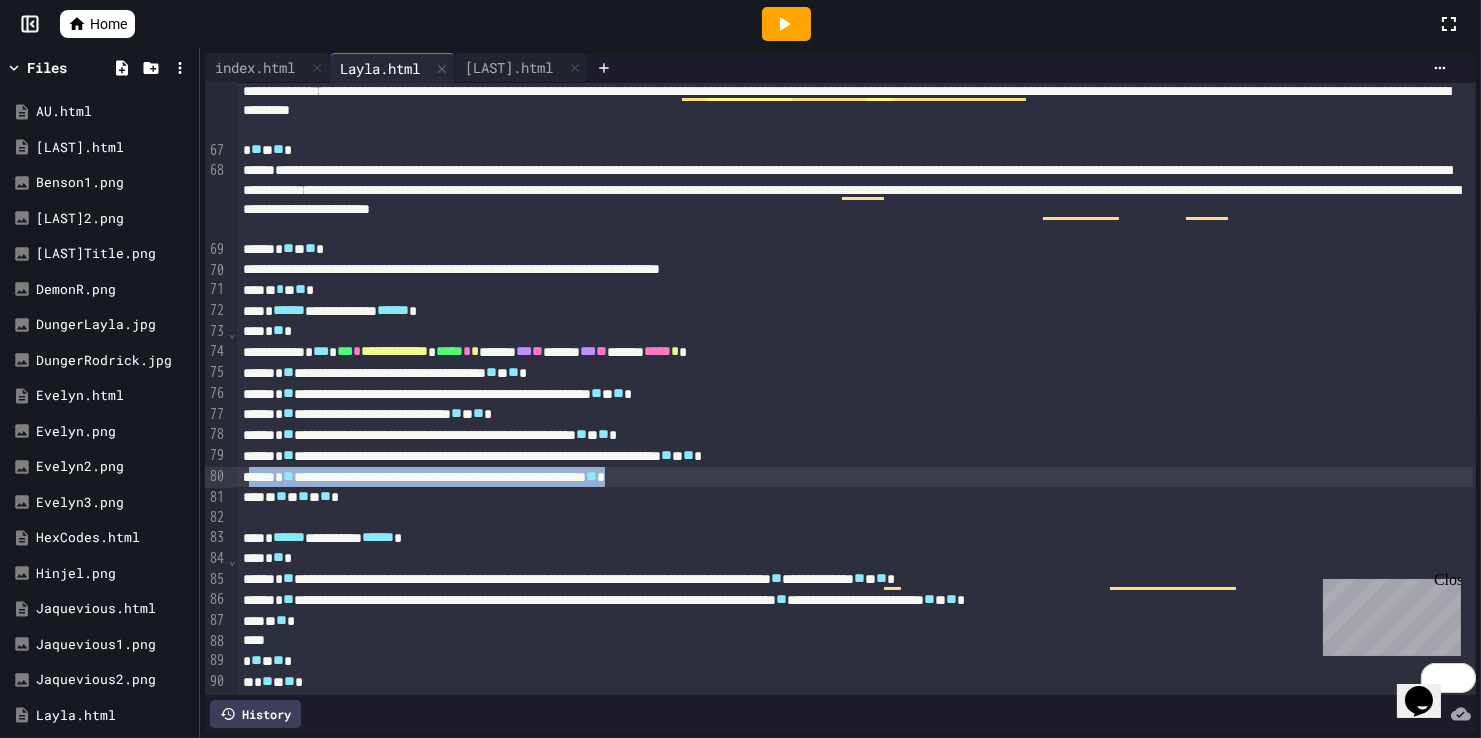 drag, startPoint x: 847, startPoint y: 475, endPoint x: 250, endPoint y: 473, distance: 597.00336 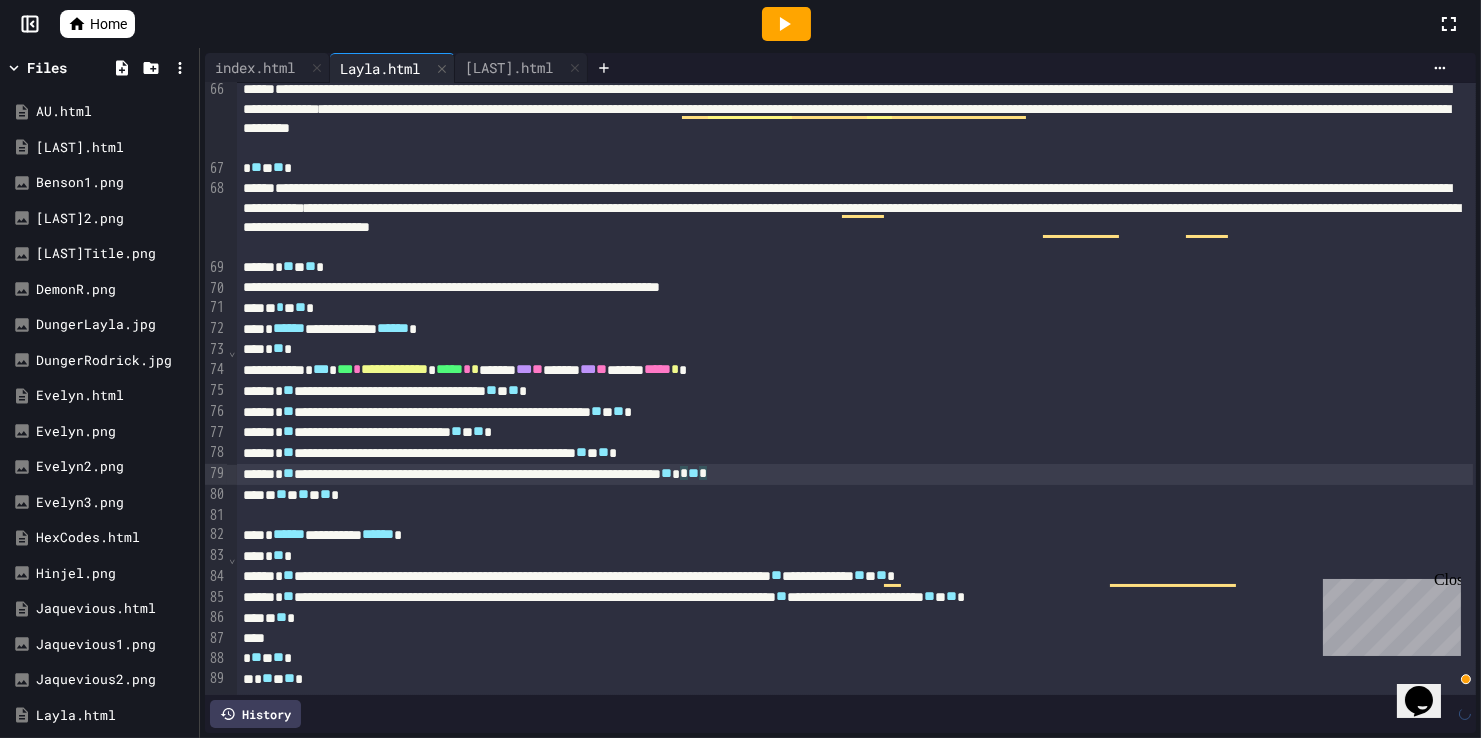 scroll, scrollTop: 1350, scrollLeft: 0, axis: vertical 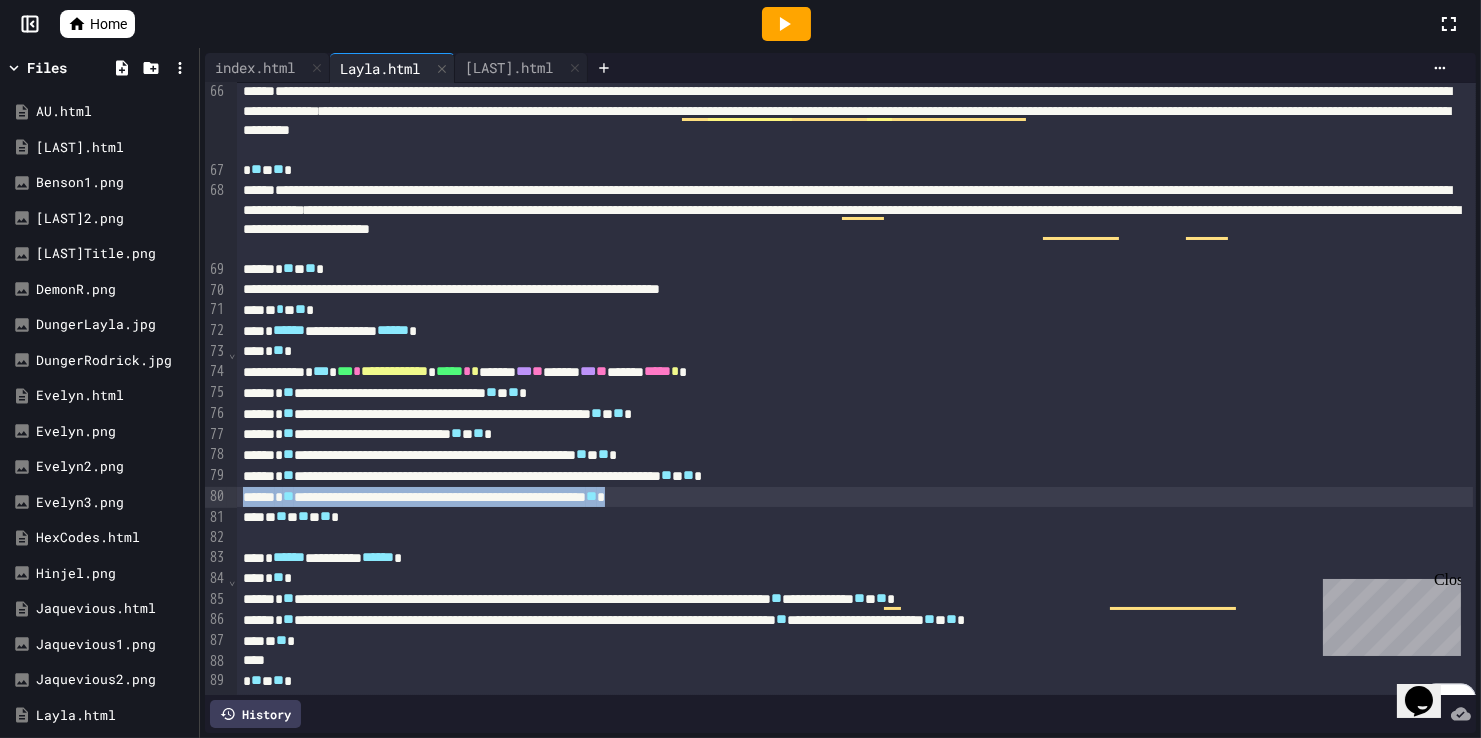 click on "**********" at bounding box center [855, 497] 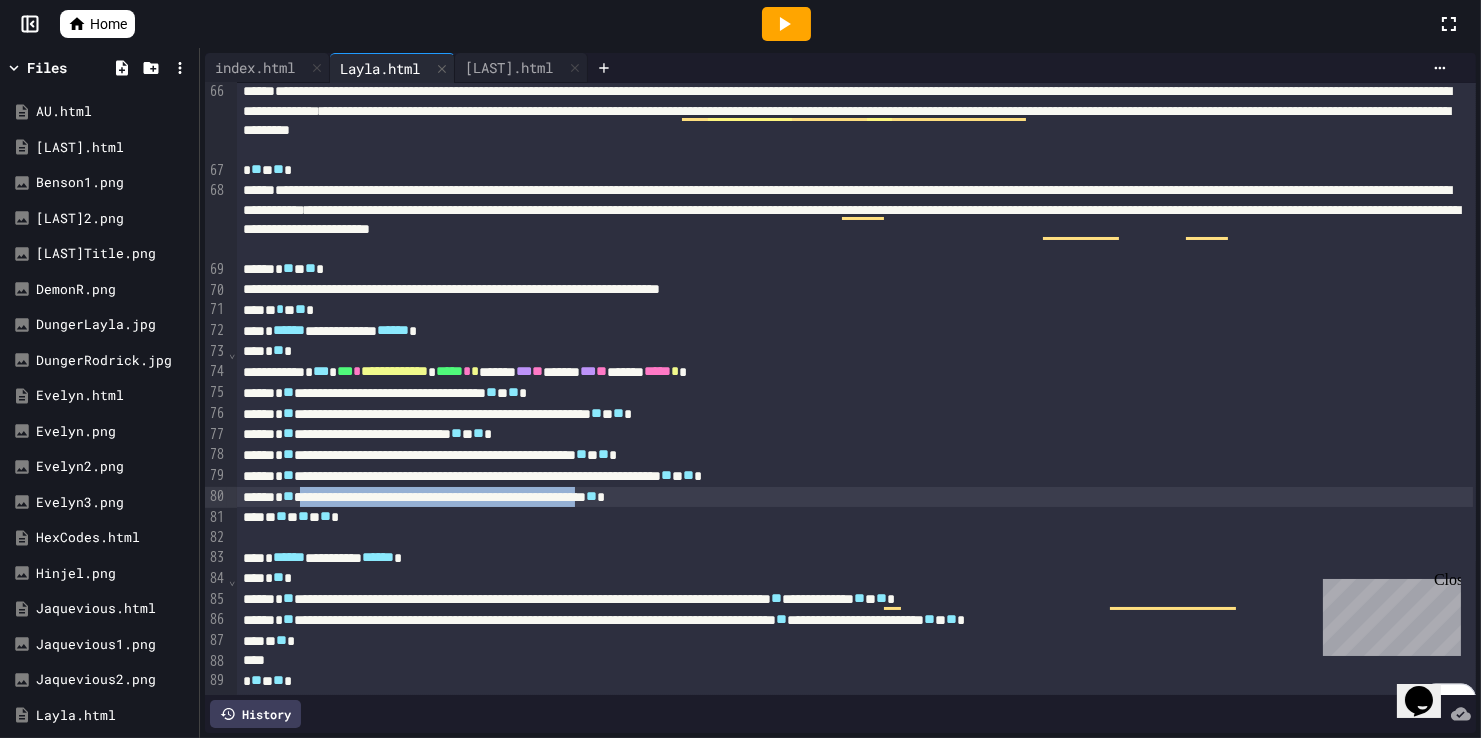 drag, startPoint x: 795, startPoint y: 489, endPoint x: 334, endPoint y: 504, distance: 461.24396 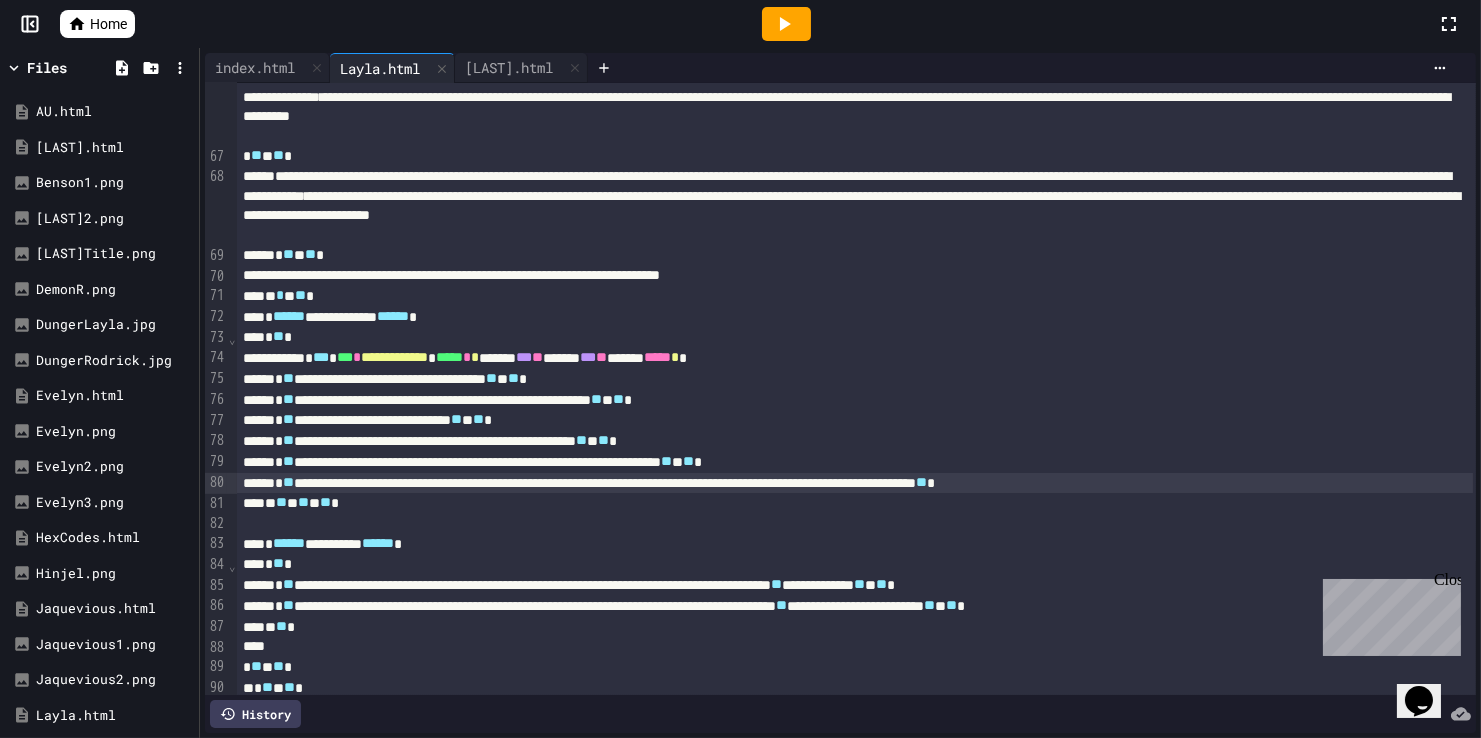 scroll, scrollTop: 1371, scrollLeft: 0, axis: vertical 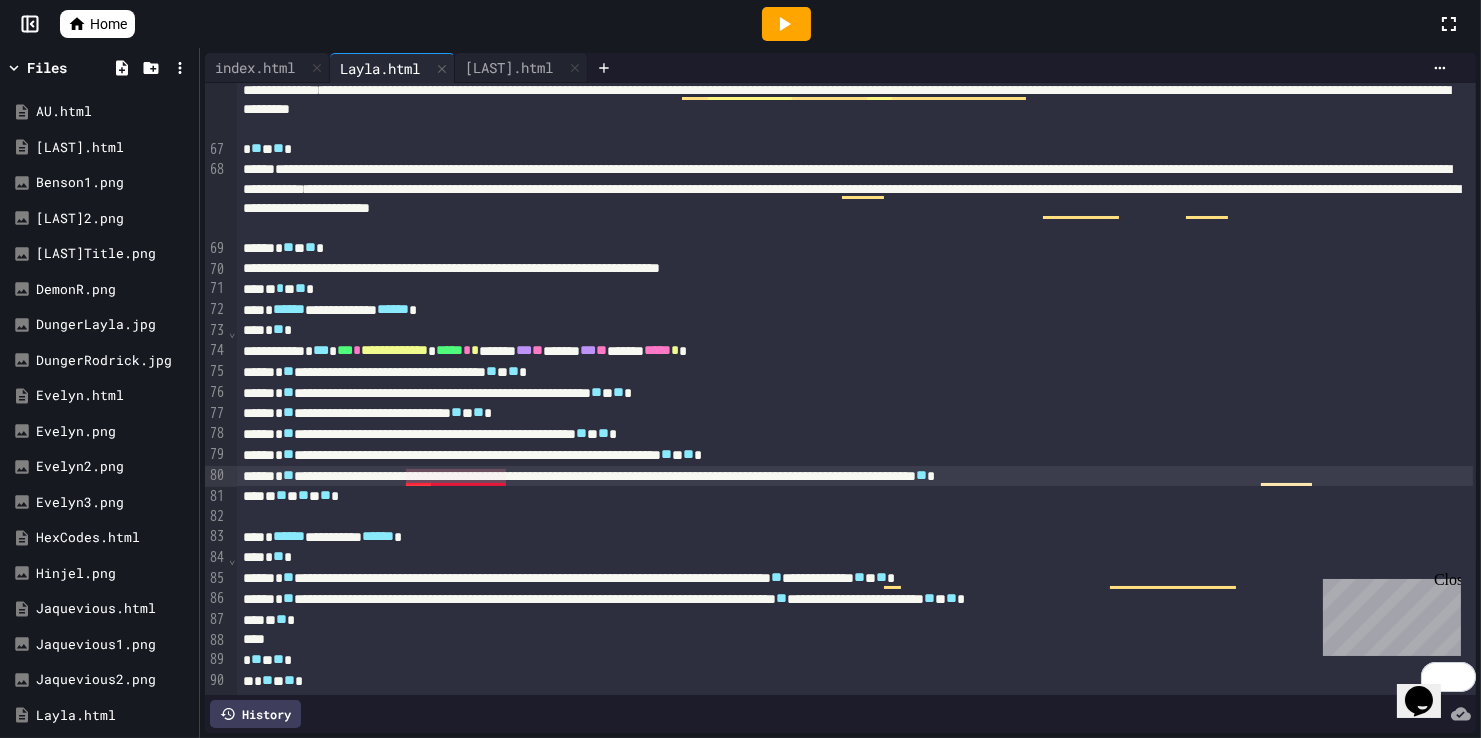 click on "**********" at bounding box center [855, 476] 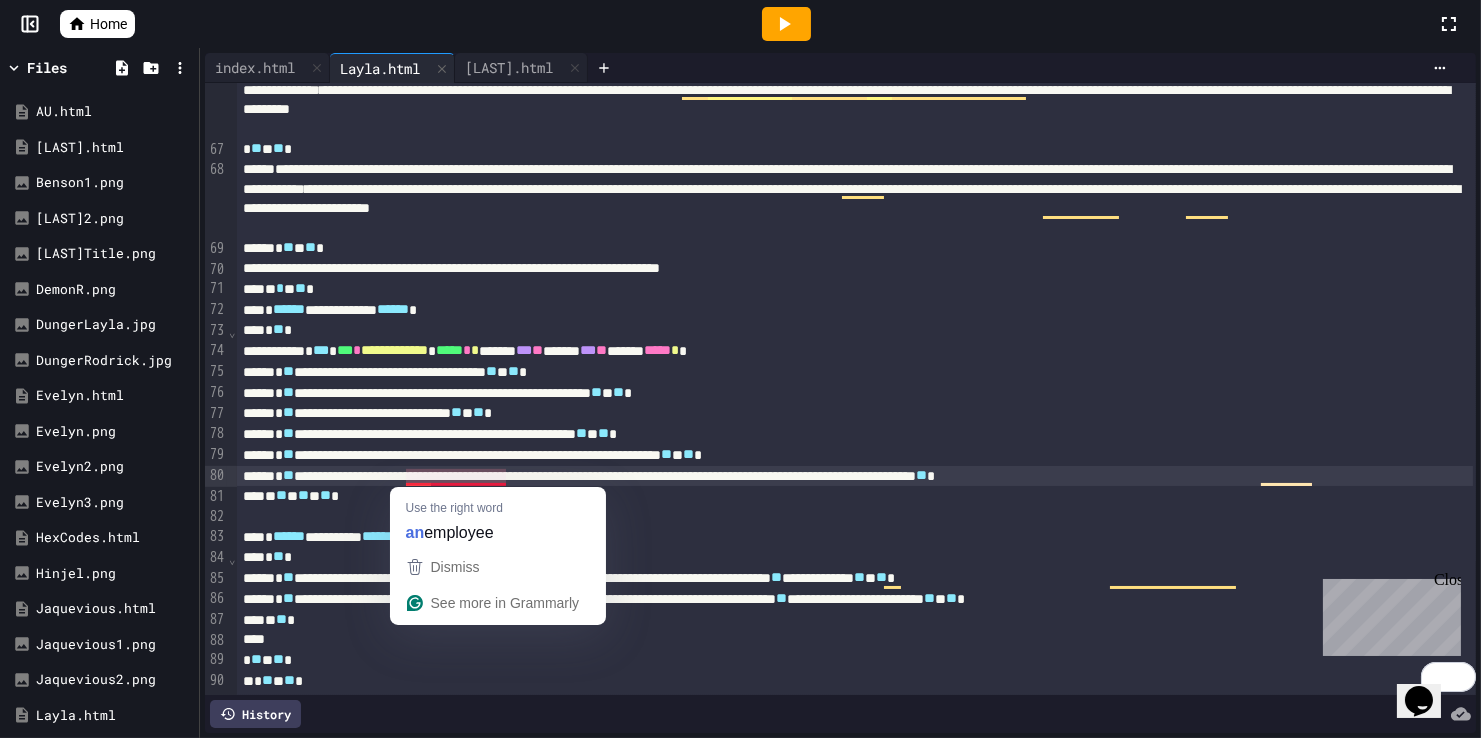 click on "**********" at bounding box center [855, 476] 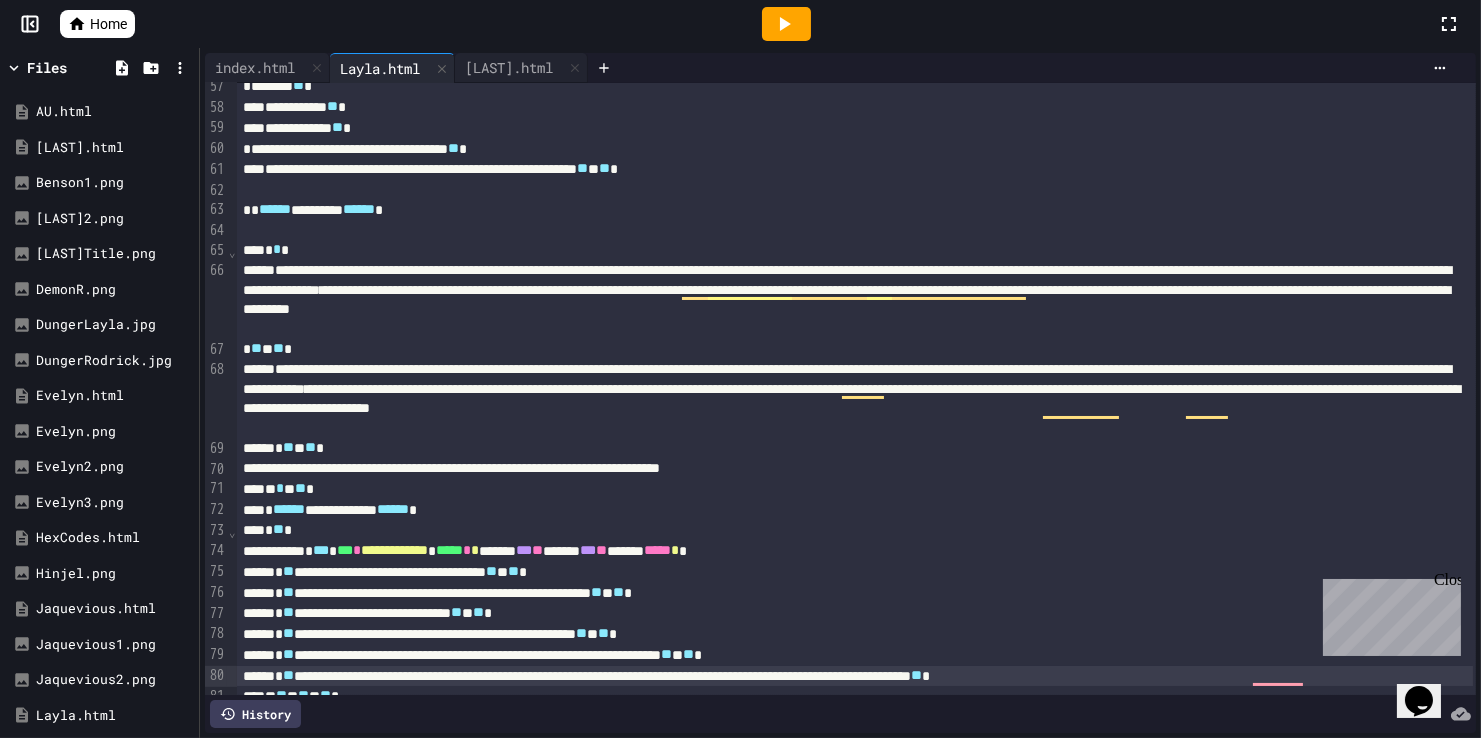 scroll, scrollTop: 1157, scrollLeft: 0, axis: vertical 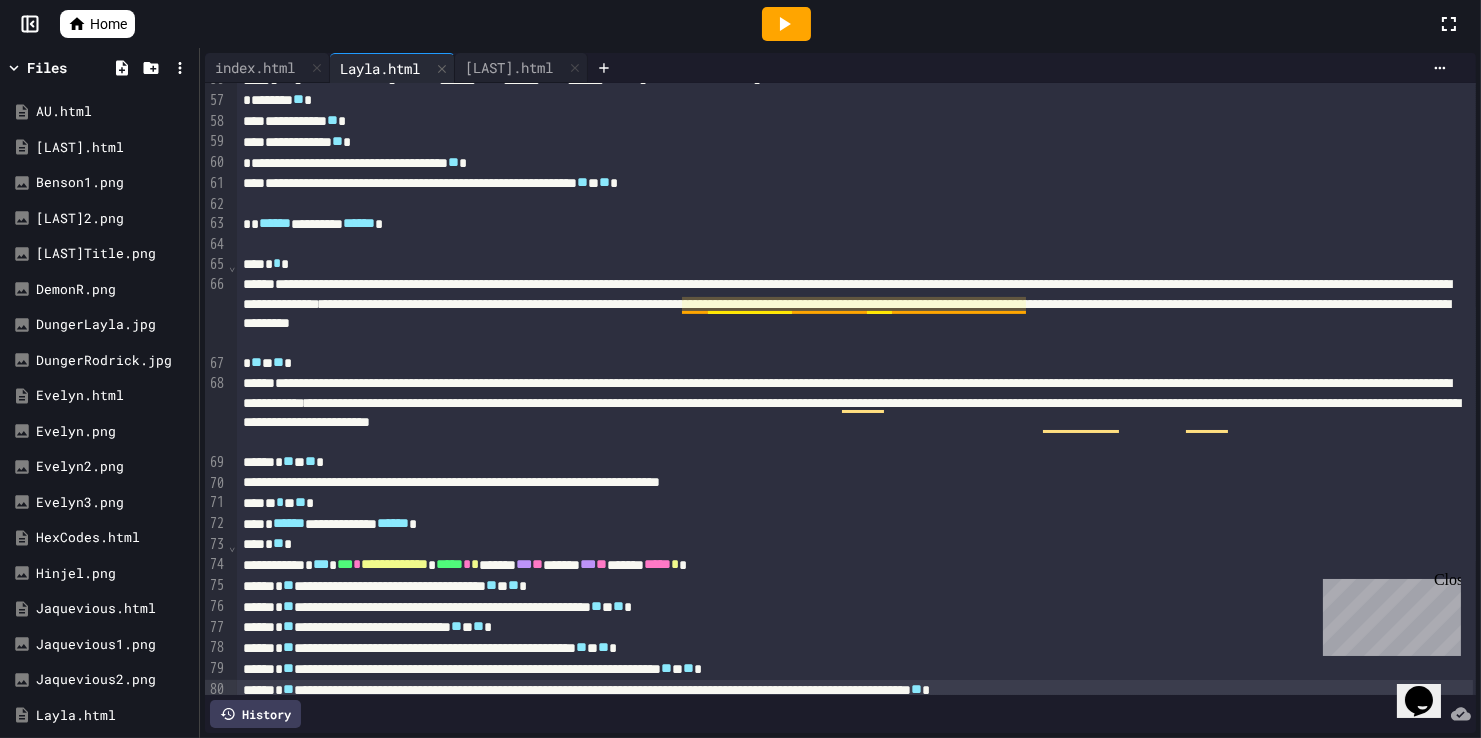 click on "**********" at bounding box center [855, 314] 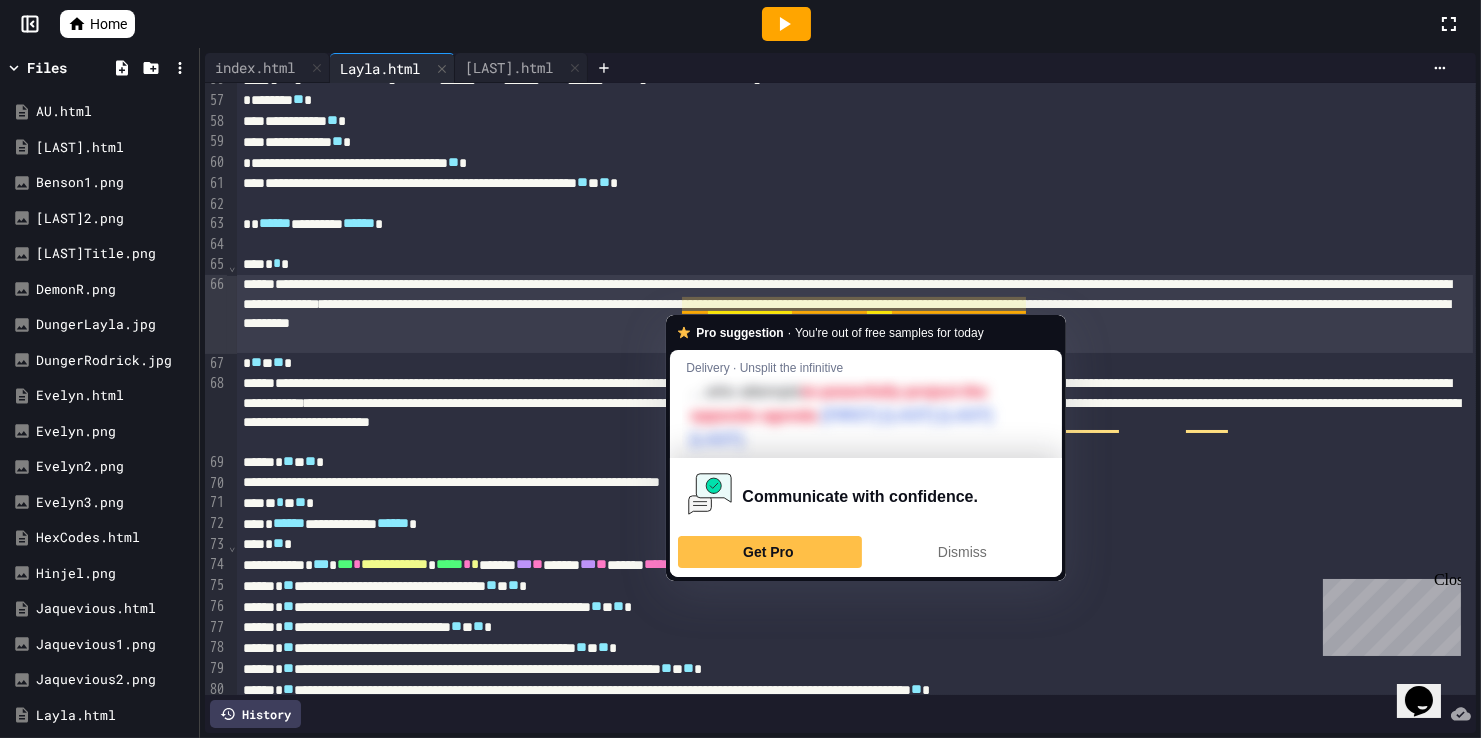 click on "**********" at bounding box center [855, 413] 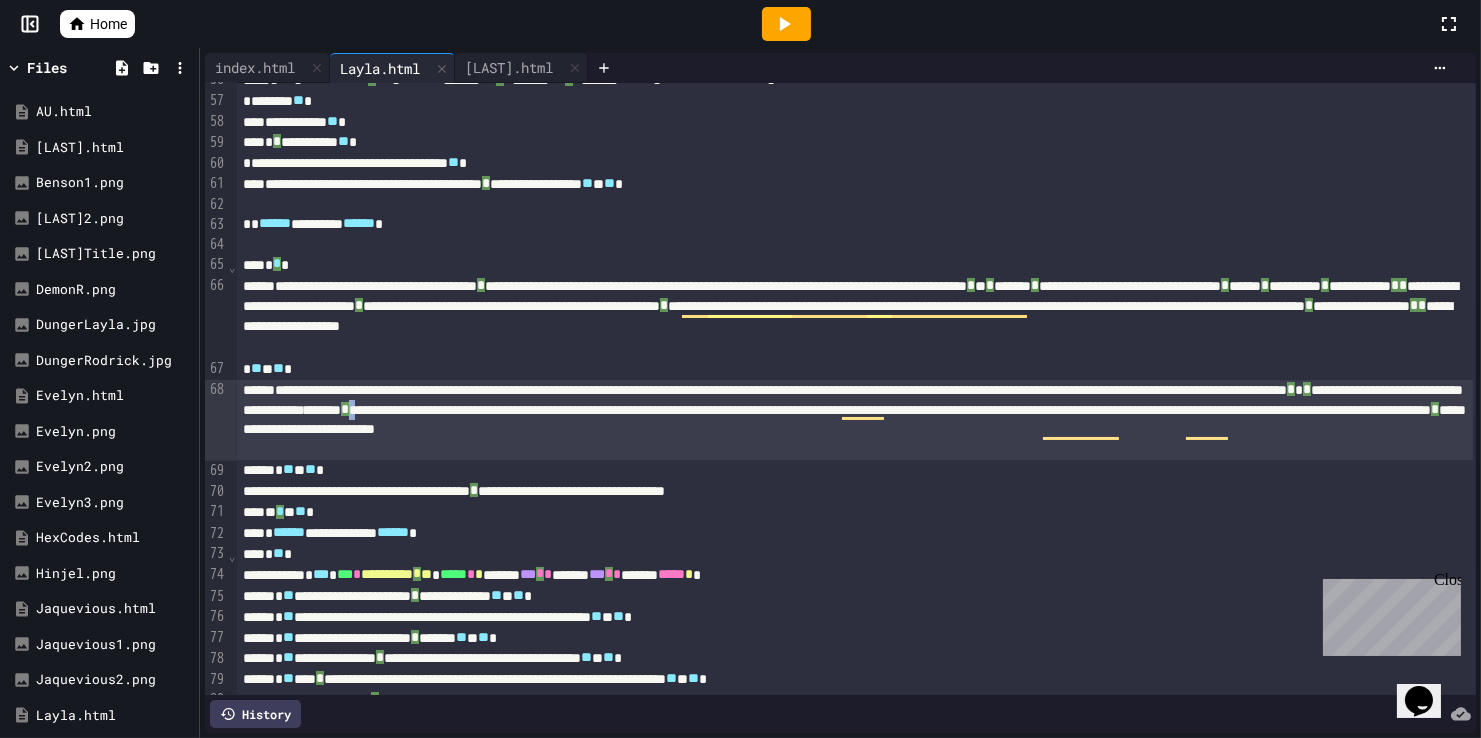 click on "**********" at bounding box center (855, 420) 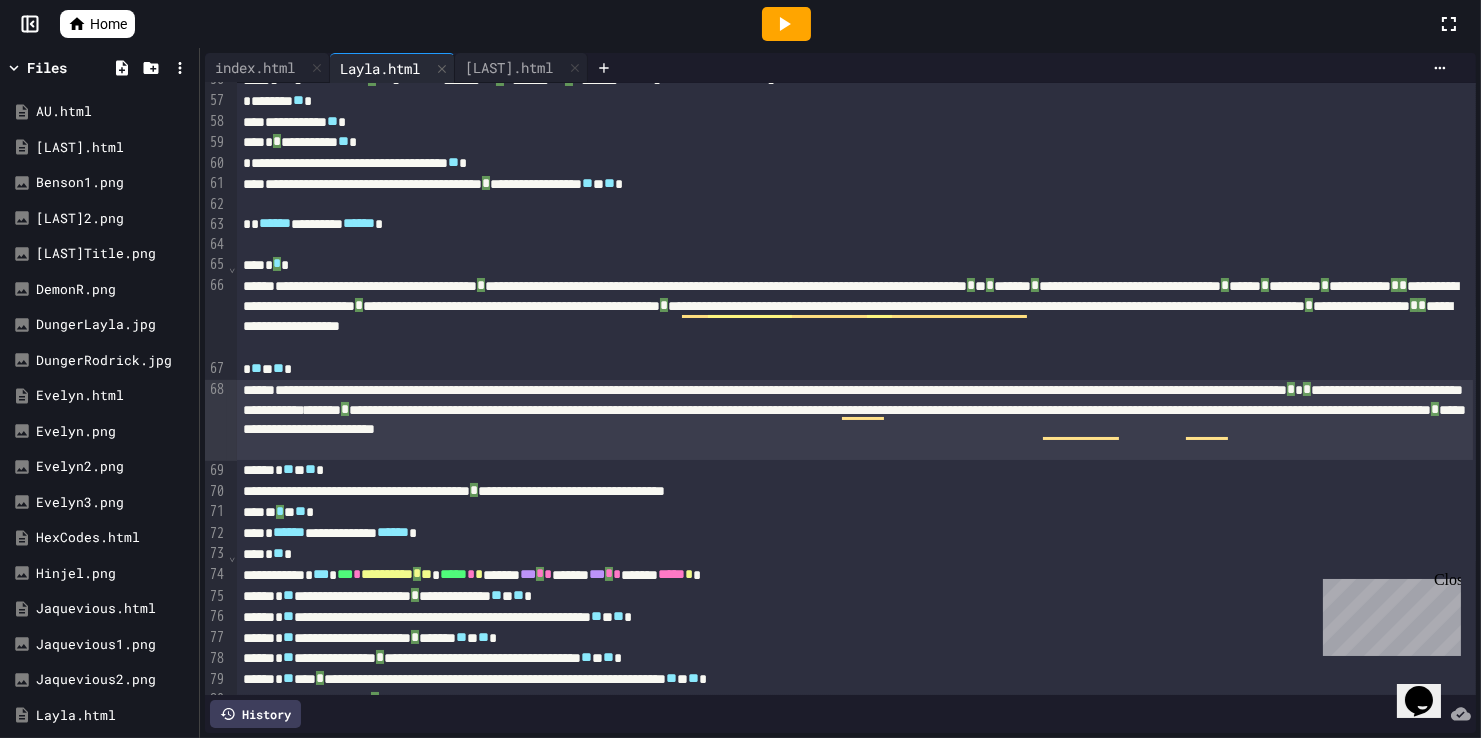 scroll, scrollTop: 1156, scrollLeft: 0, axis: vertical 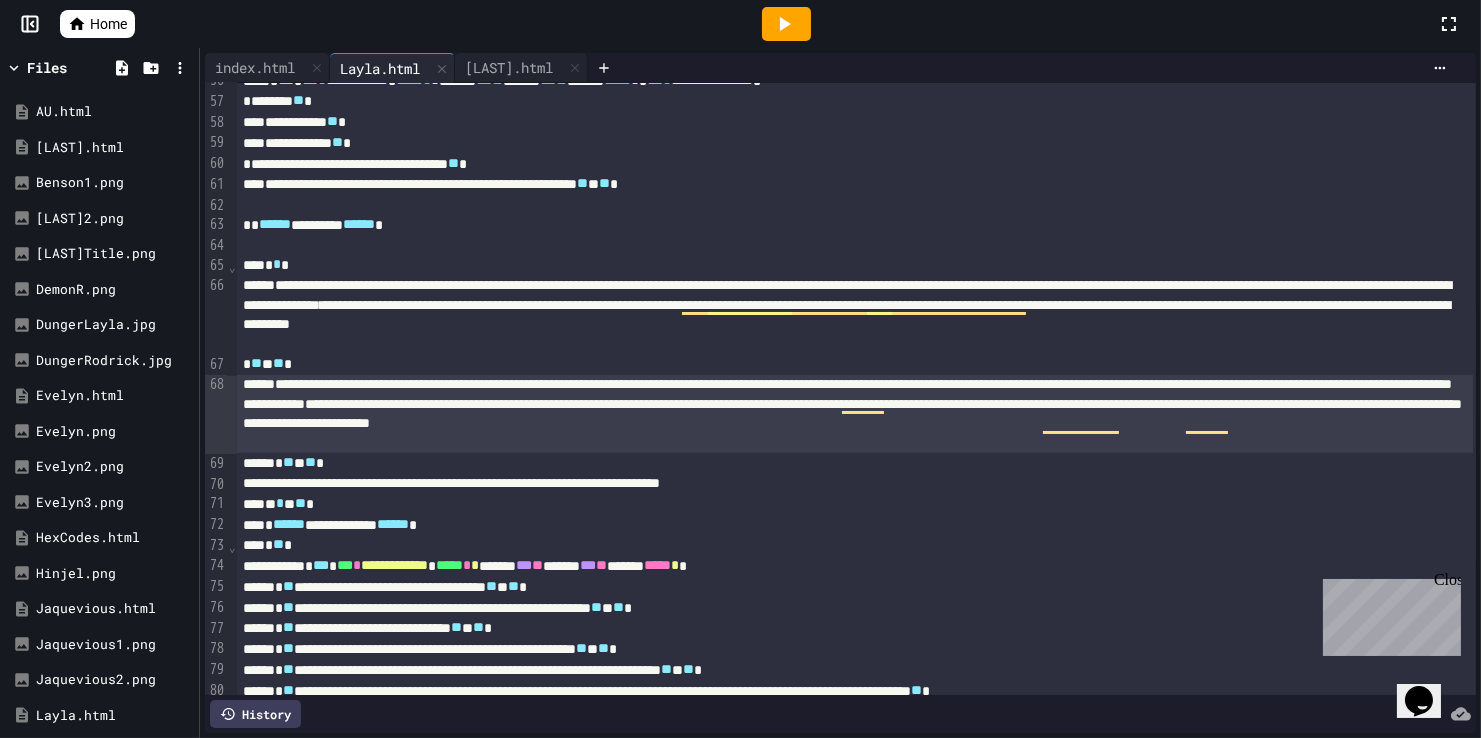 click on "**********" at bounding box center [855, 414] 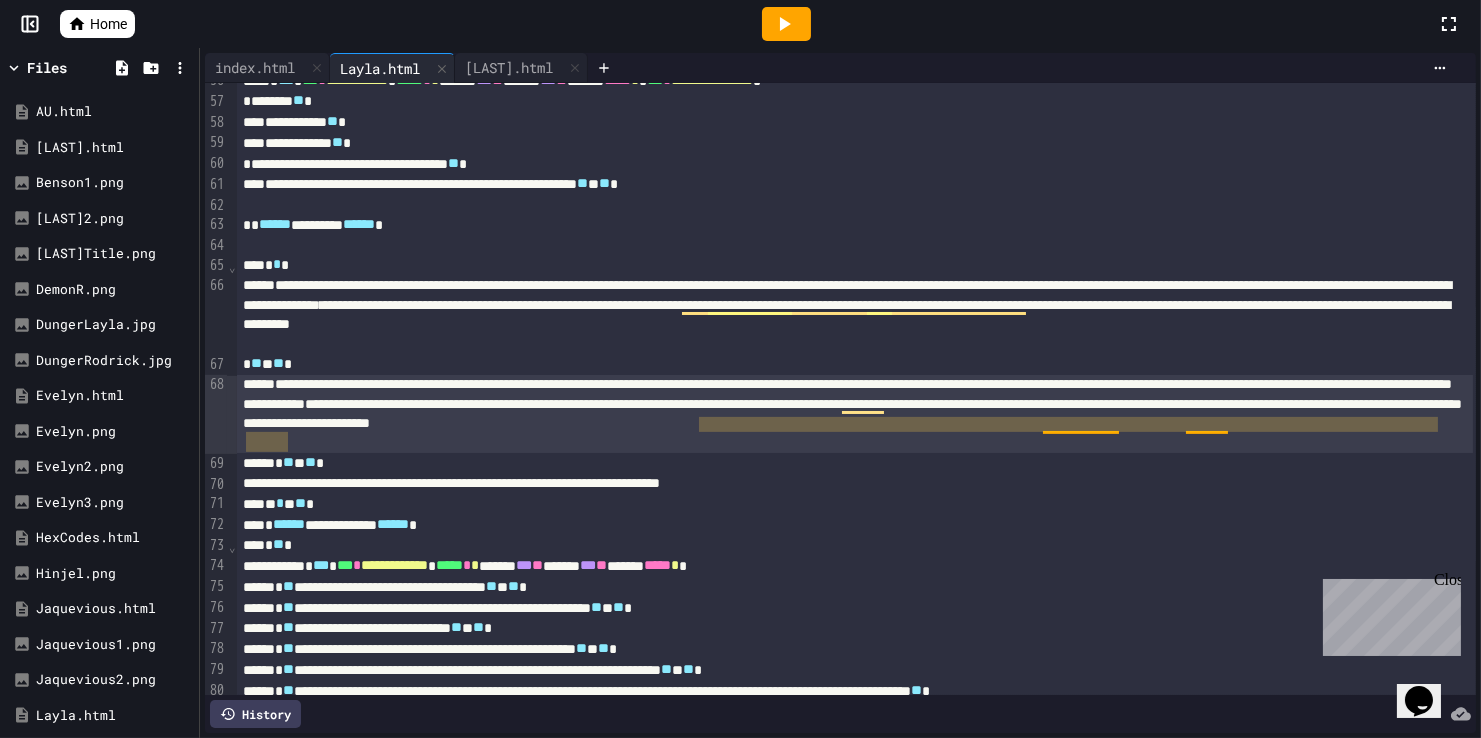 click on "**********" at bounding box center (855, 414) 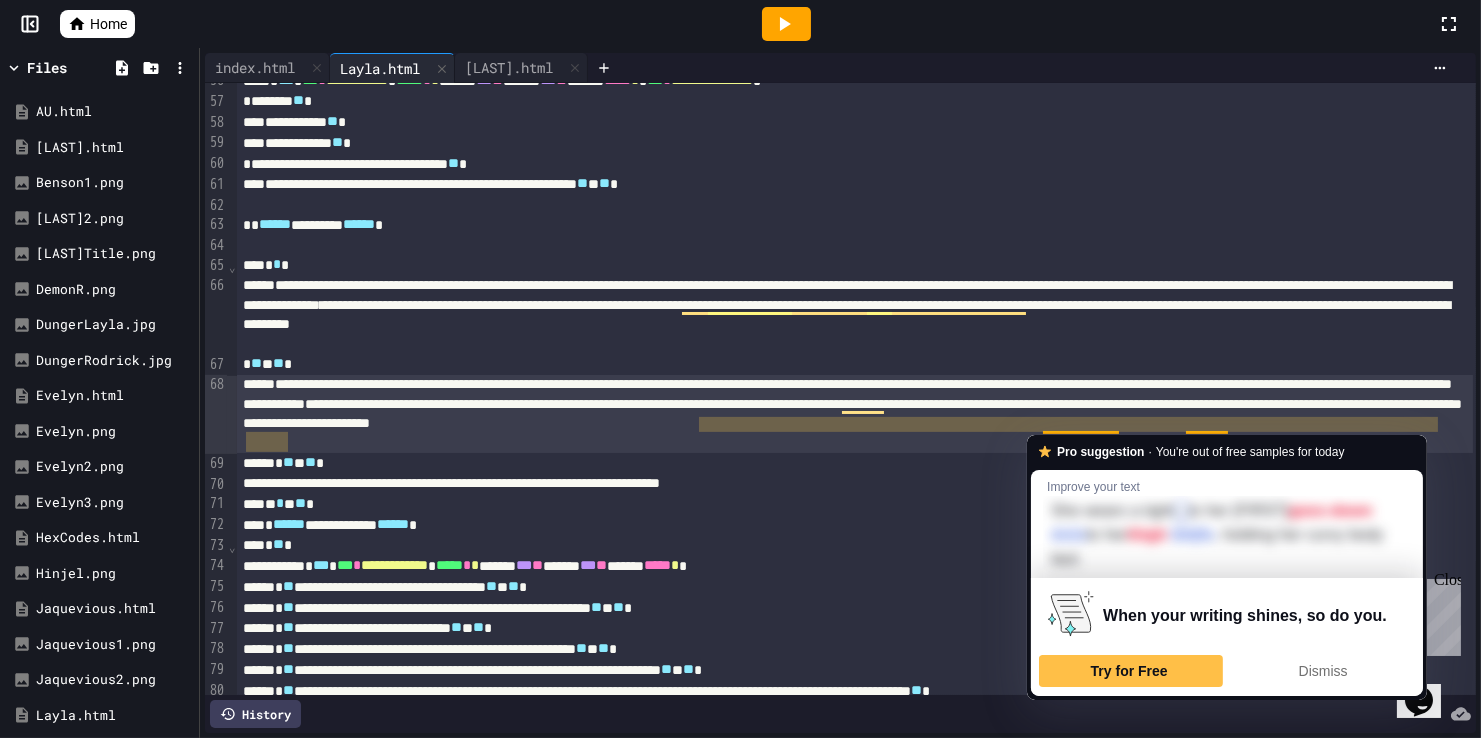 click on "**********" at bounding box center [855, 414] 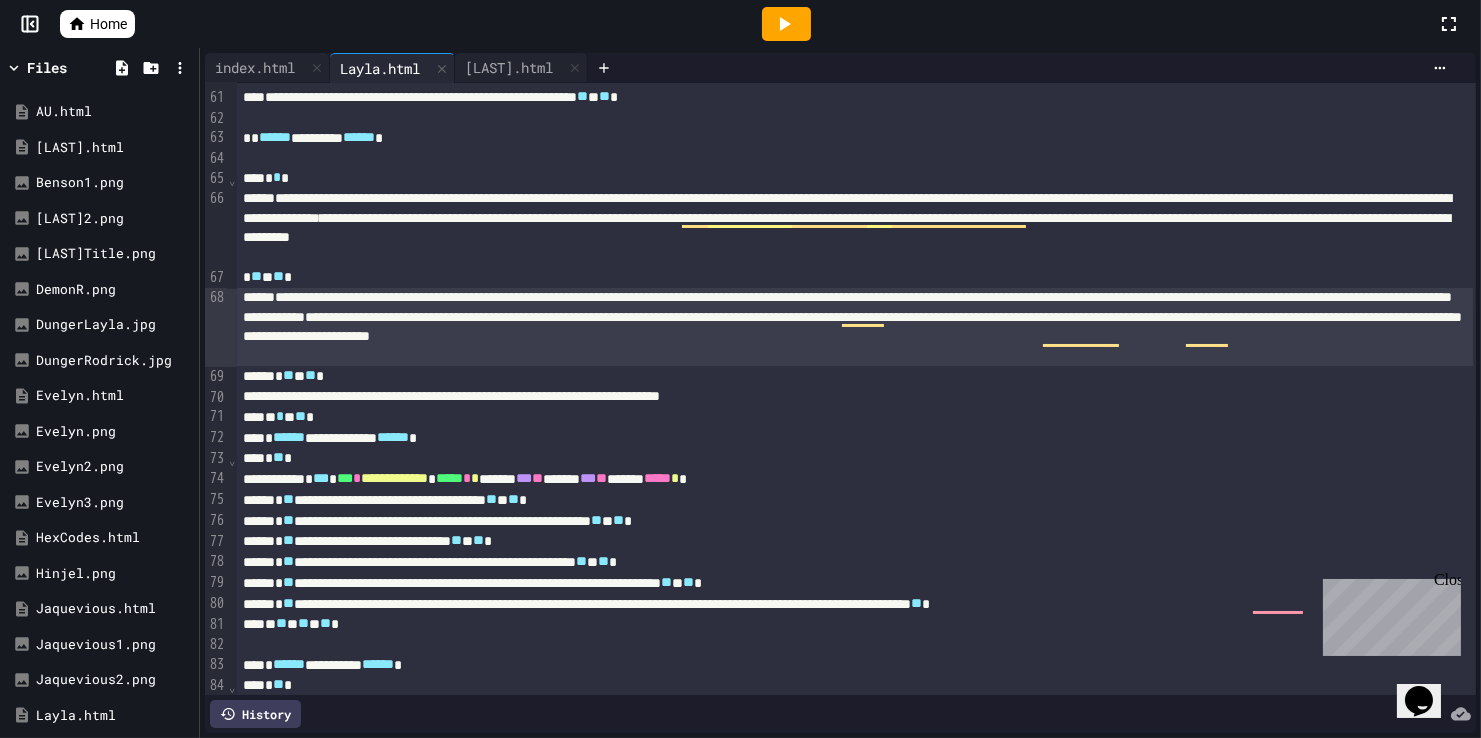 scroll, scrollTop: 1264, scrollLeft: 0, axis: vertical 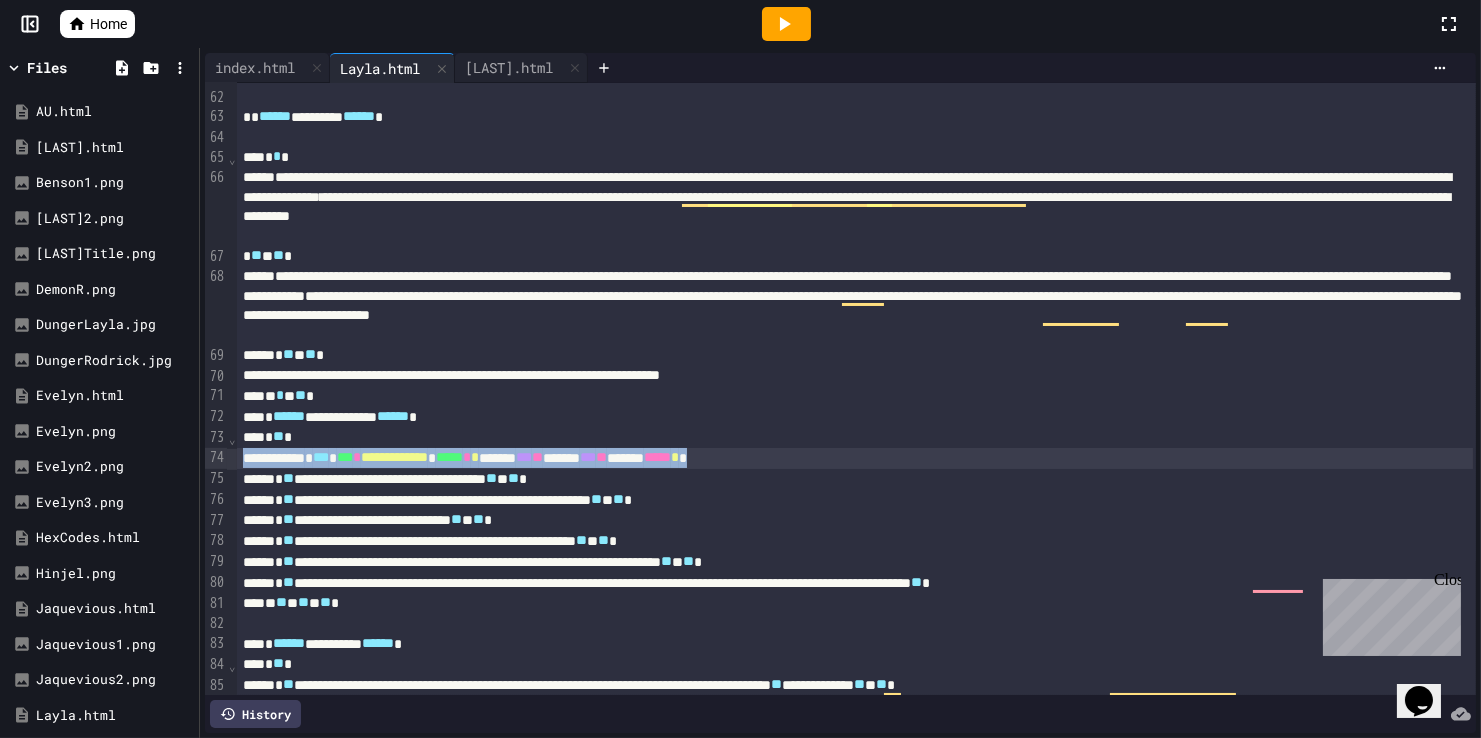 drag, startPoint x: 919, startPoint y: 463, endPoint x: 226, endPoint y: 461, distance: 693.00287 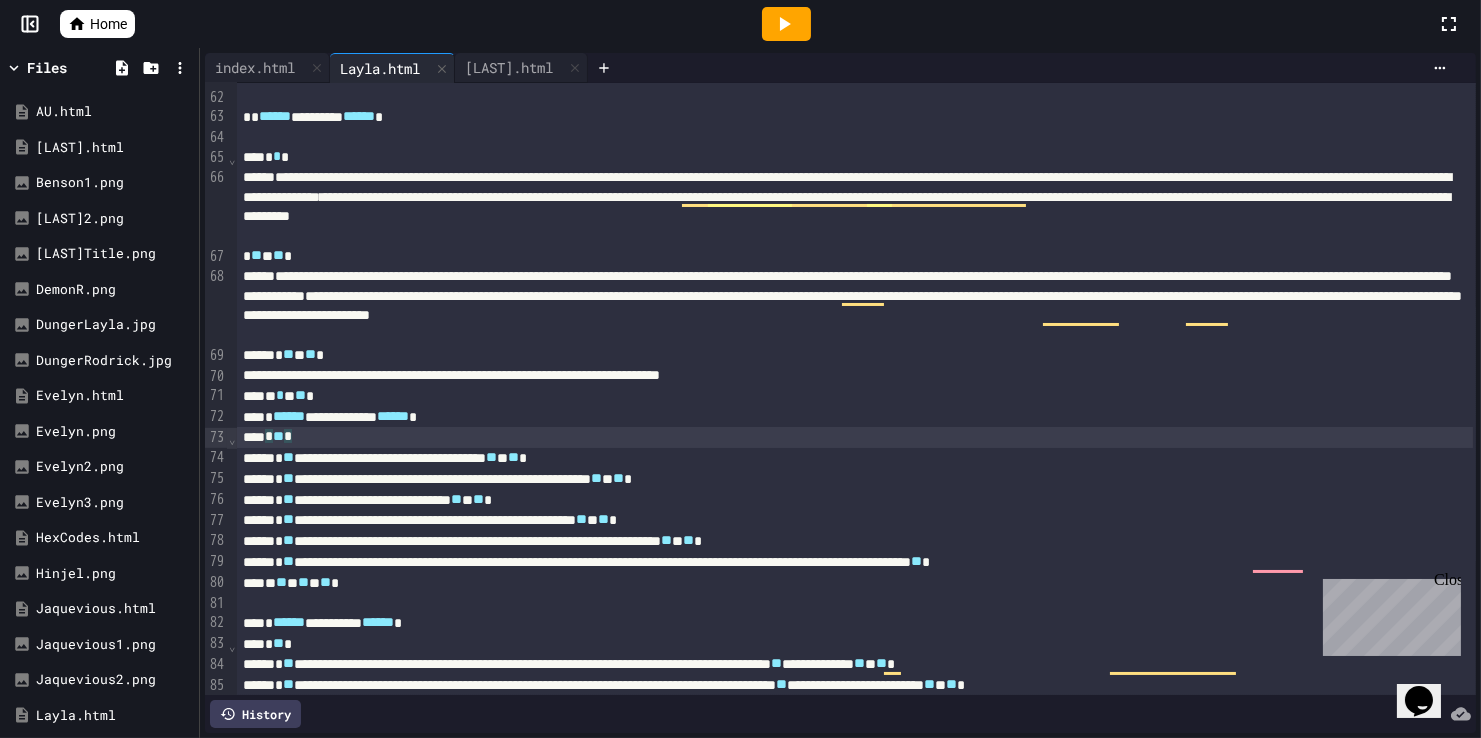 click on "* ** ** ** *" at bounding box center [855, 256] 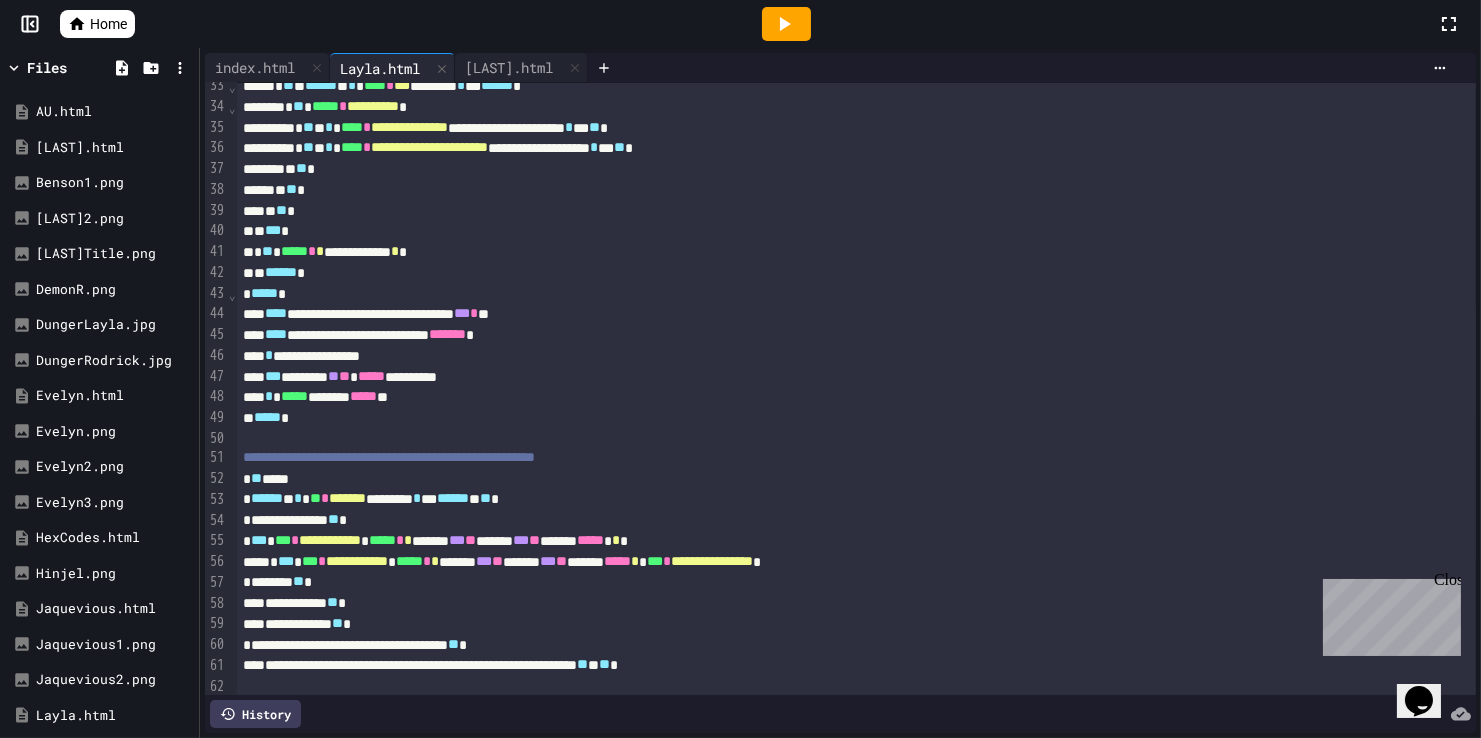scroll, scrollTop: 658, scrollLeft: 0, axis: vertical 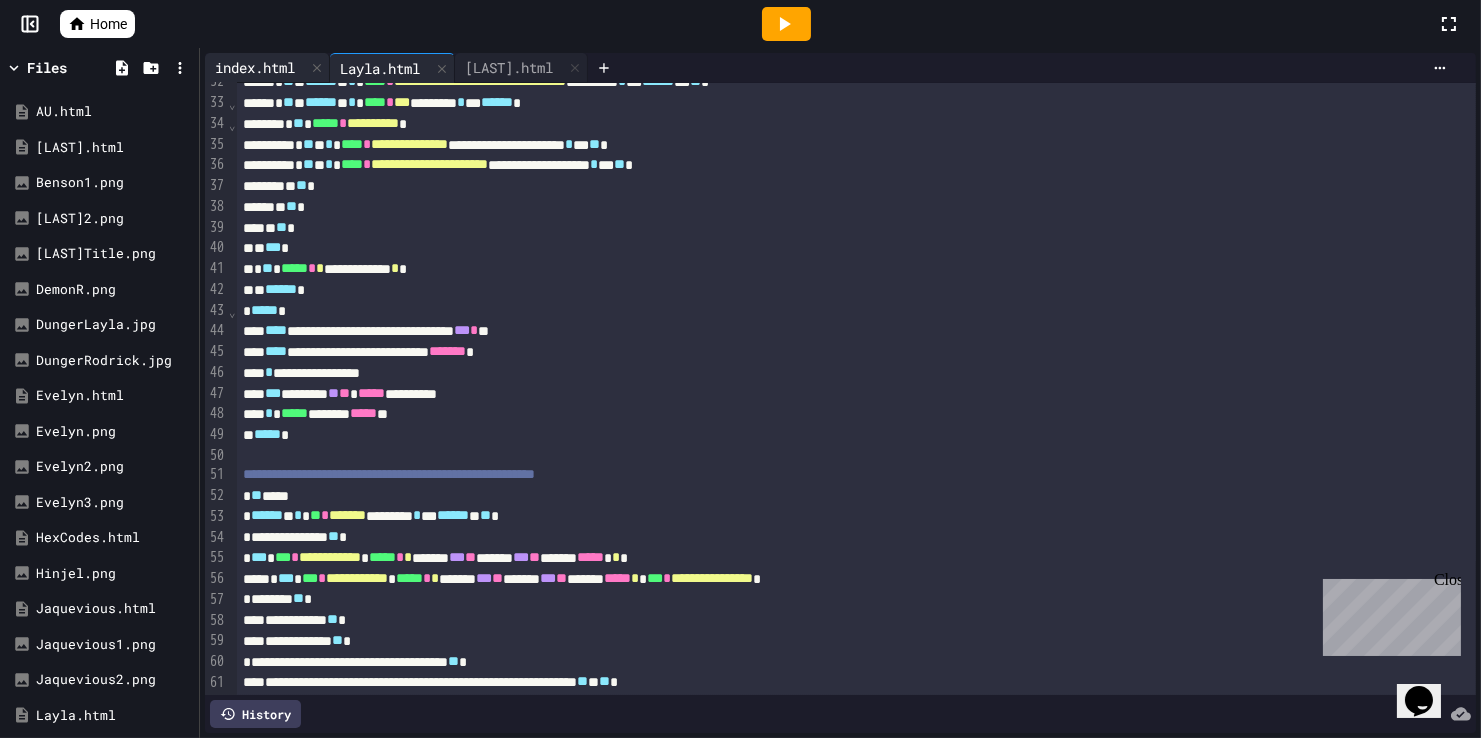 click on "index.html" at bounding box center (255, 67) 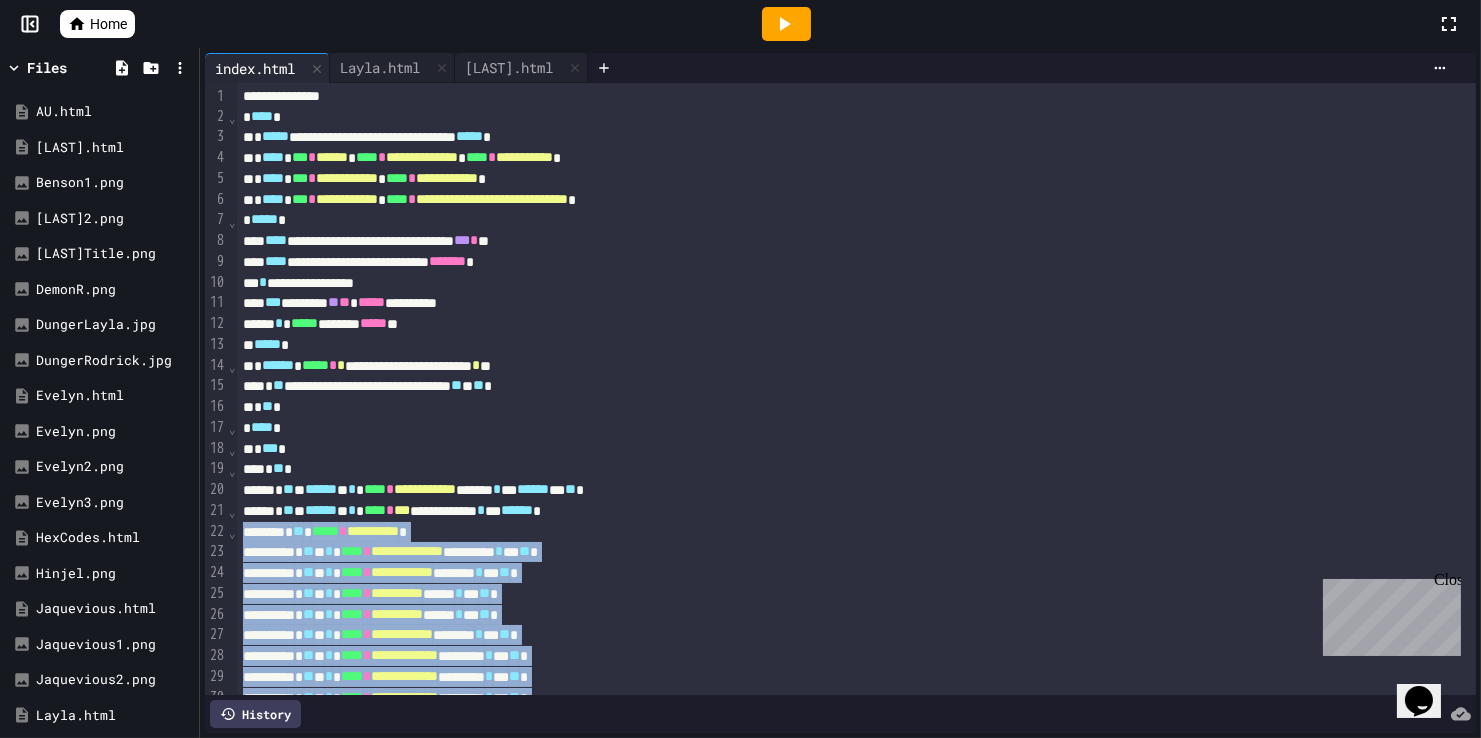 drag, startPoint x: 250, startPoint y: 257, endPoint x: 386, endPoint y: 627, distance: 394.203 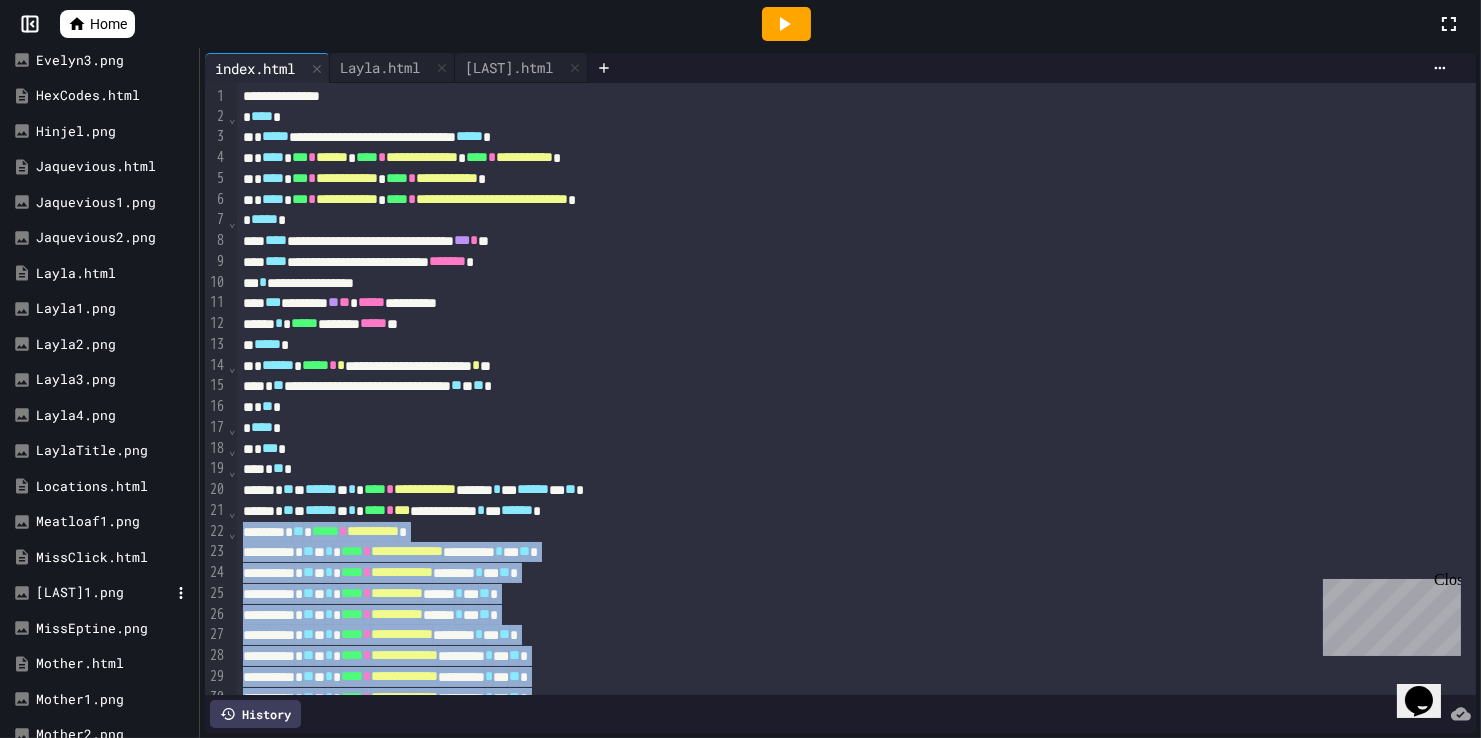 scroll, scrollTop: 447, scrollLeft: 0, axis: vertical 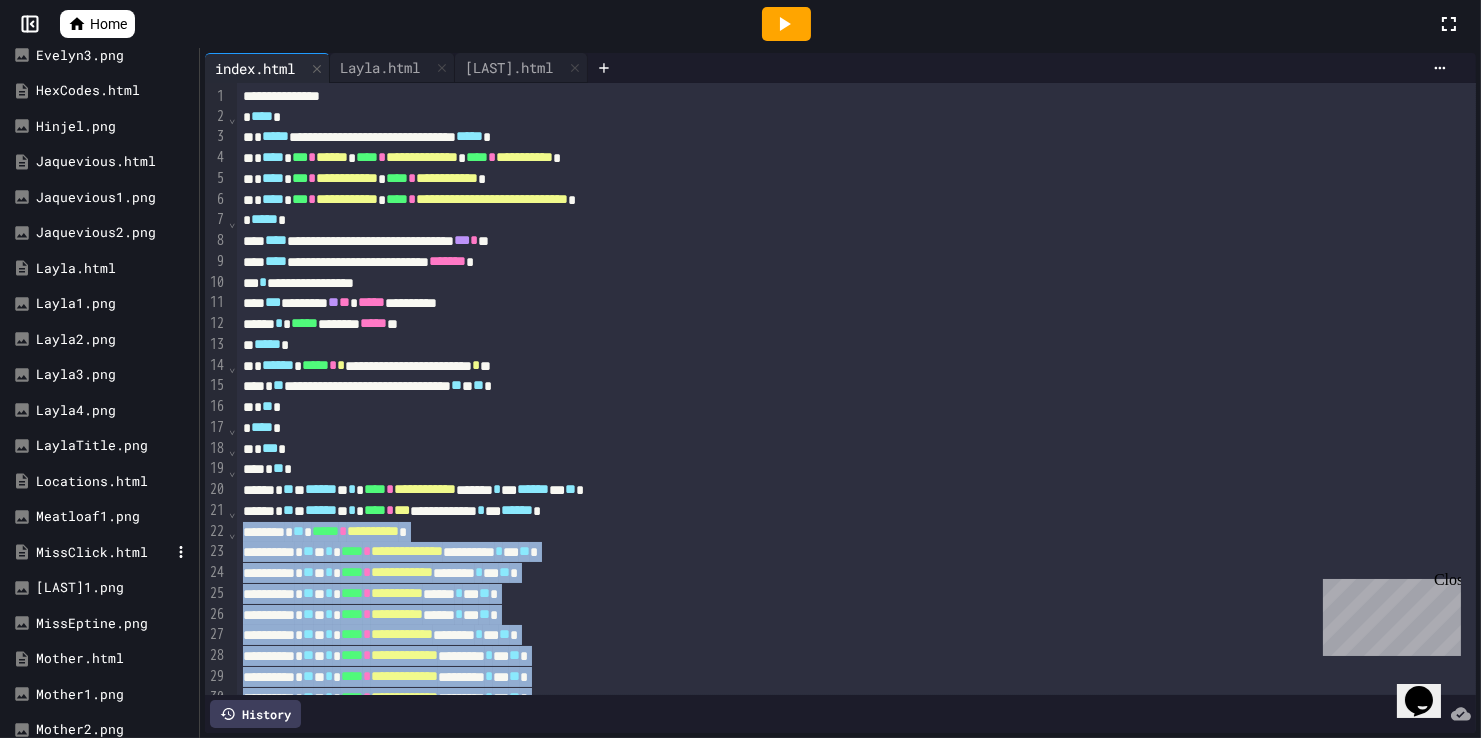 click on "MissClick.html" at bounding box center [103, 553] 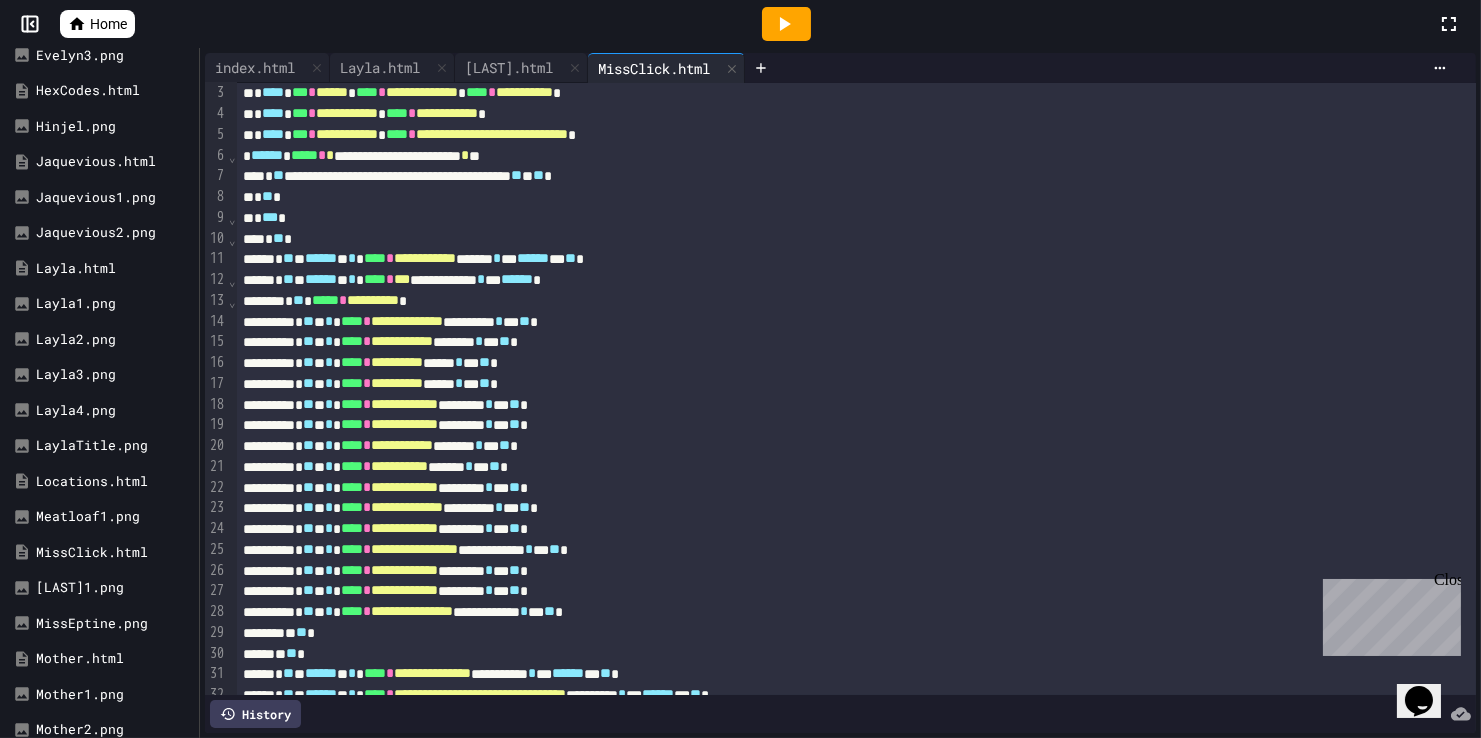 scroll, scrollTop: 55, scrollLeft: 0, axis: vertical 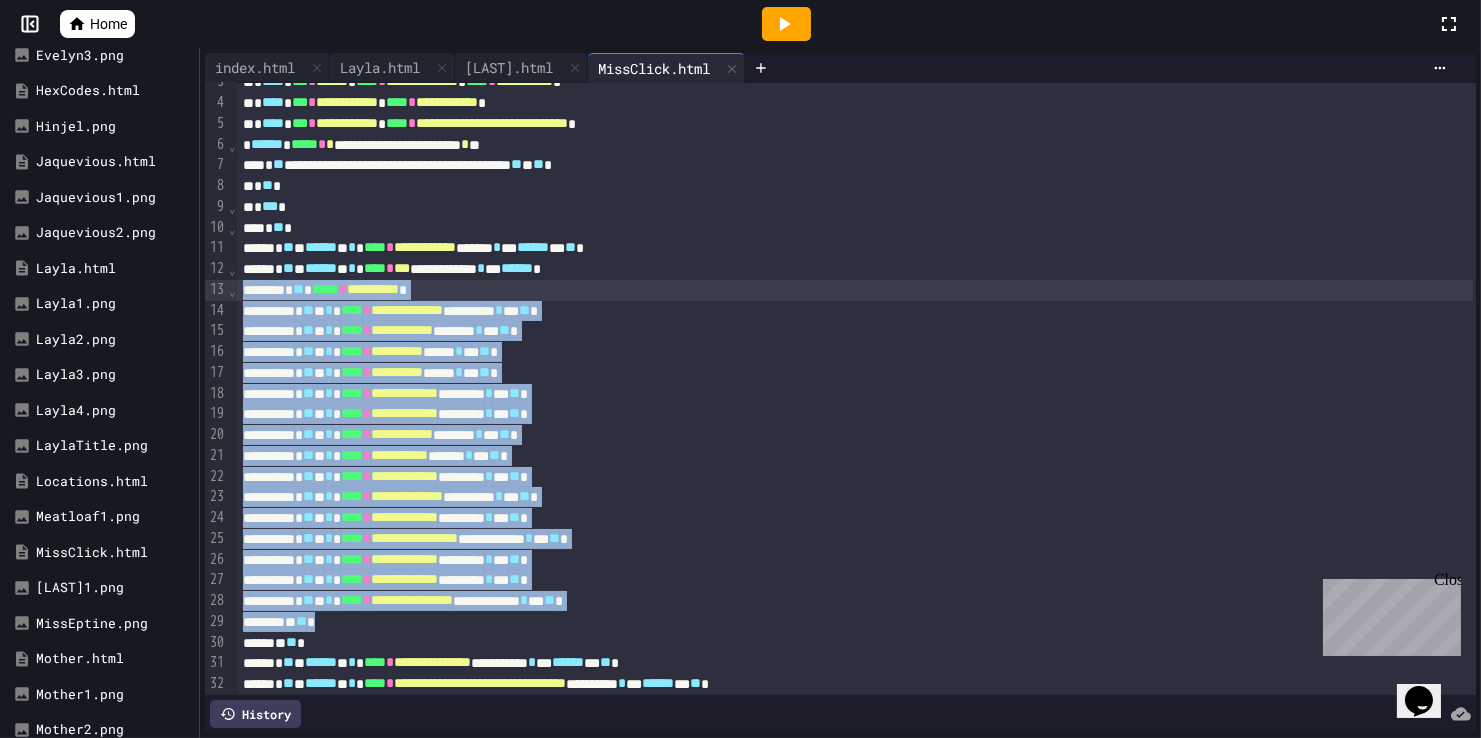 drag, startPoint x: 373, startPoint y: 622, endPoint x: 245, endPoint y: 297, distance: 349.29788 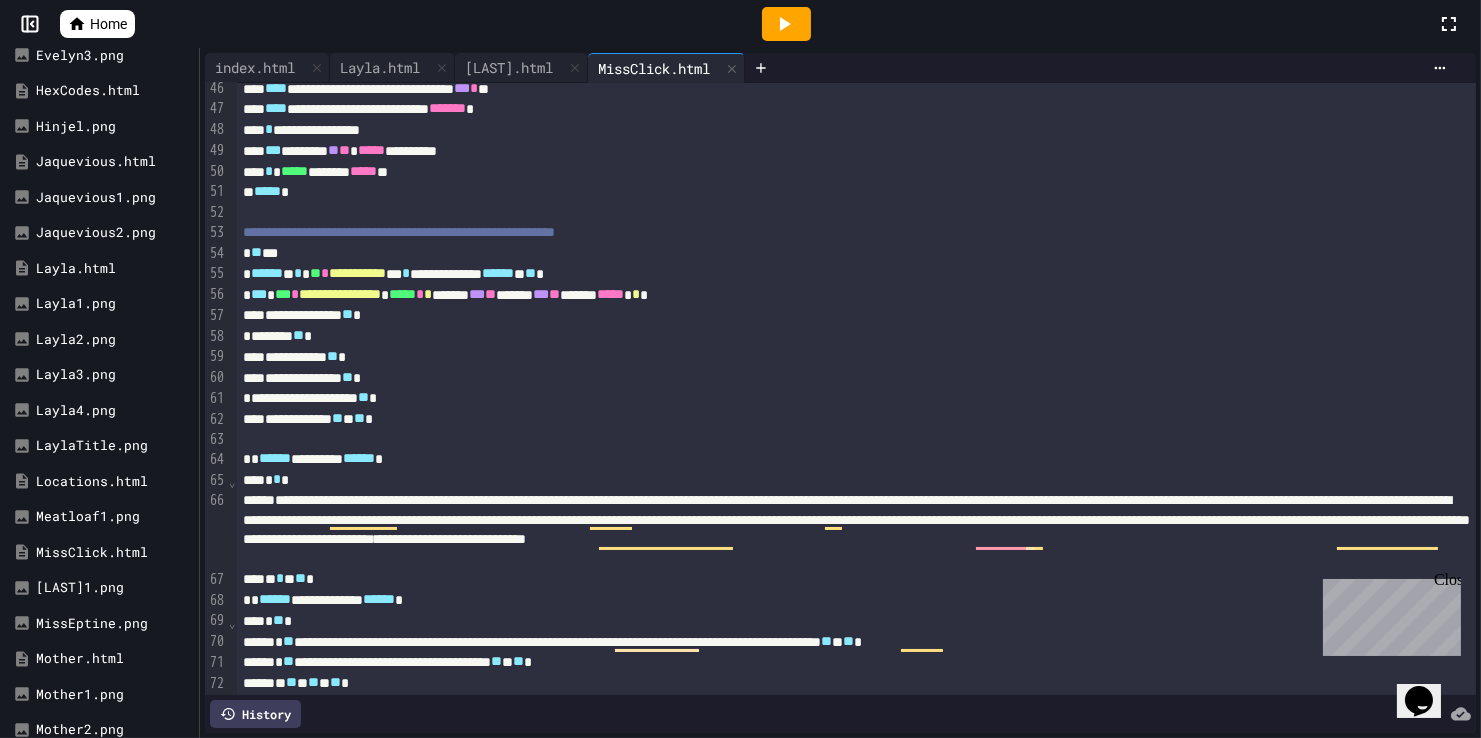 scroll, scrollTop: 974, scrollLeft: 0, axis: vertical 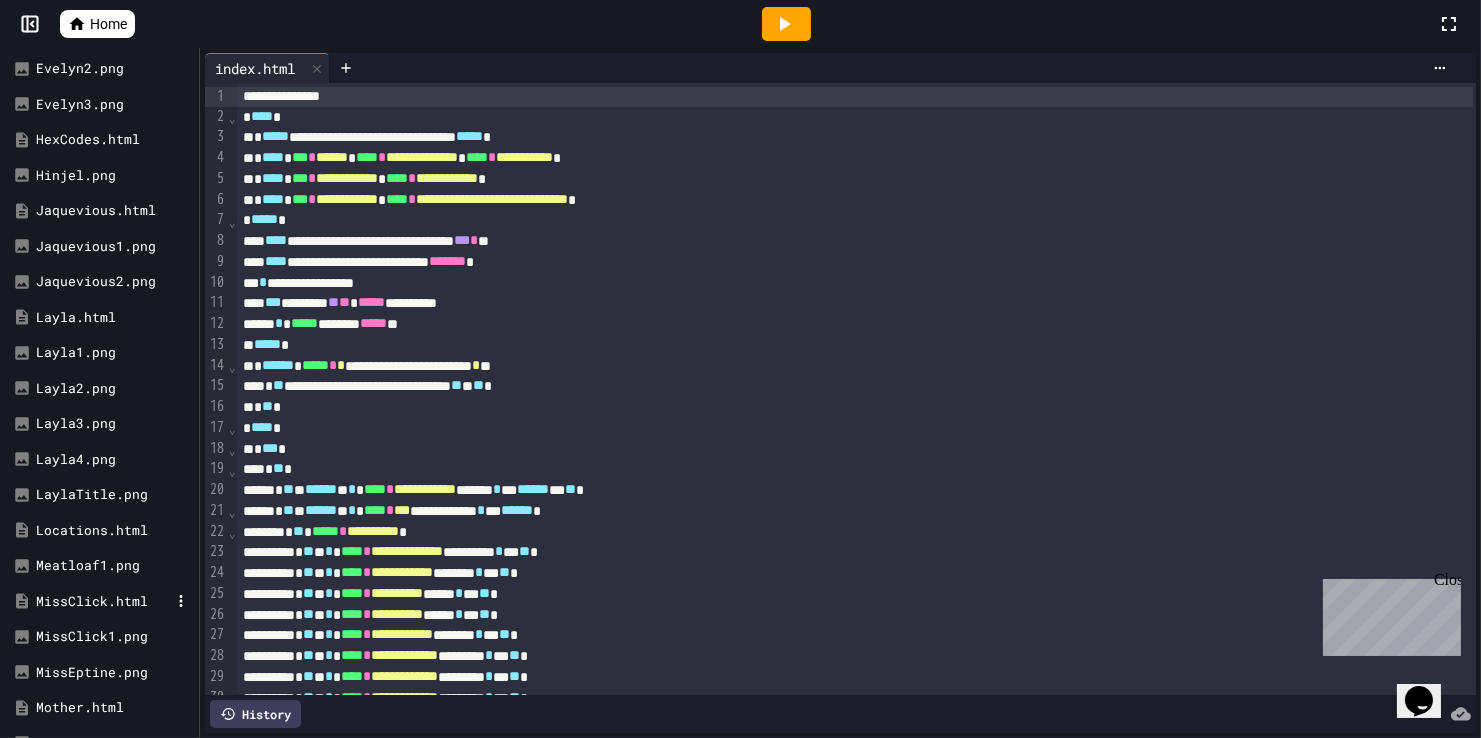 click on "MissClick.html" at bounding box center (103, 602) 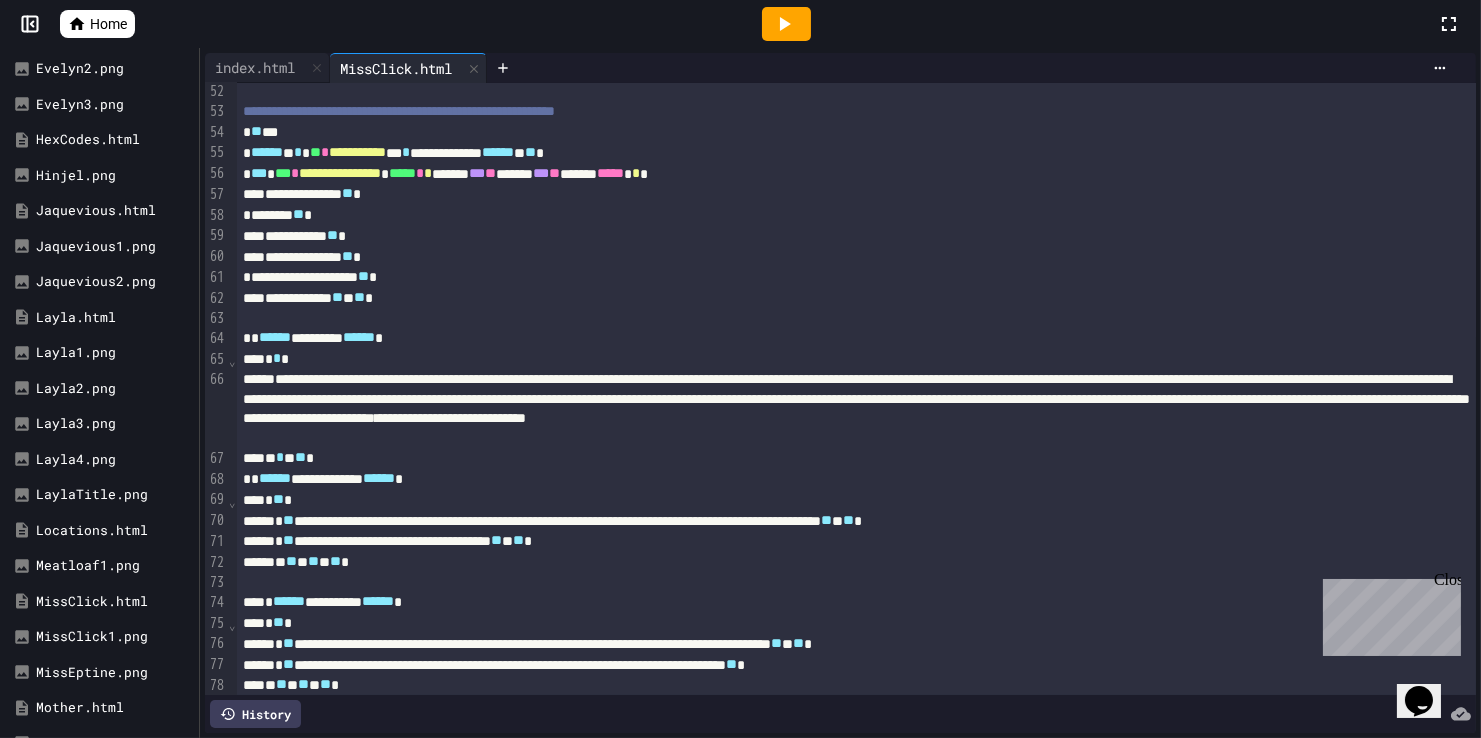 scroll, scrollTop: 1067, scrollLeft: 0, axis: vertical 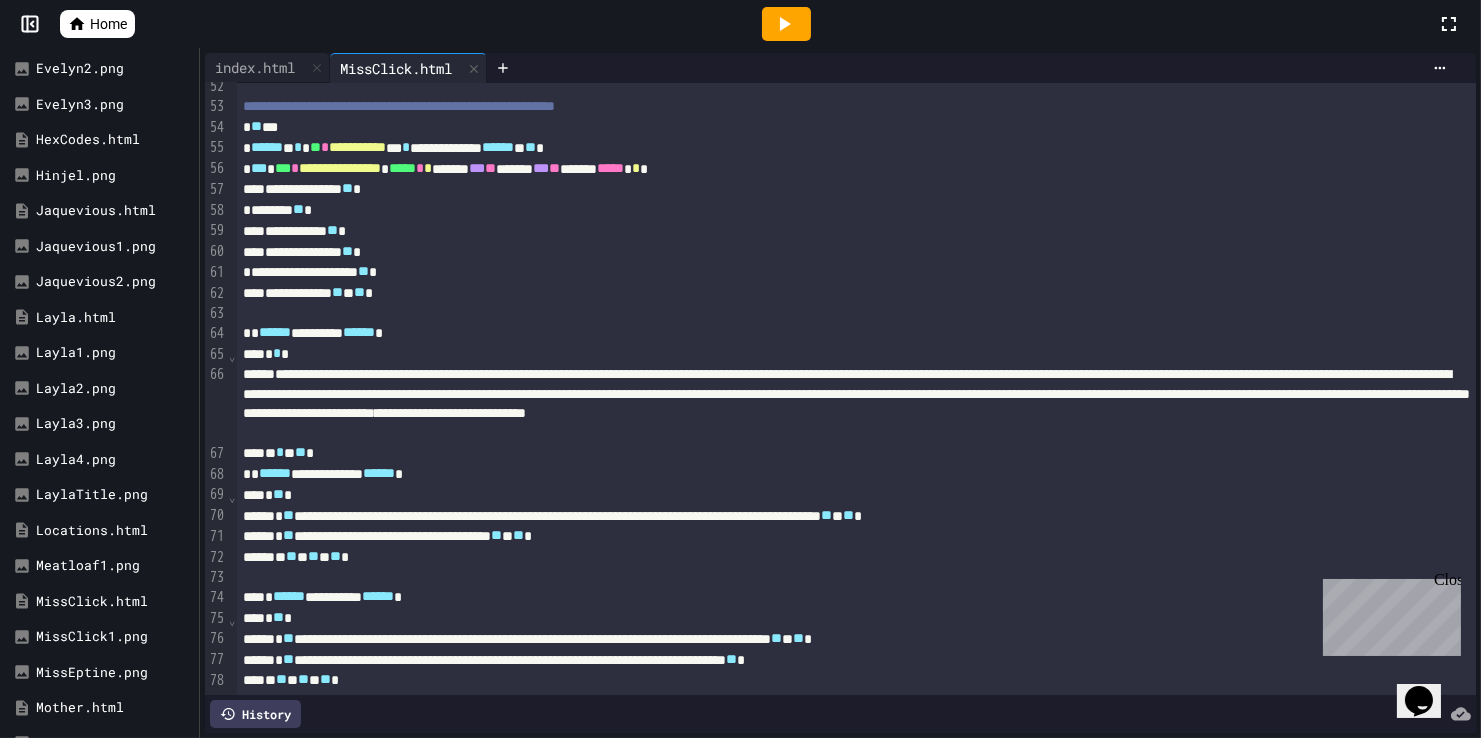 click on "* * *" at bounding box center (855, 354) 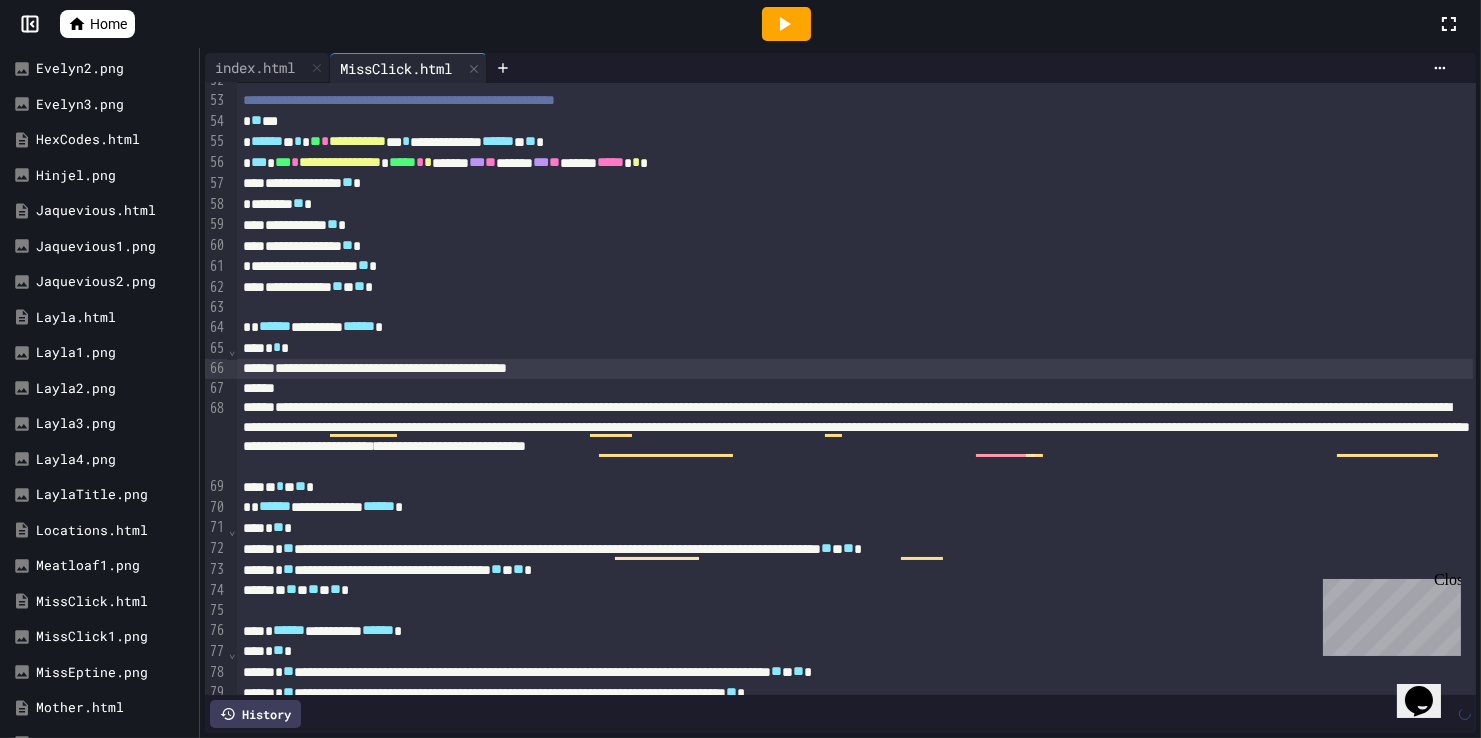 scroll, scrollTop: 1076, scrollLeft: 0, axis: vertical 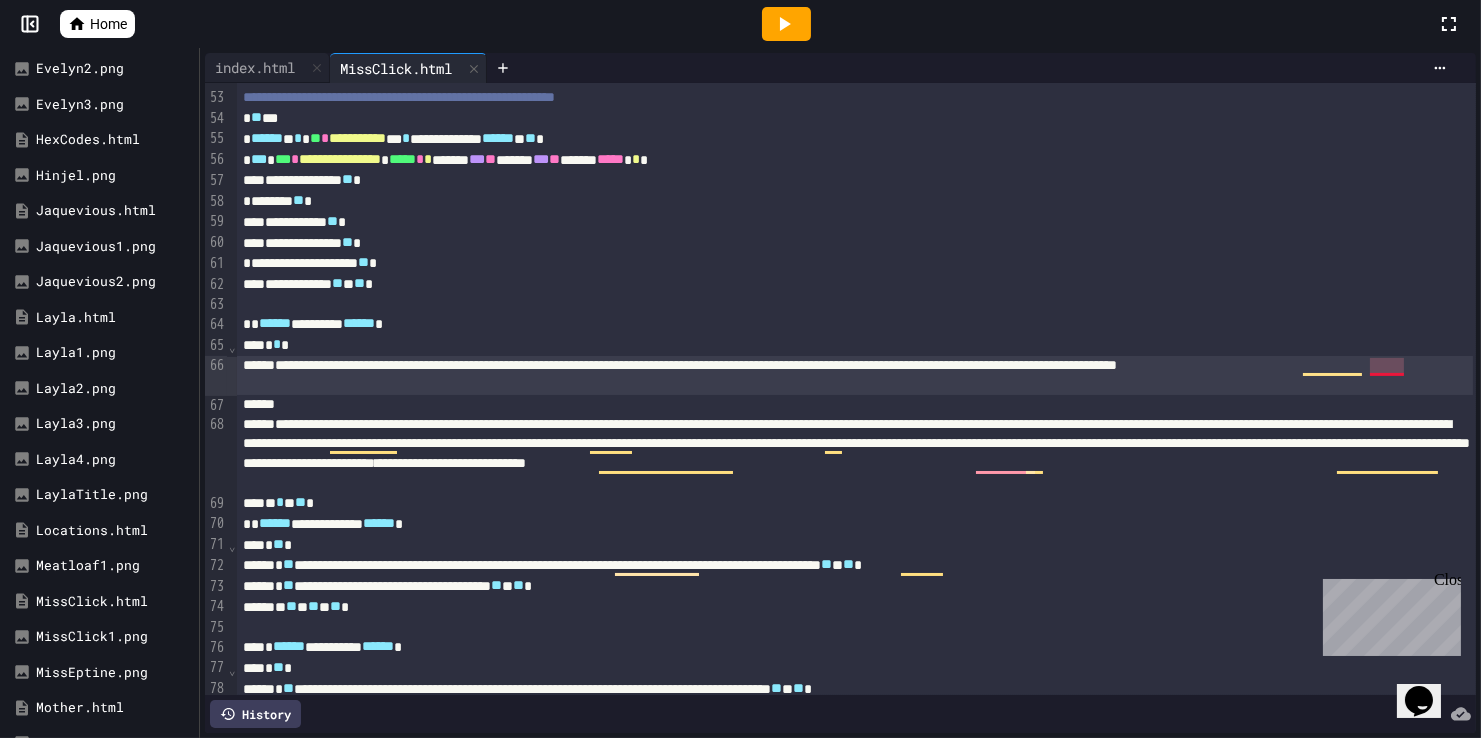 click on "**********" at bounding box center [855, 375] 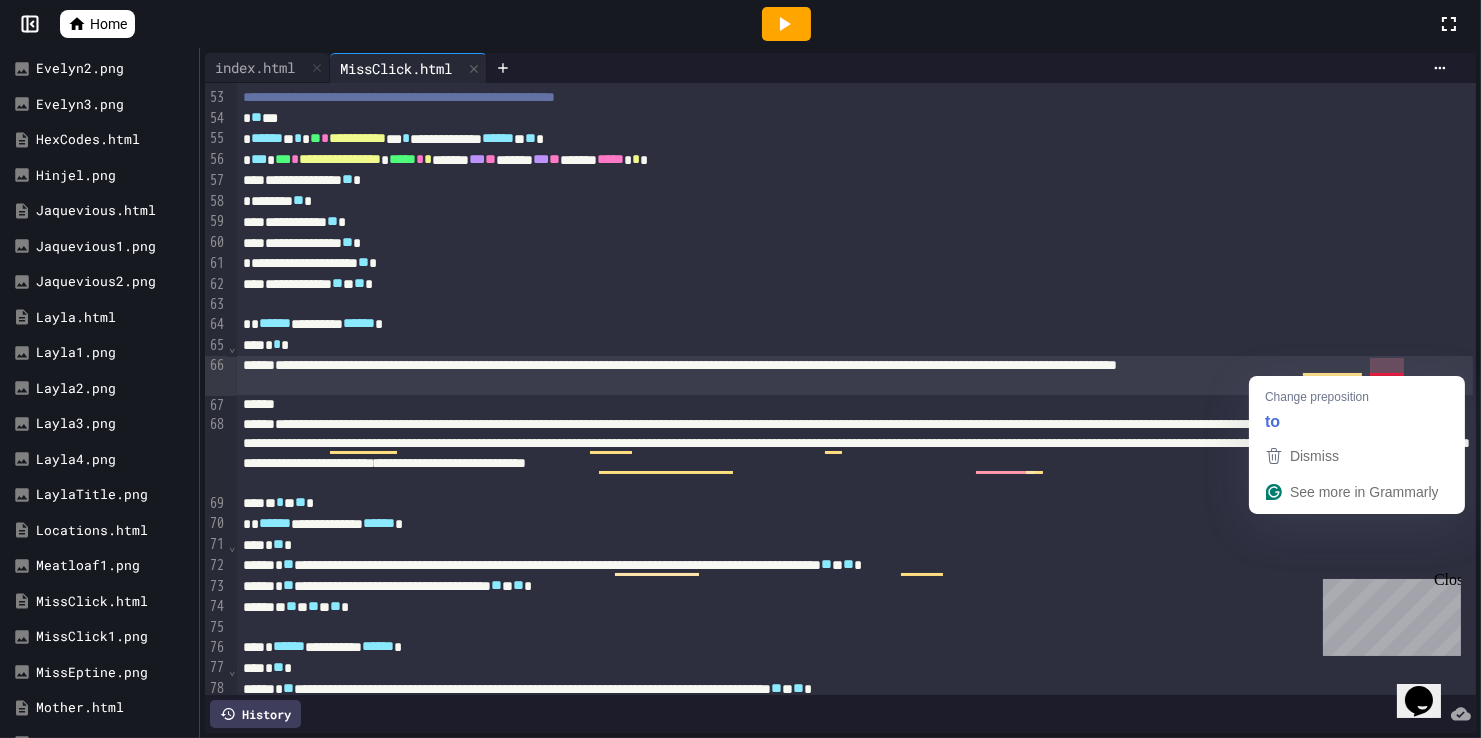 click on "**********" at bounding box center [855, 375] 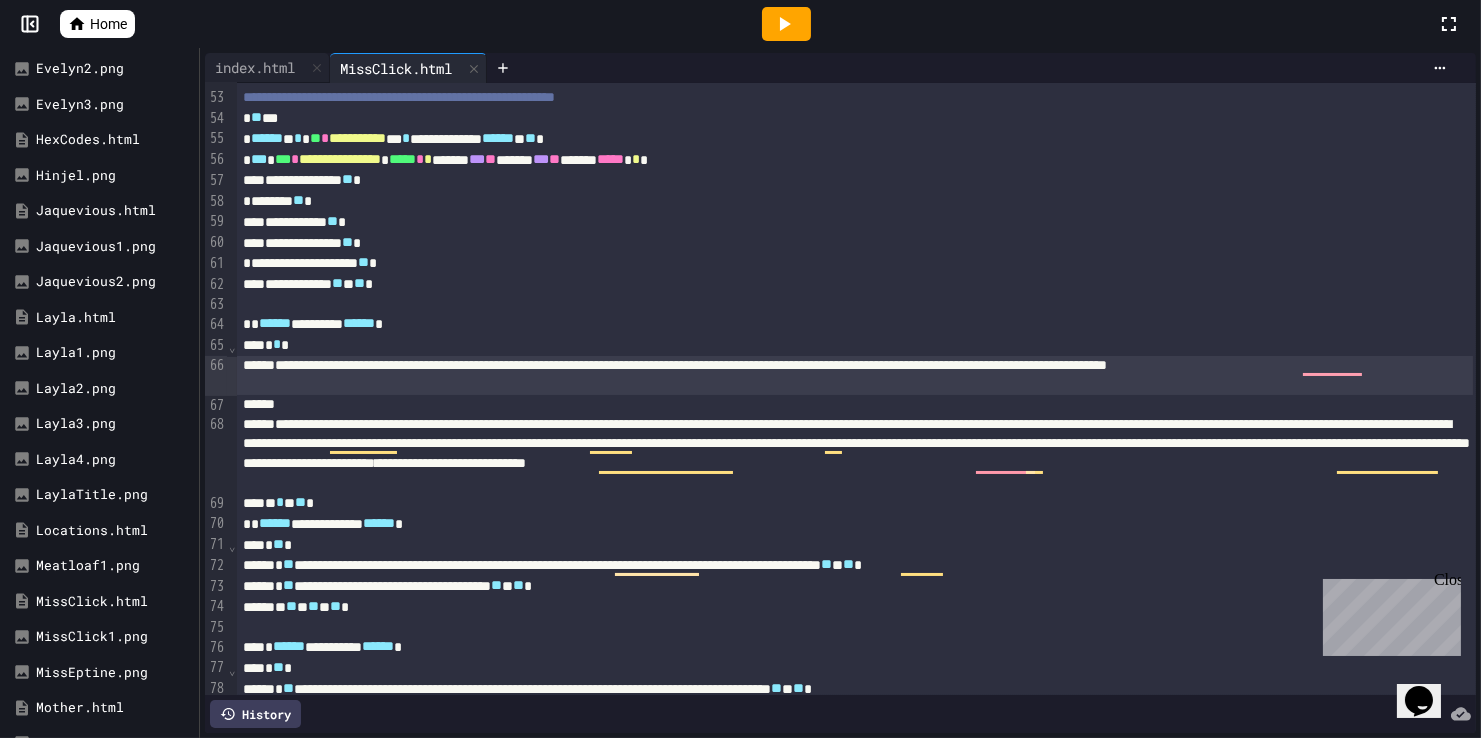 click on "**********" at bounding box center [855, 375] 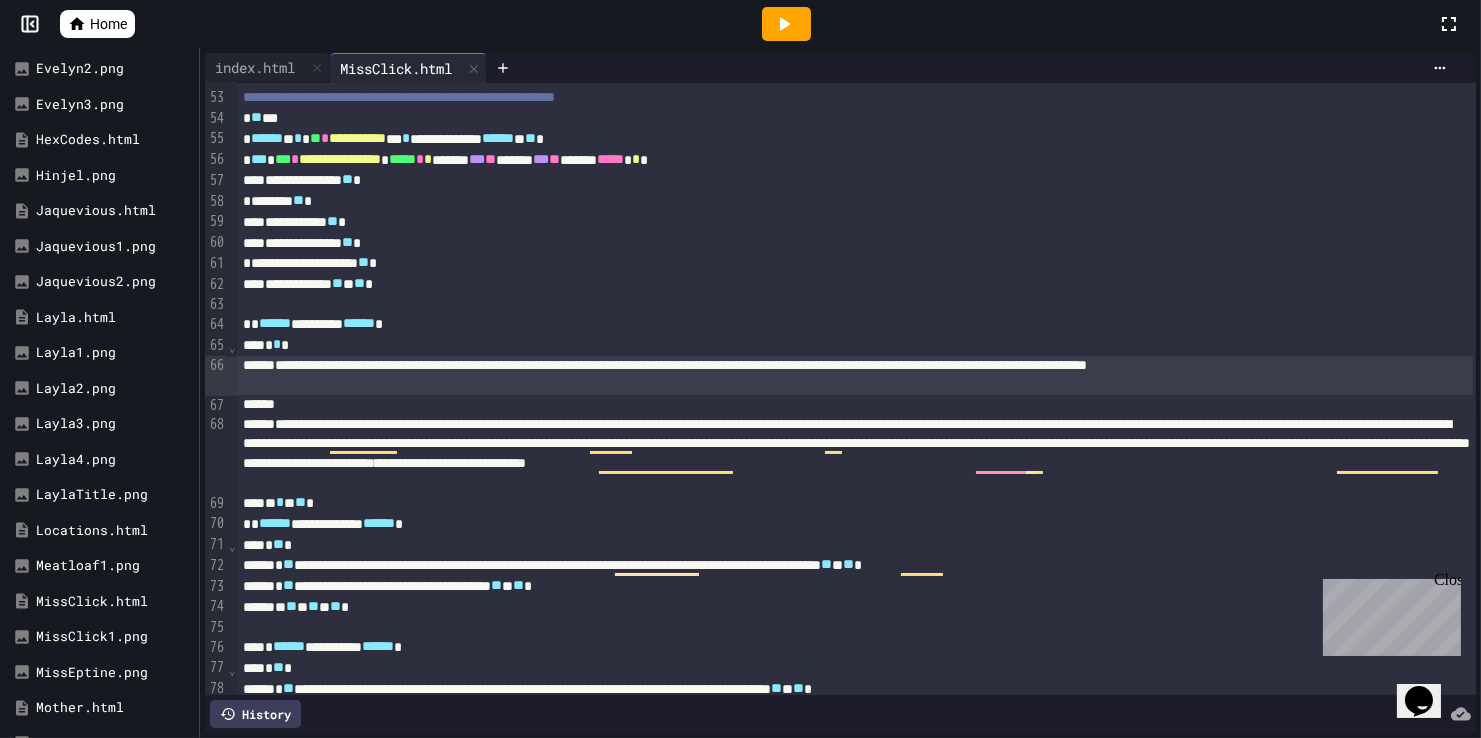 click on "**********" at bounding box center (855, 375) 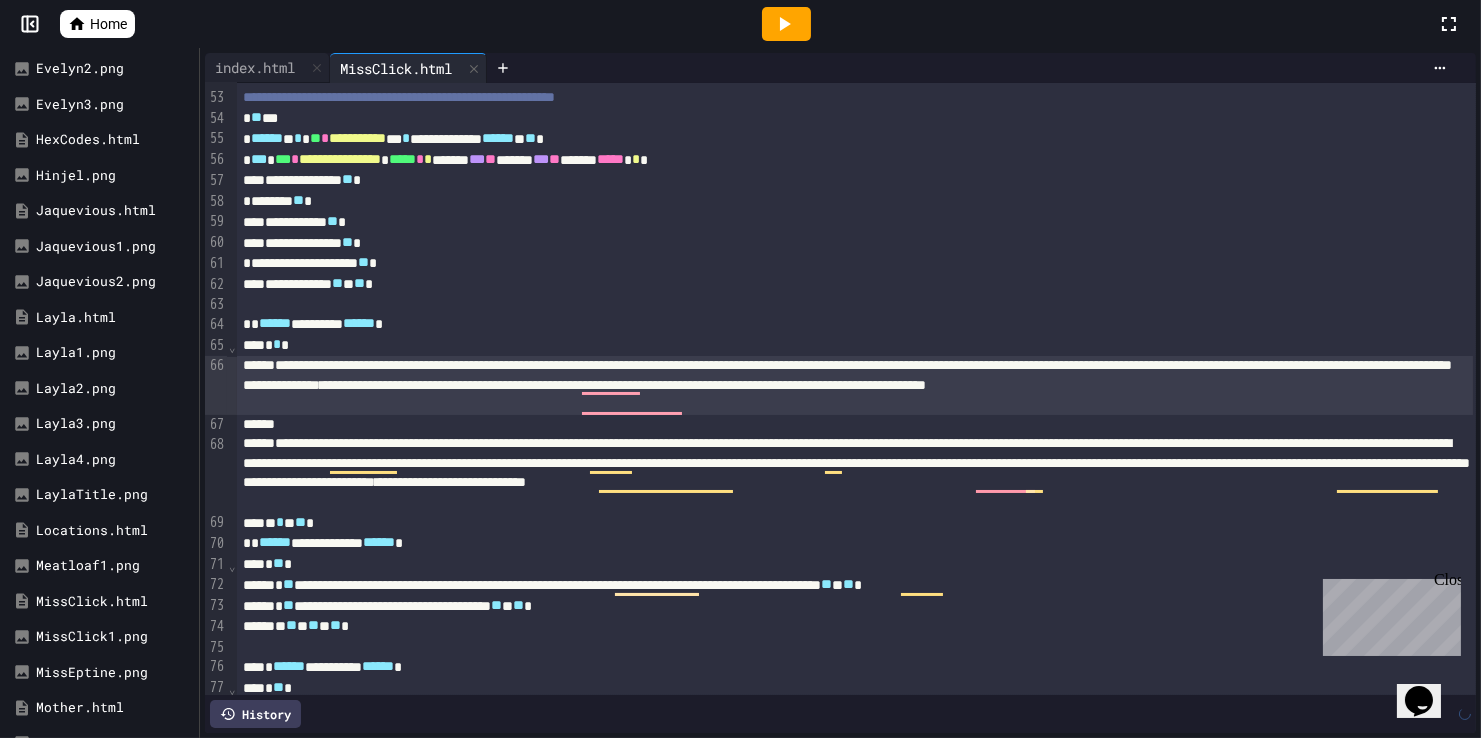 scroll, scrollTop: 1082, scrollLeft: 0, axis: vertical 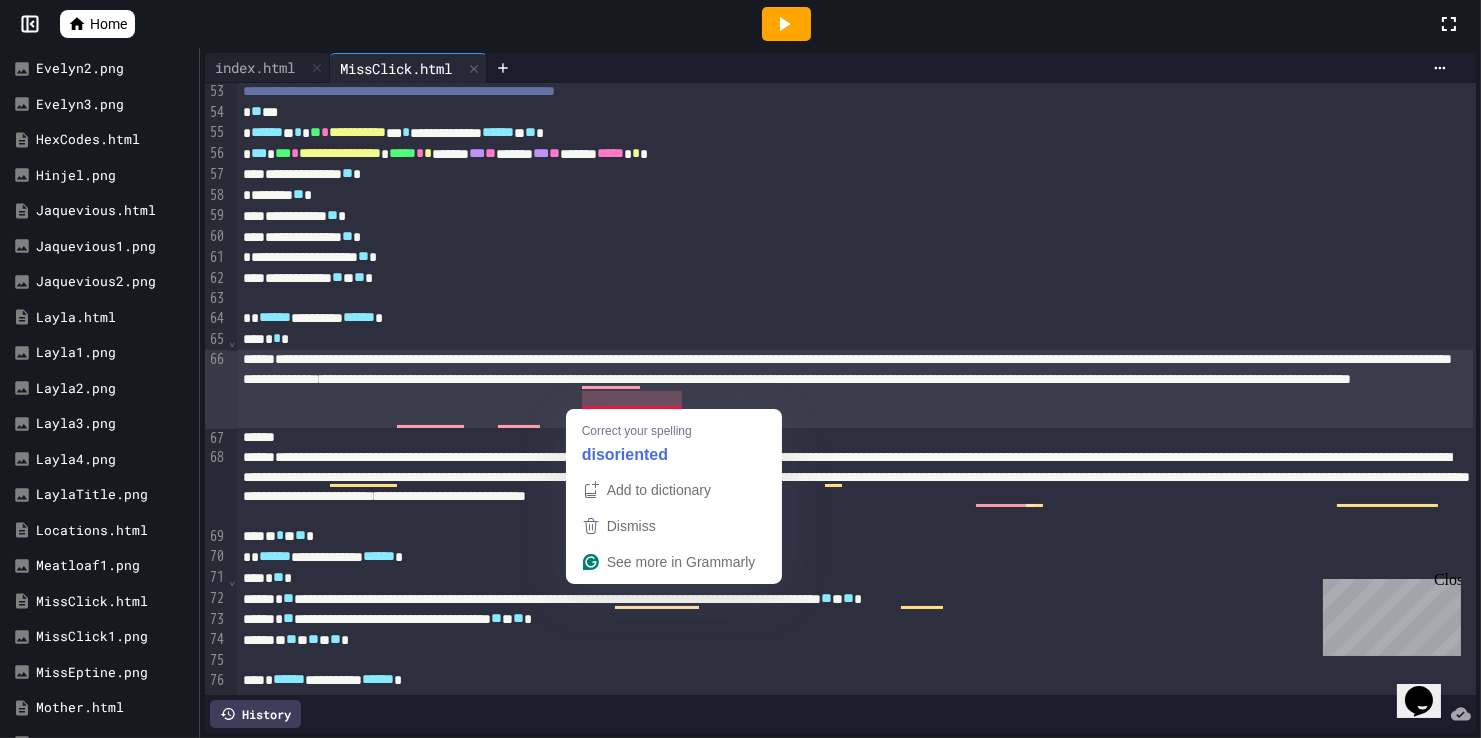 click on "**********" at bounding box center (855, 389) 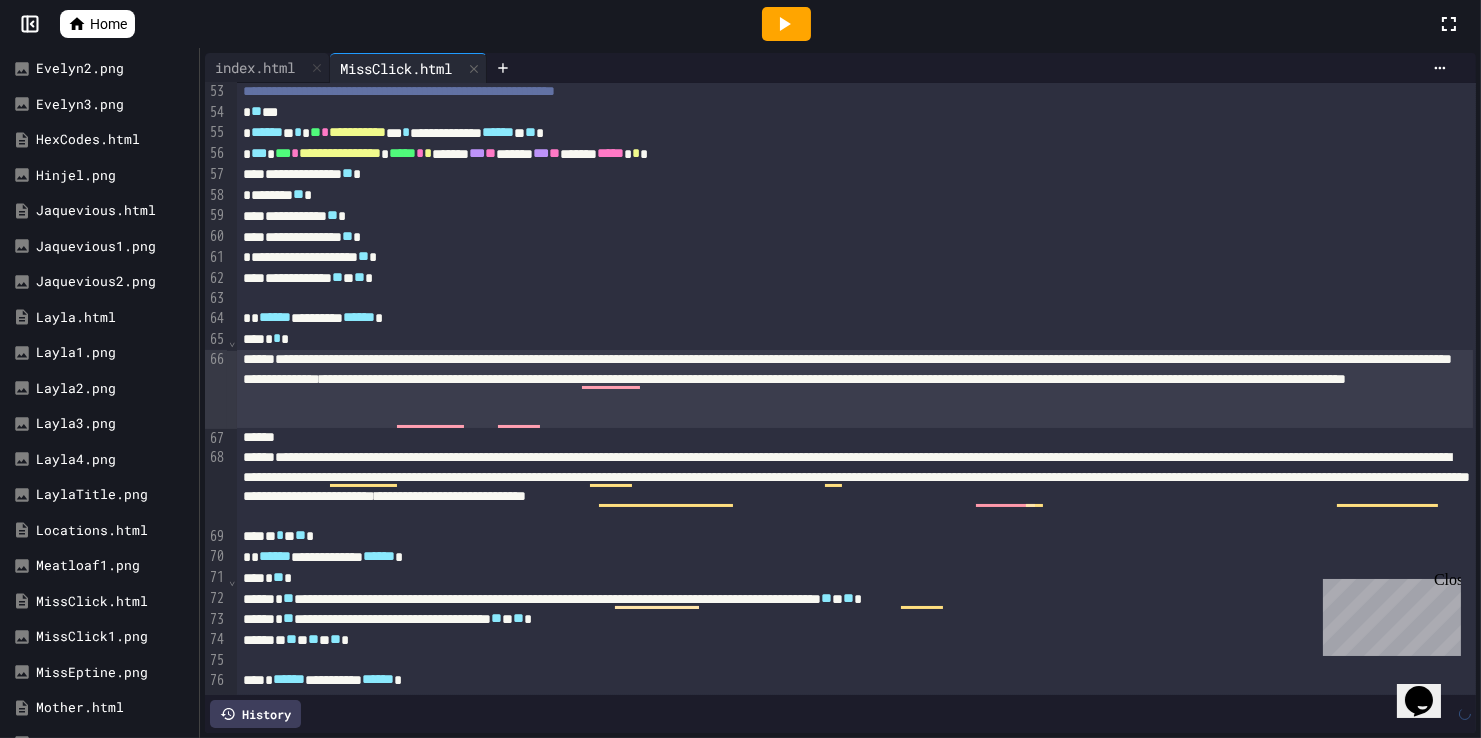 scroll, scrollTop: 1085, scrollLeft: 0, axis: vertical 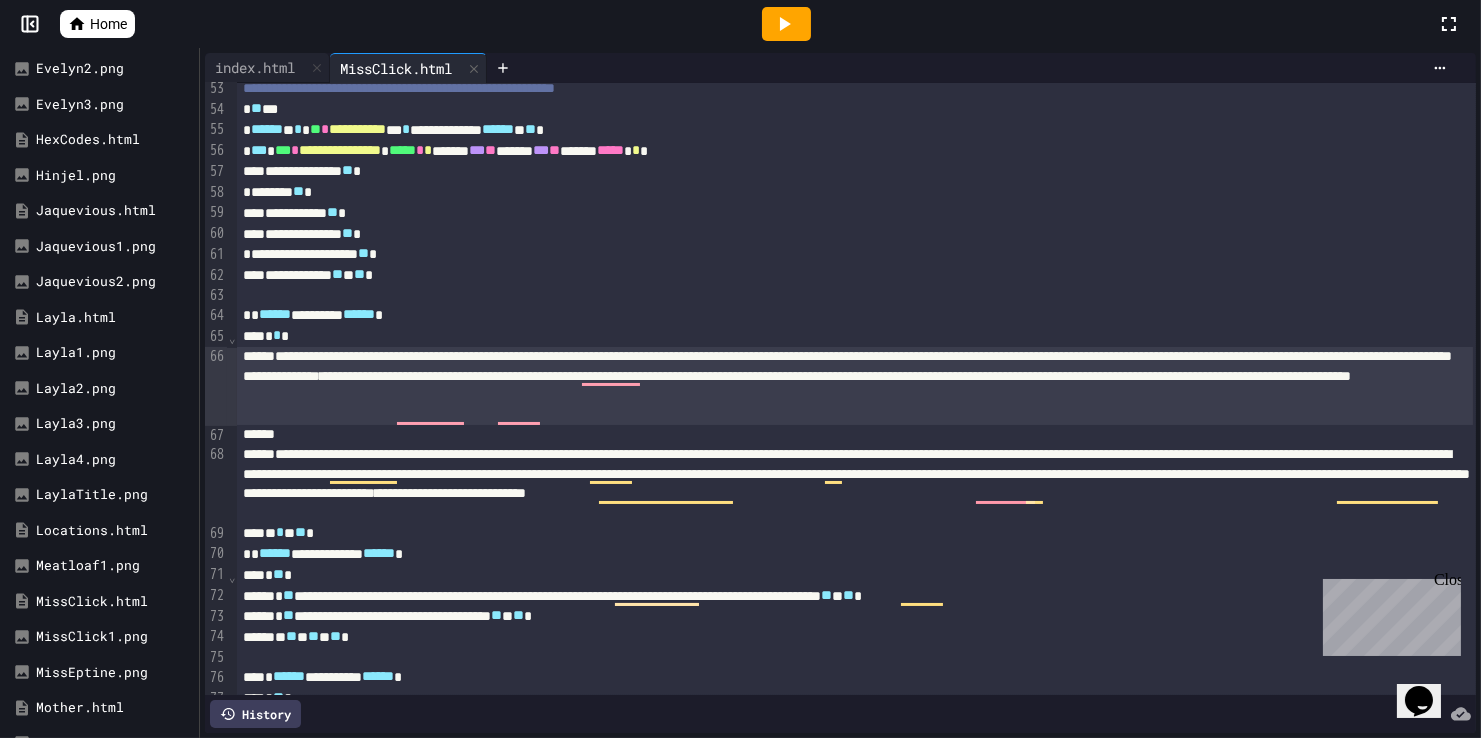 click on "**********" at bounding box center (855, 386) 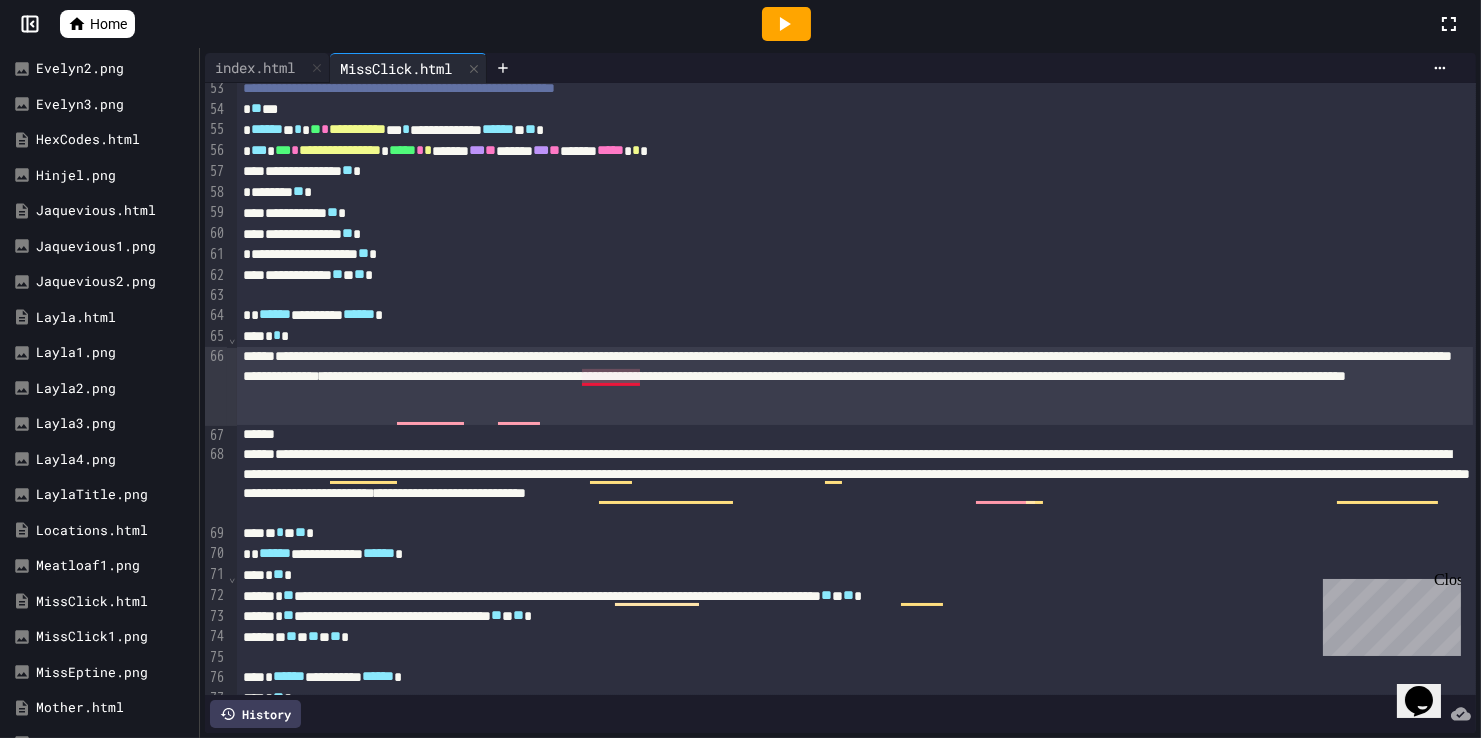 click on "**********" at bounding box center [855, 386] 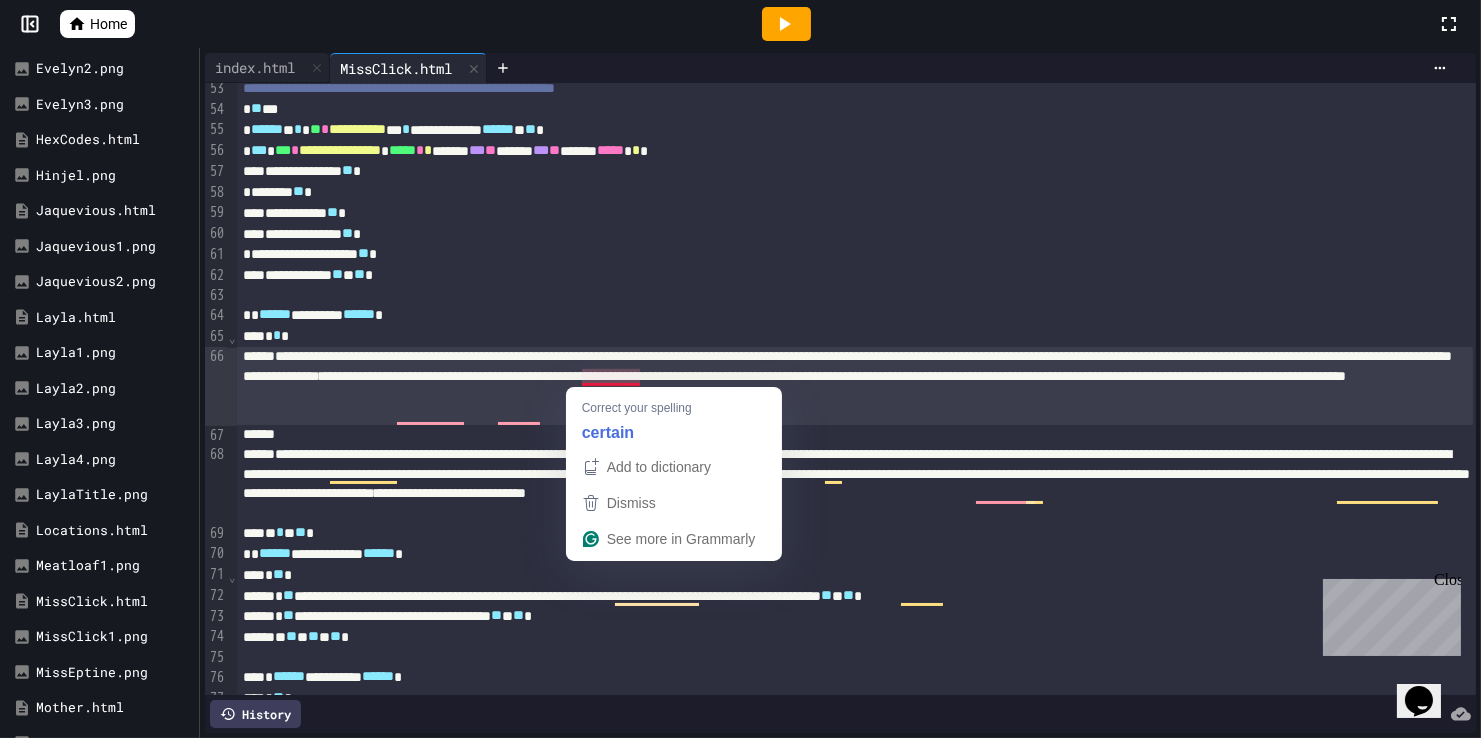 click on "**********" at bounding box center (855, 386) 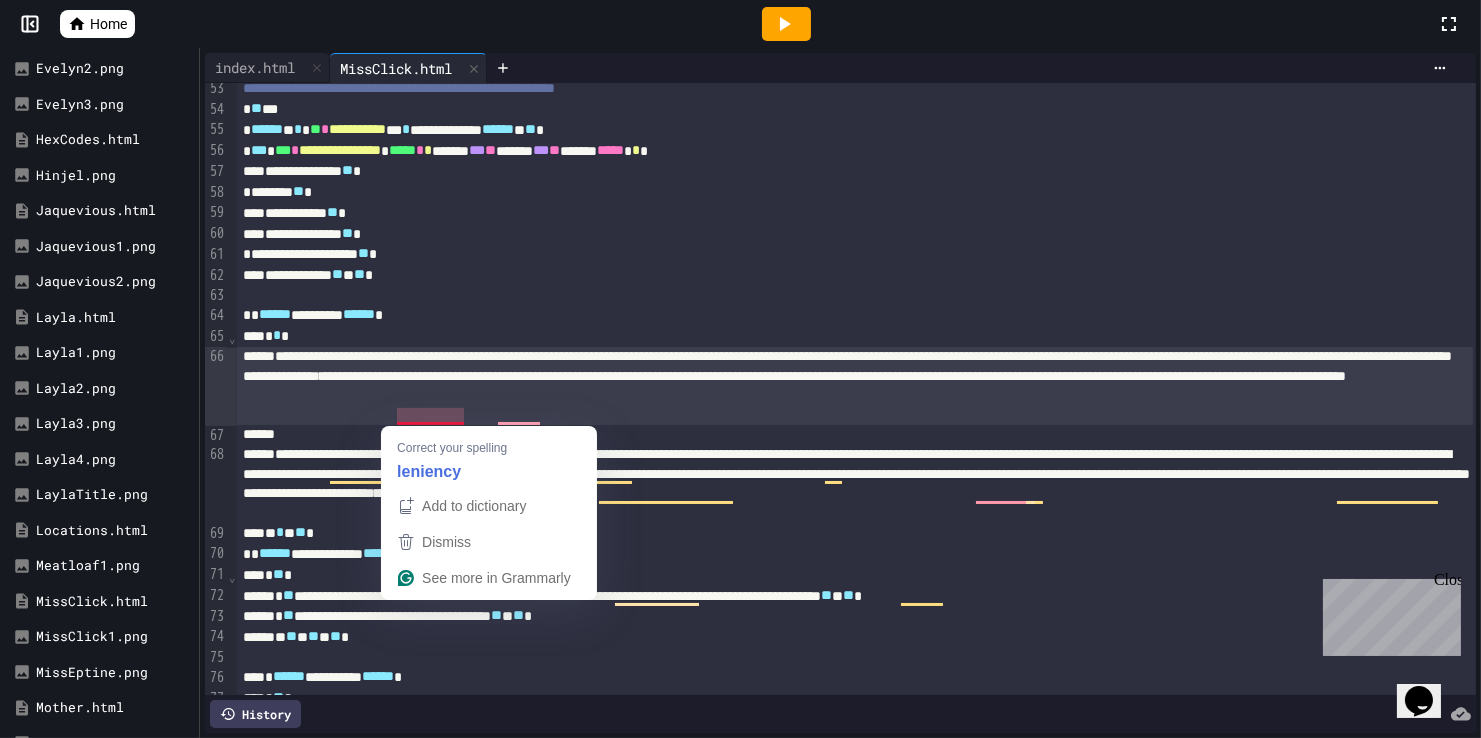 click on "**********" at bounding box center (855, 386) 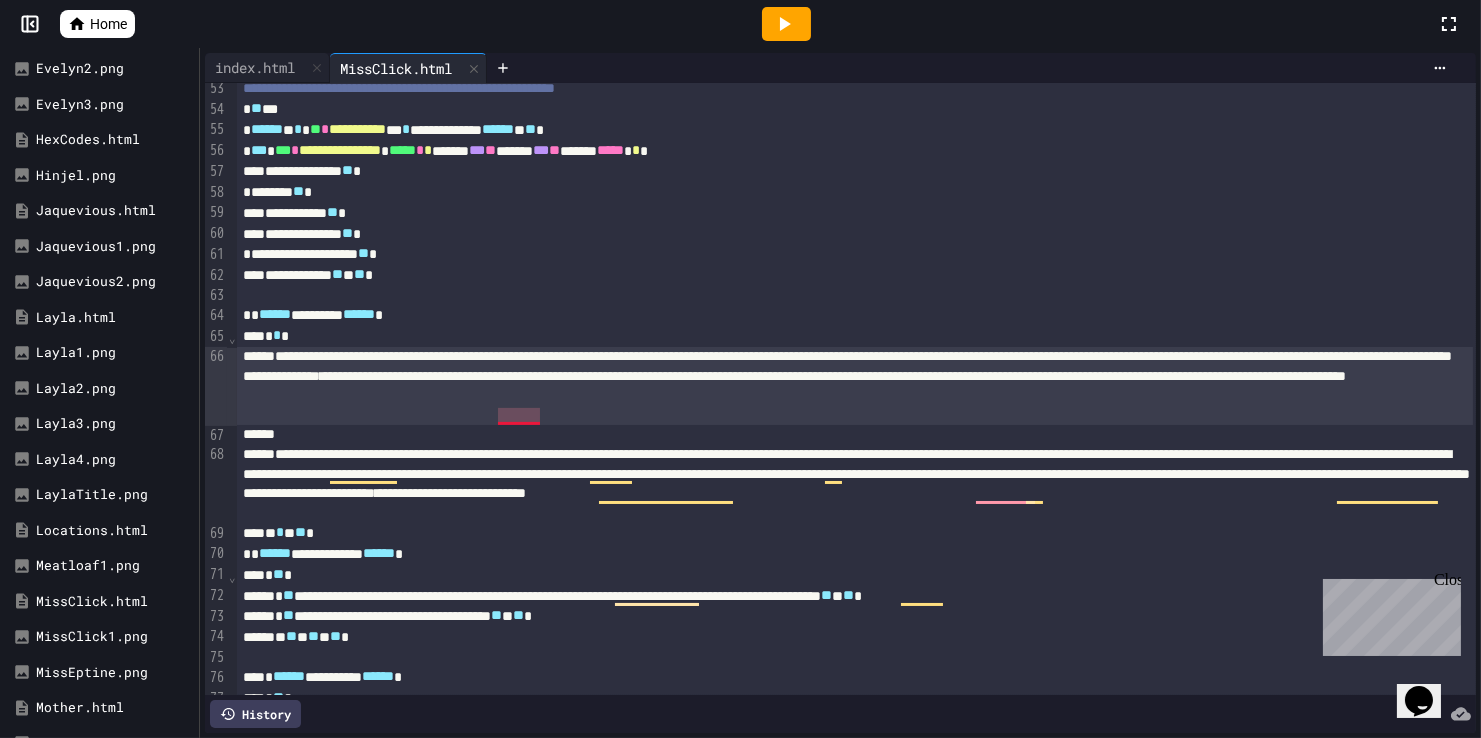 click on "**********" at bounding box center (855, 386) 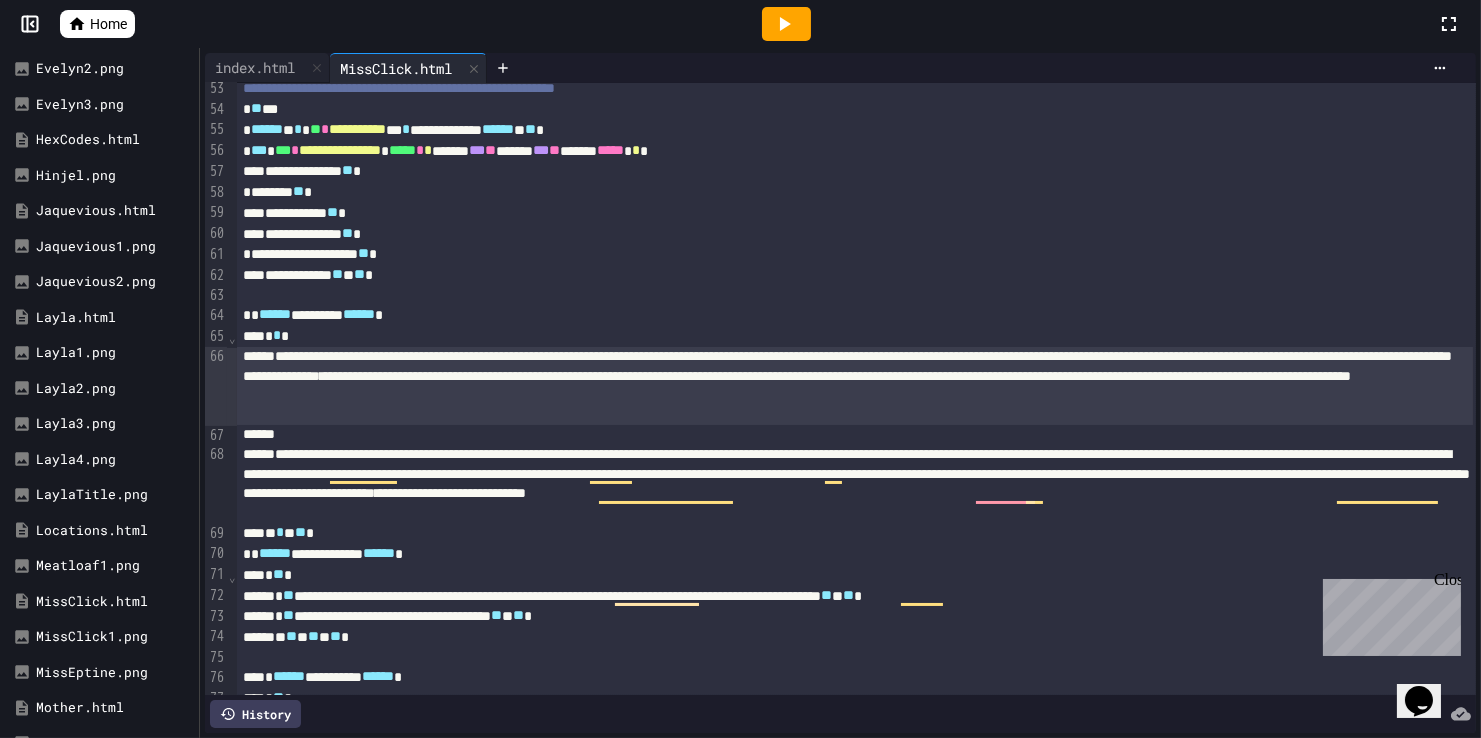 click on "**********" at bounding box center [855, 386] 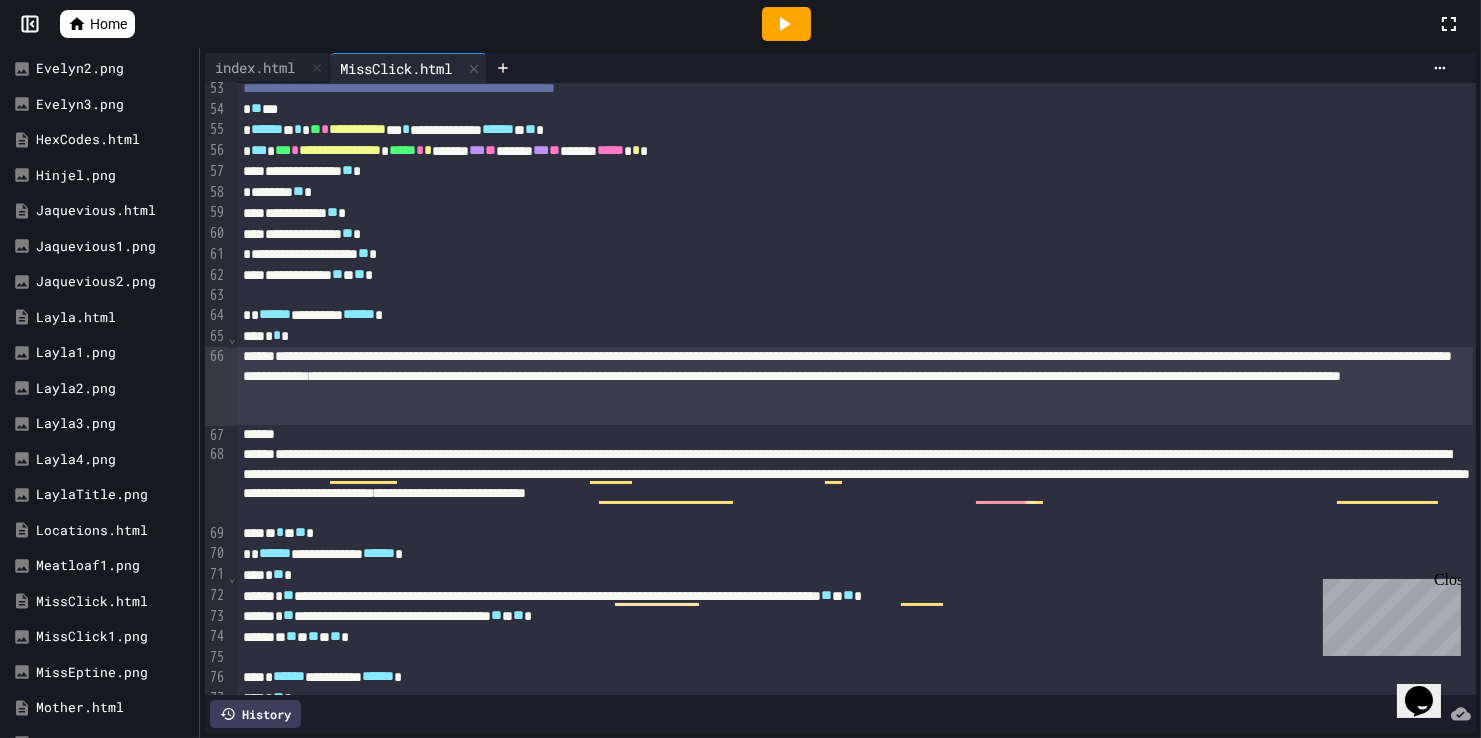 click at bounding box center [855, 435] 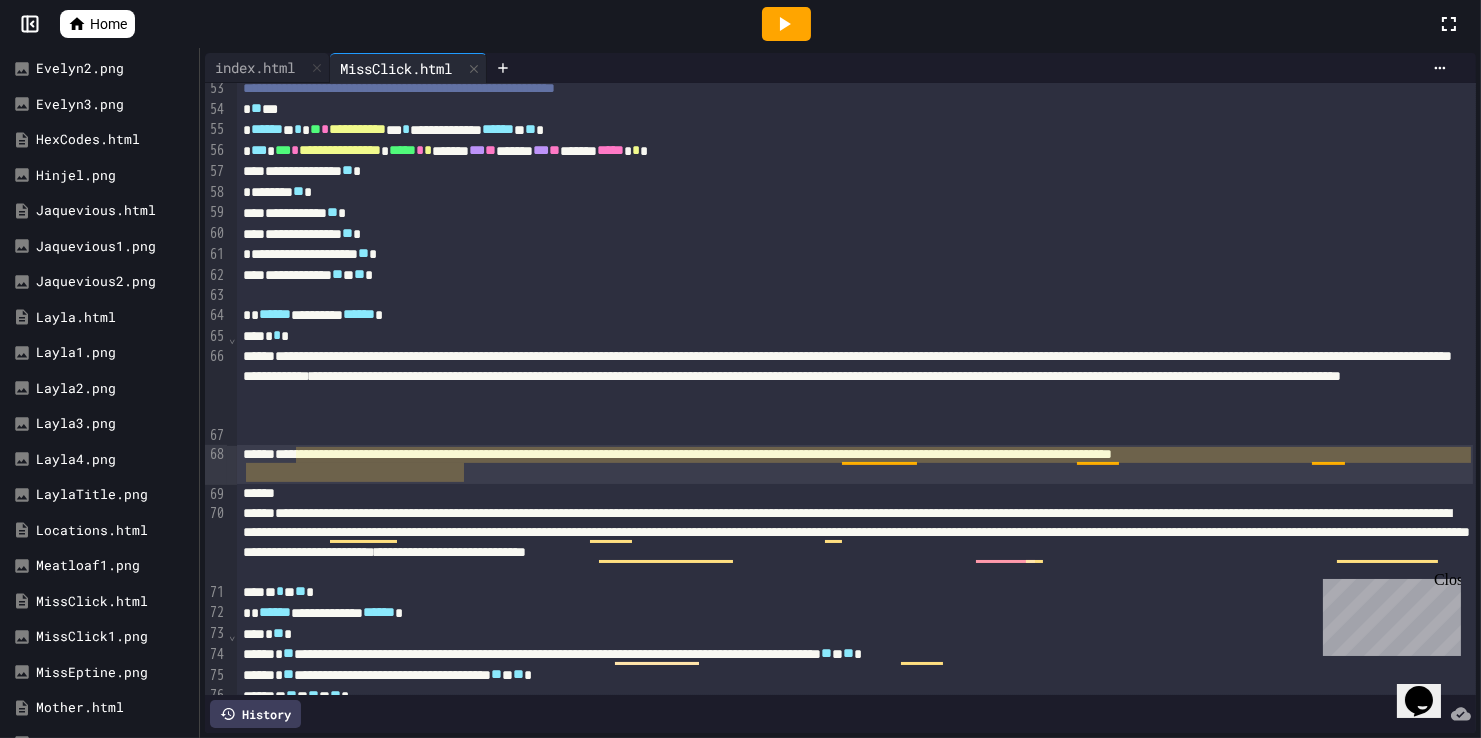 click on "**********" at bounding box center (855, 464) 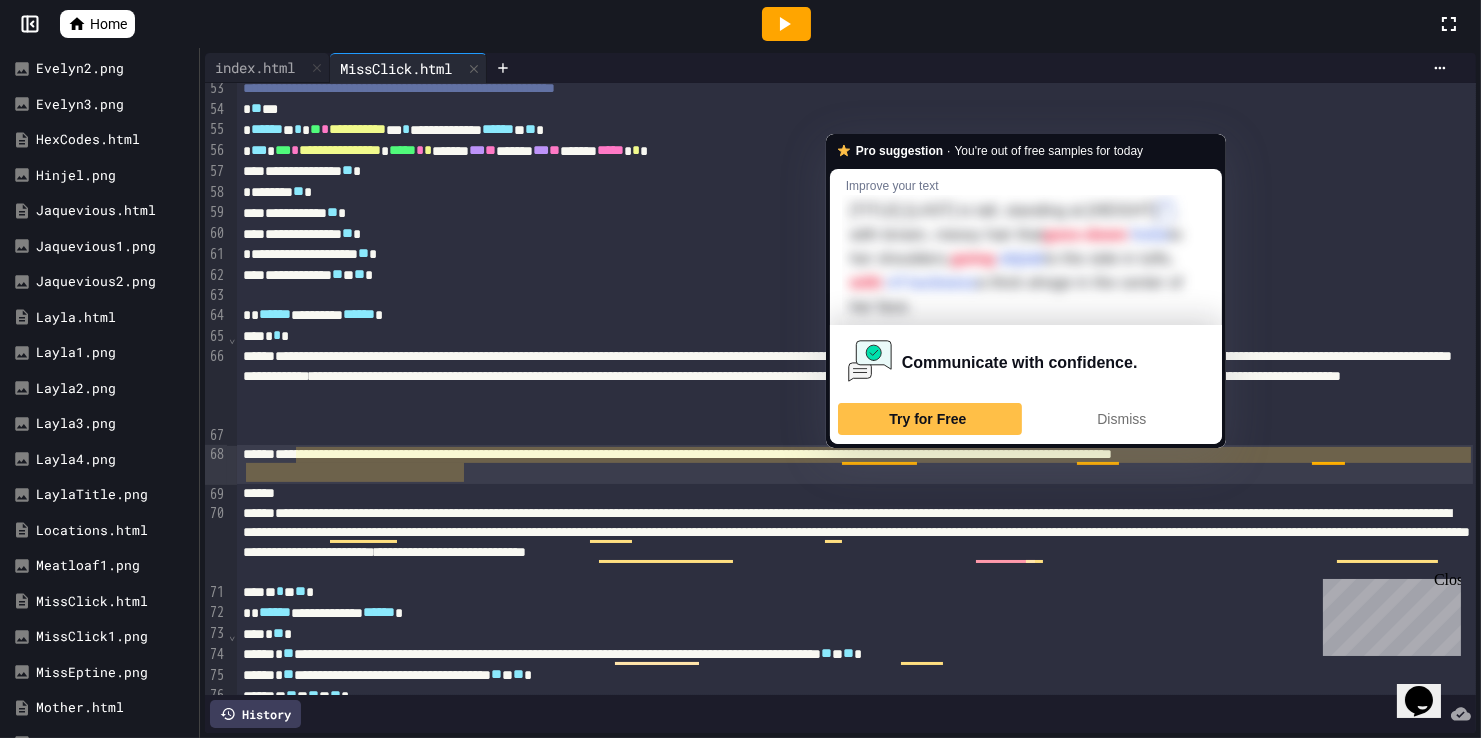 click on "**********" at bounding box center [855, 464] 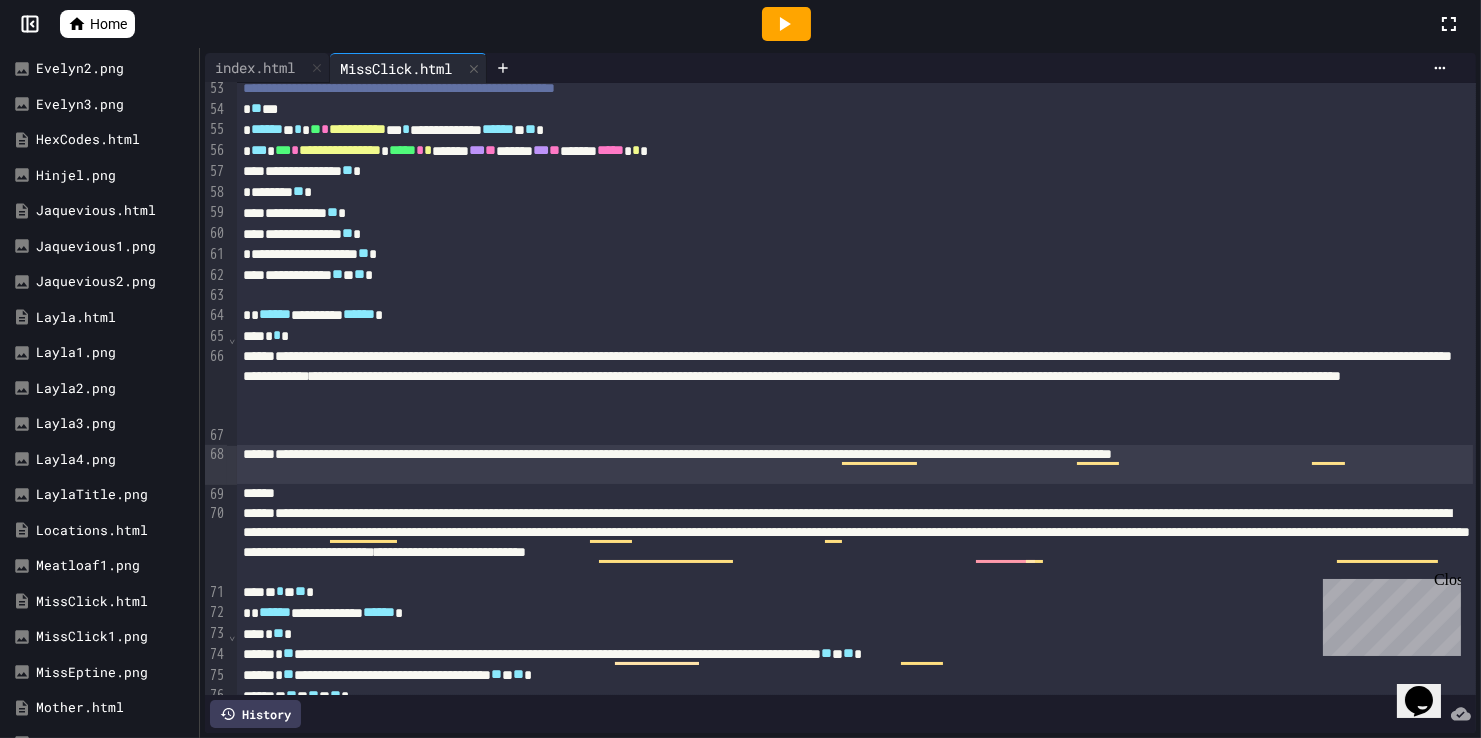 click on "**********" at bounding box center [855, 464] 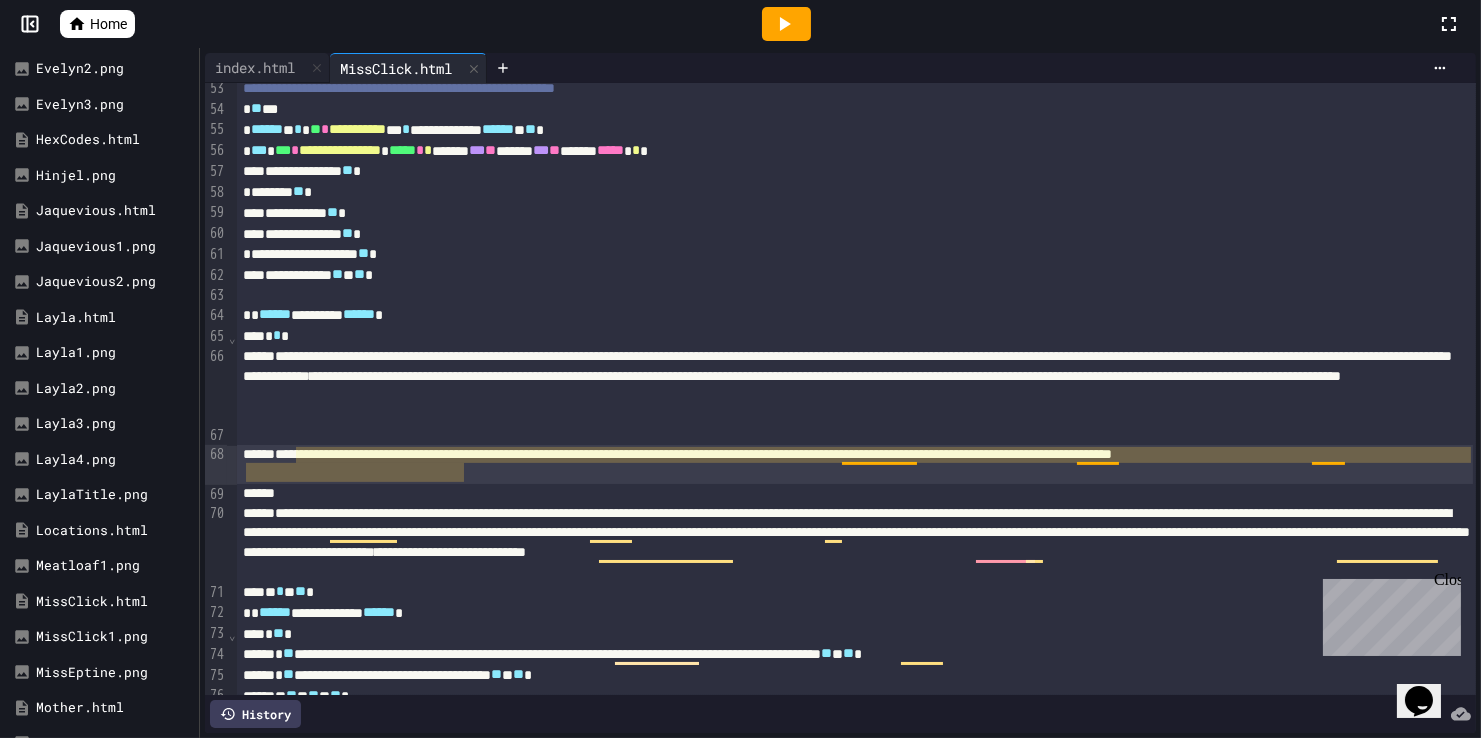 click on "**********" at bounding box center (855, 464) 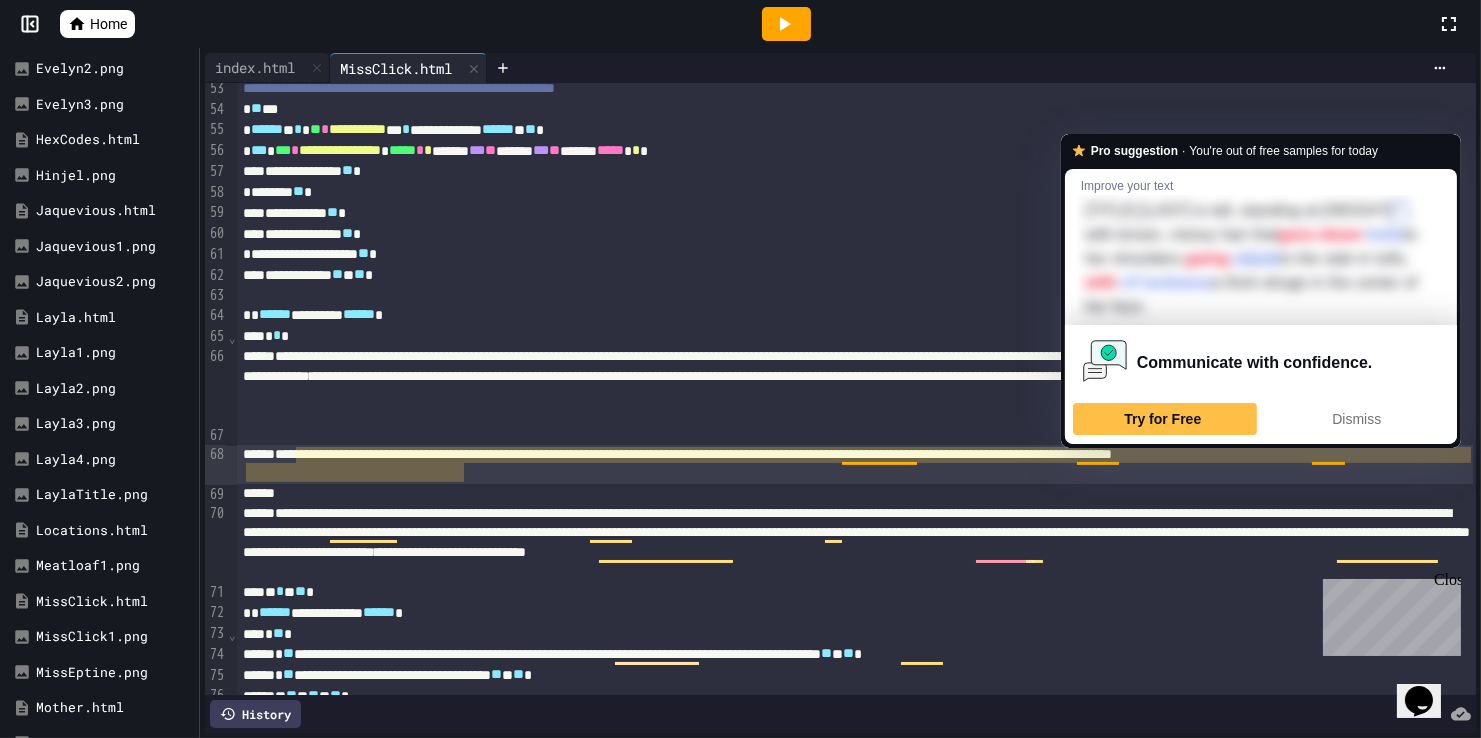 click on "**********" at bounding box center [855, 464] 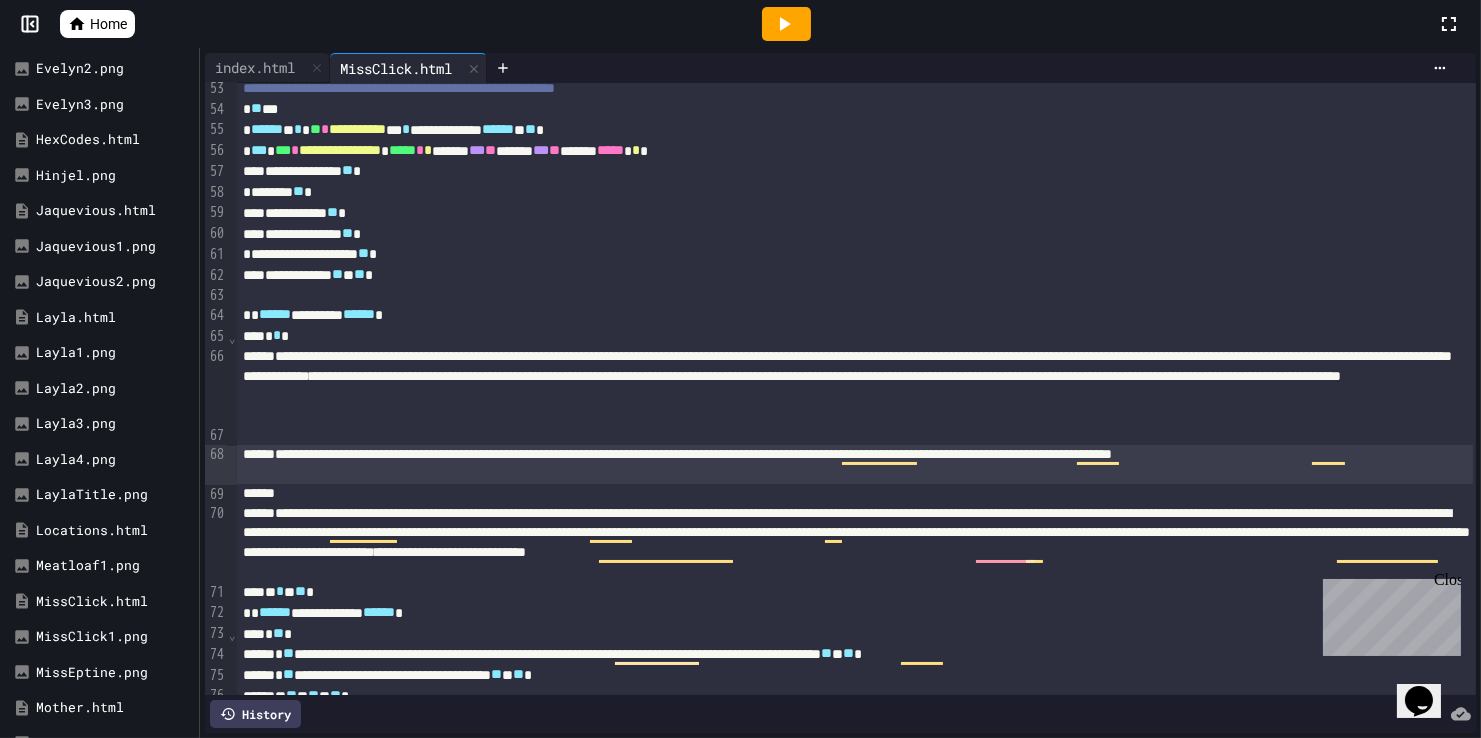 click on "**********" at bounding box center [855, 464] 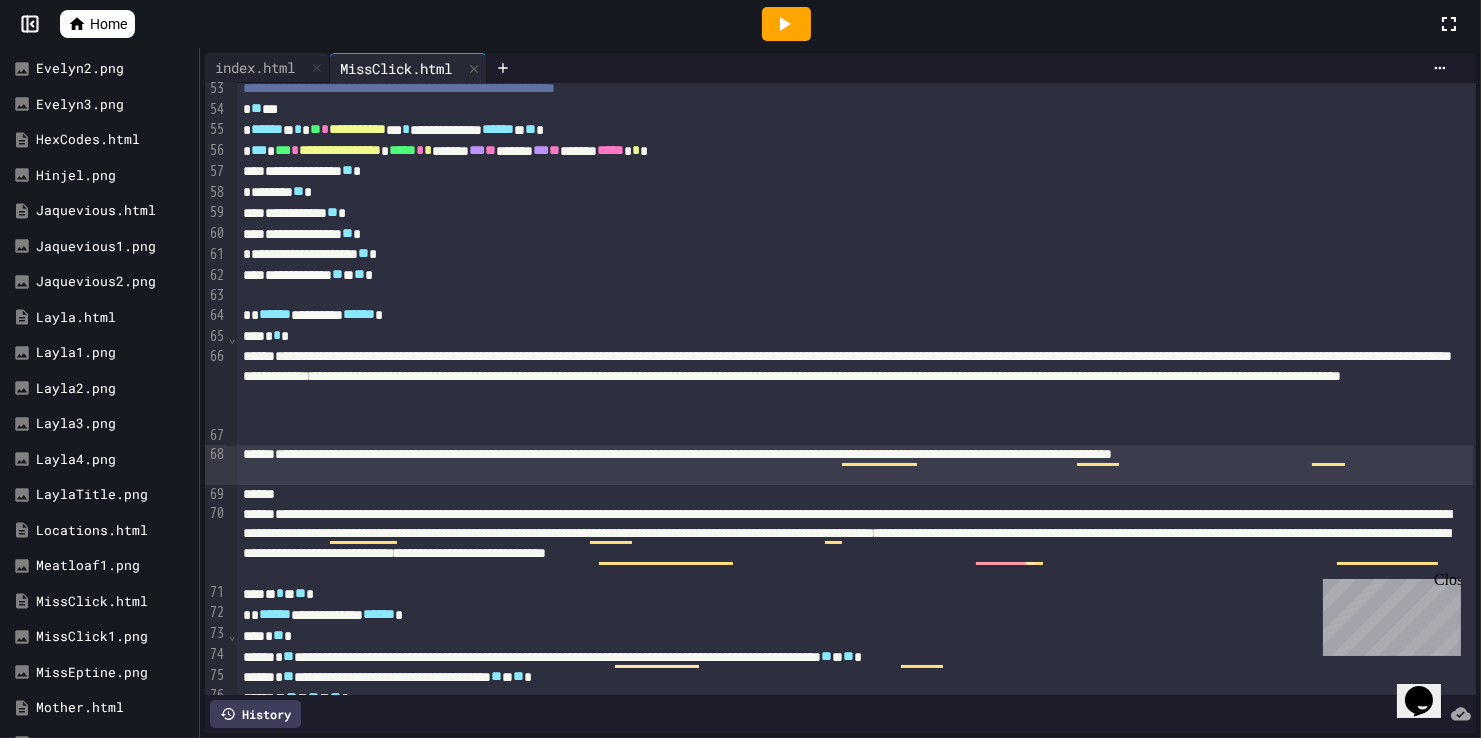 click on "**********" at bounding box center (855, 465) 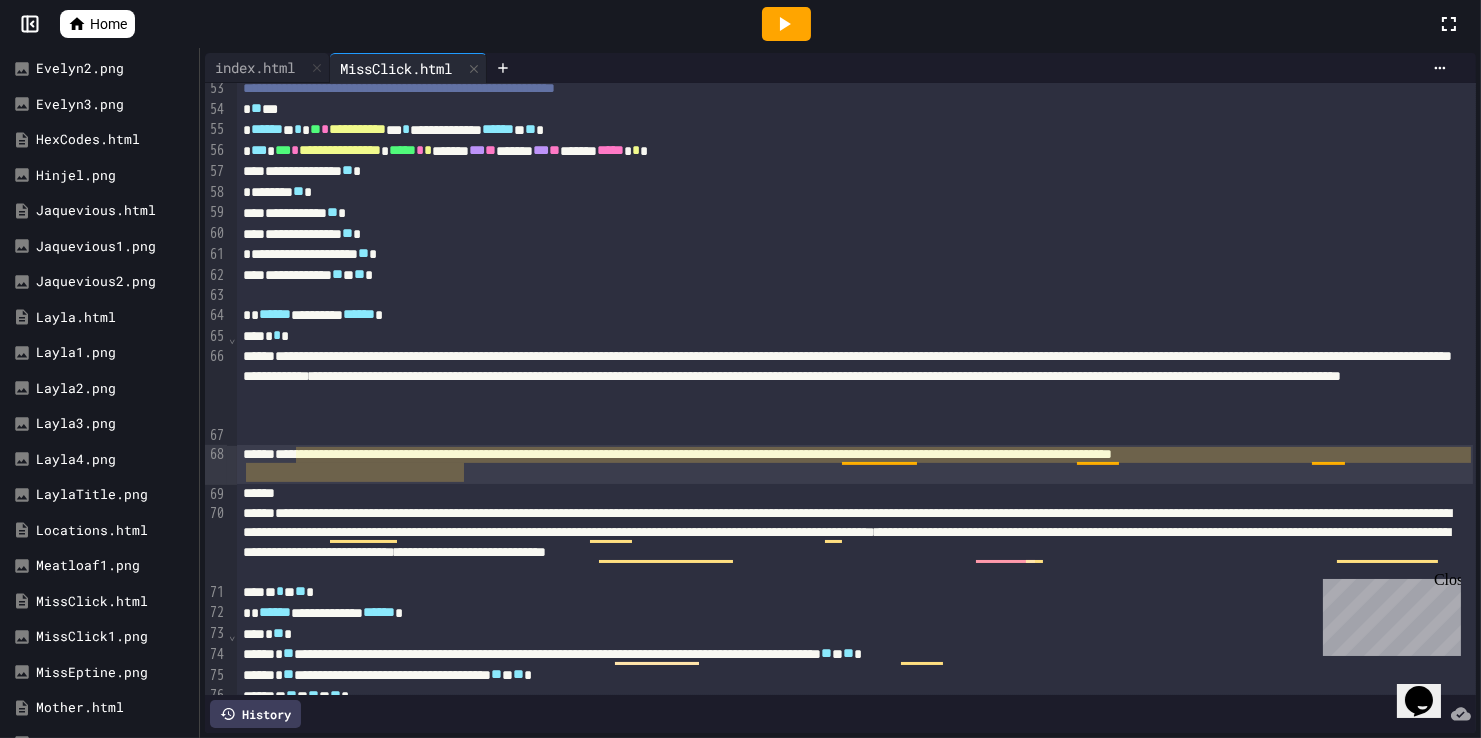click on "**********" at bounding box center [855, 464] 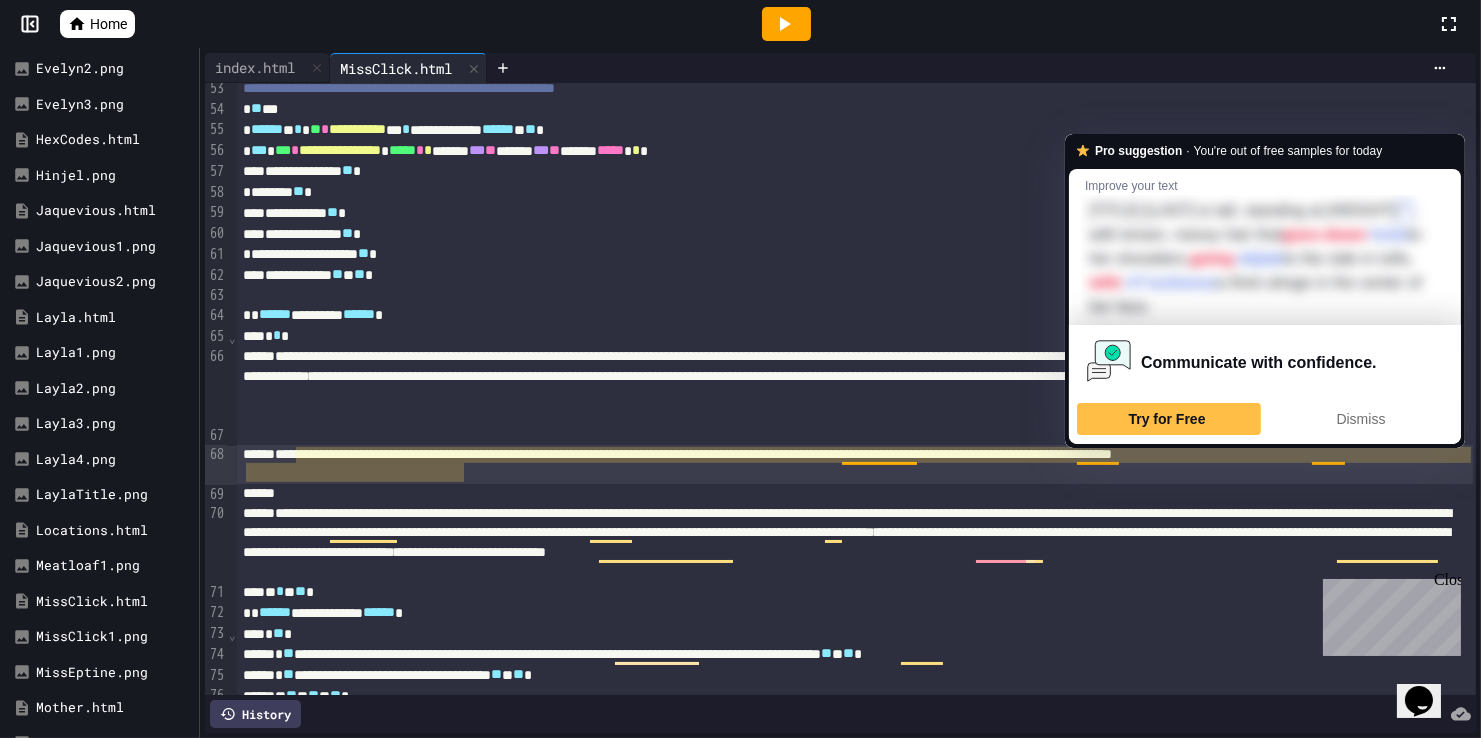 click on "**********" at bounding box center [855, 464] 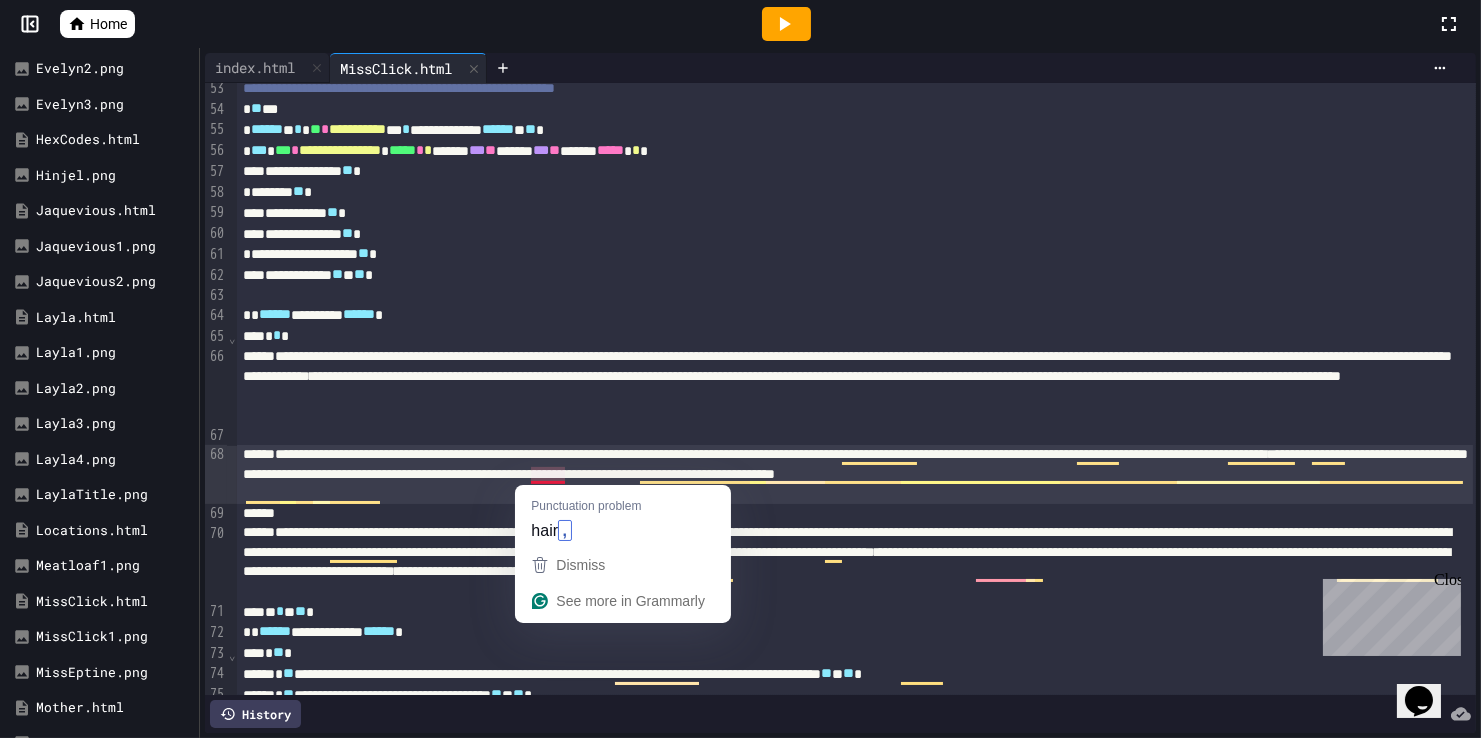 click on "**********" at bounding box center [855, 474] 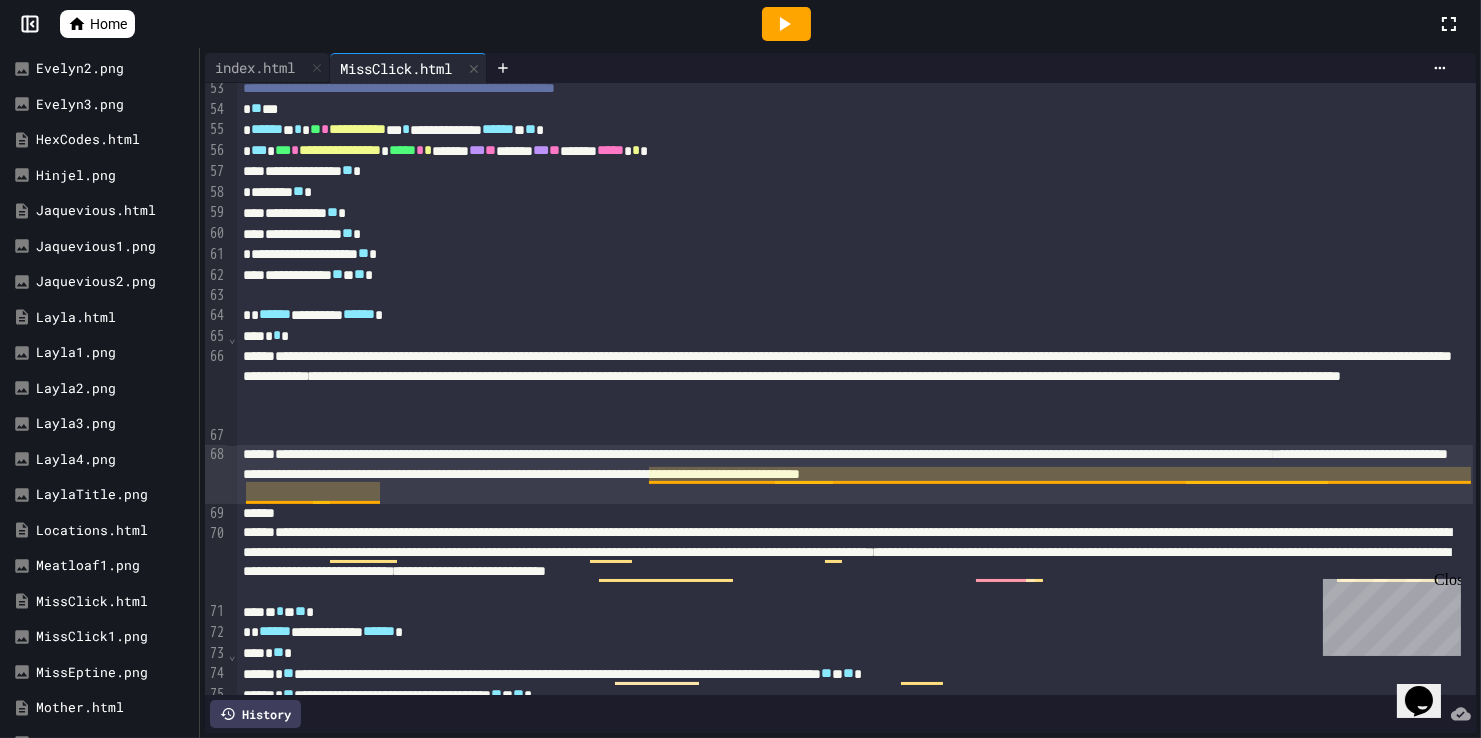 click on "**********" at bounding box center (855, 474) 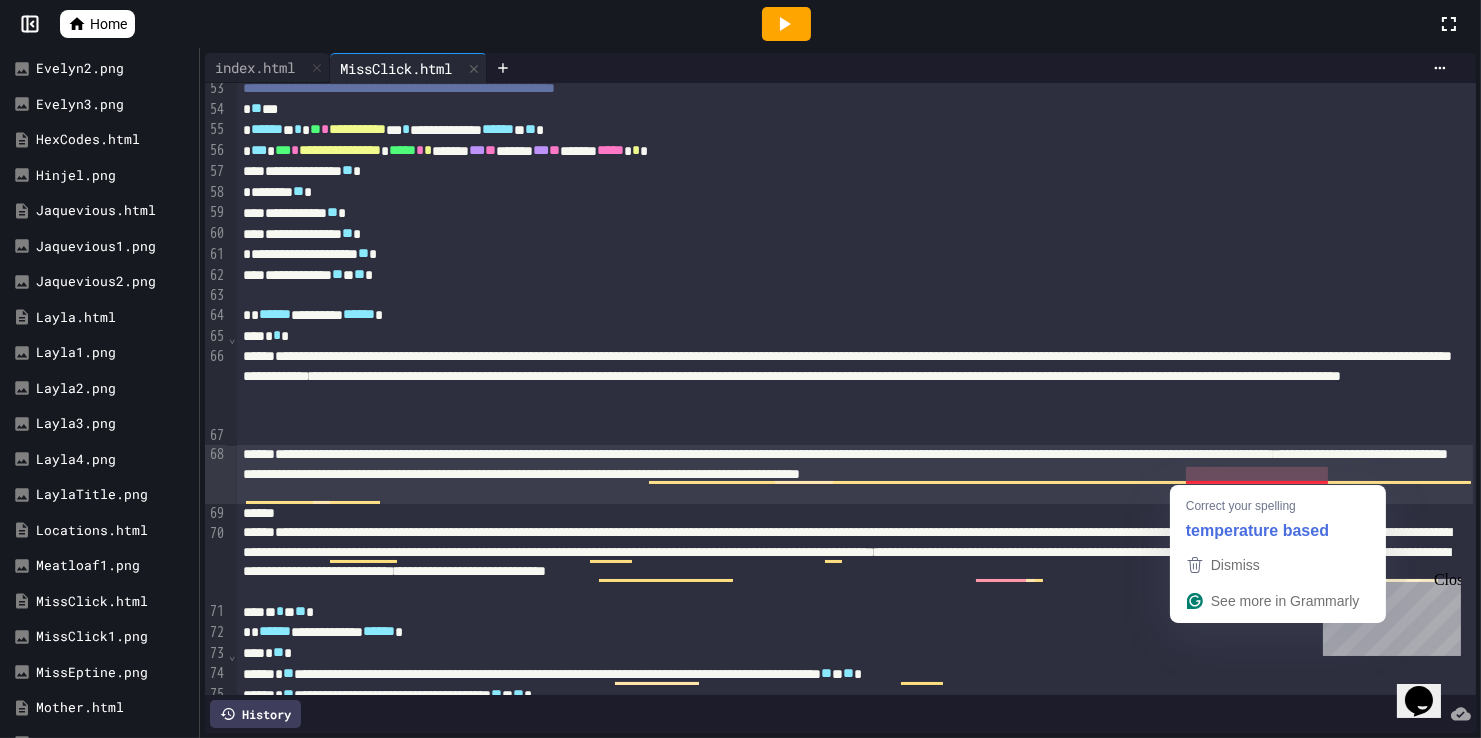 click on "**********" at bounding box center [855, 474] 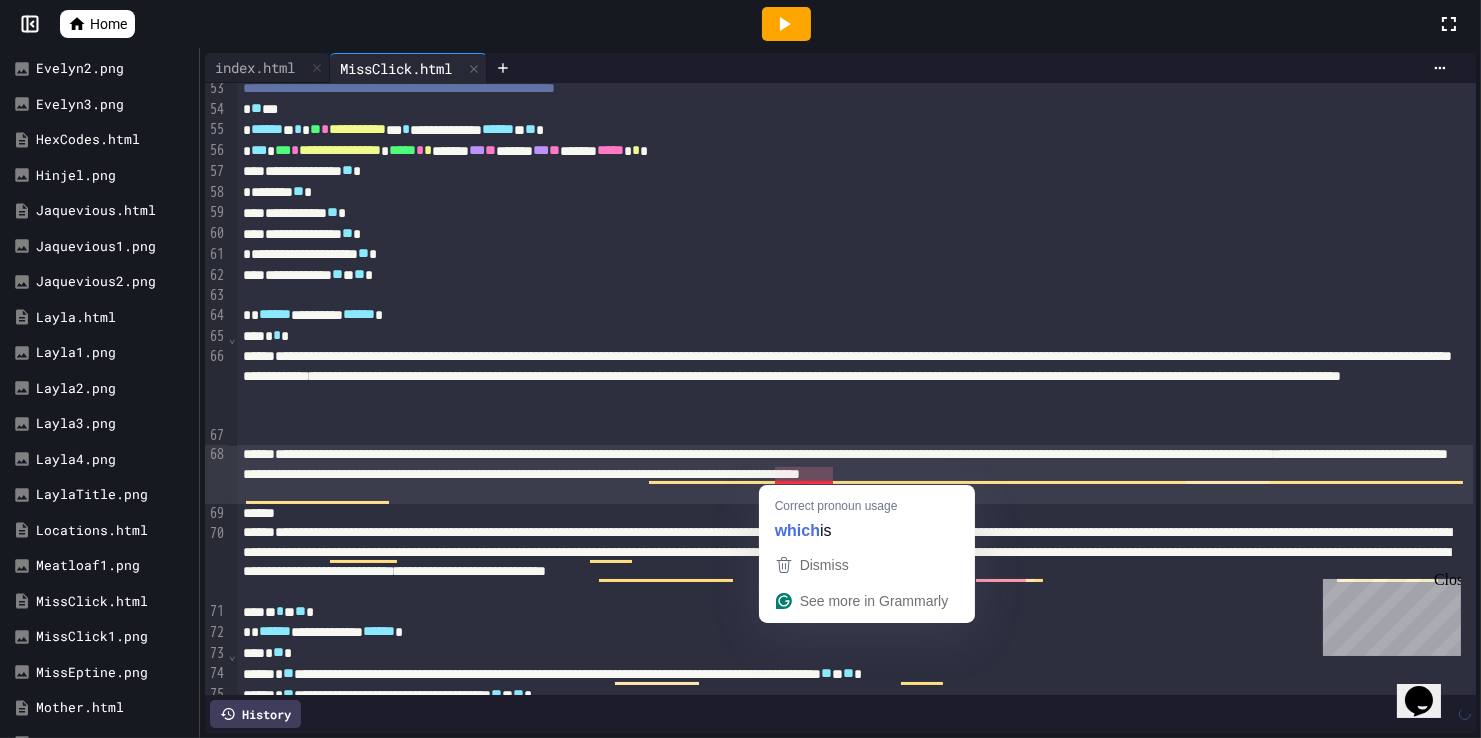 click on "**********" at bounding box center [855, 474] 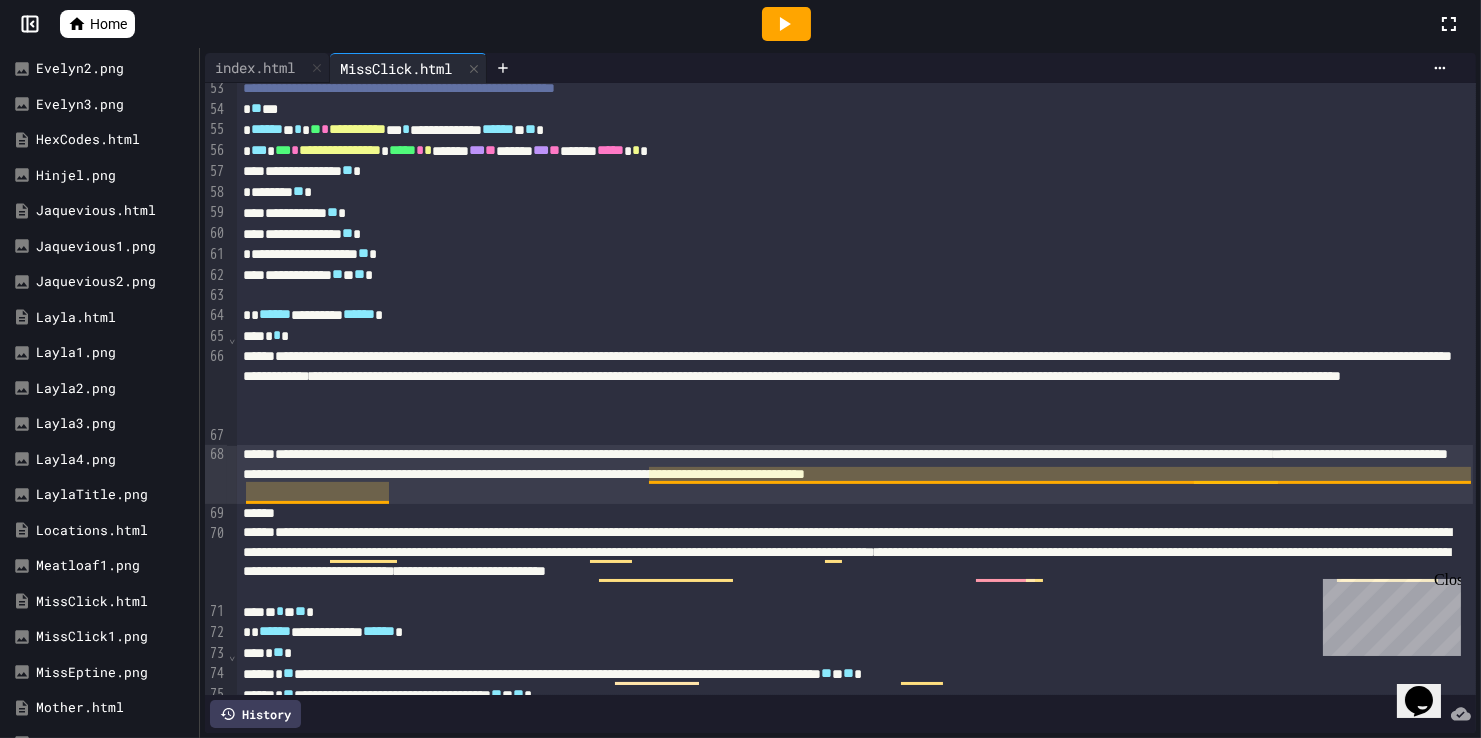 click on "**********" at bounding box center (855, 474) 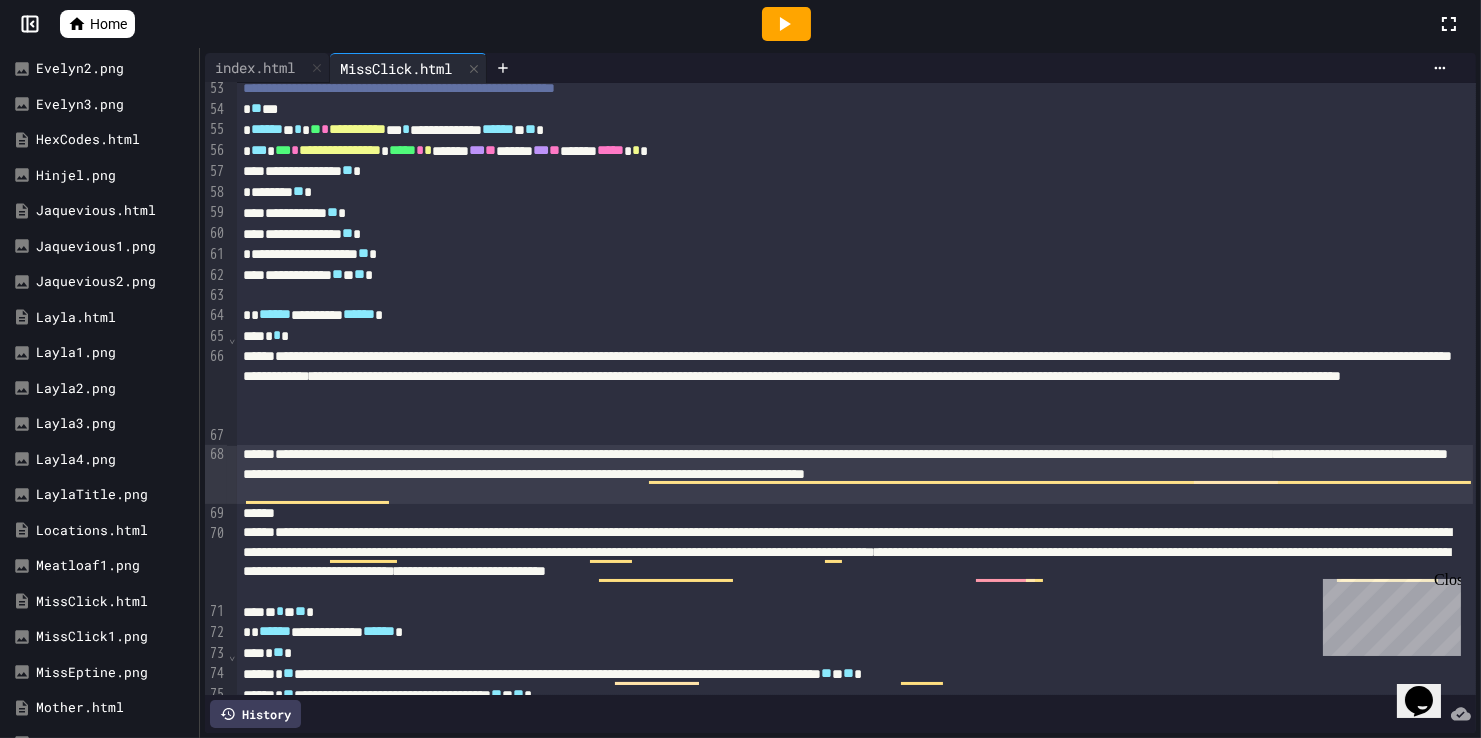 click on "**********" at bounding box center [855, 474] 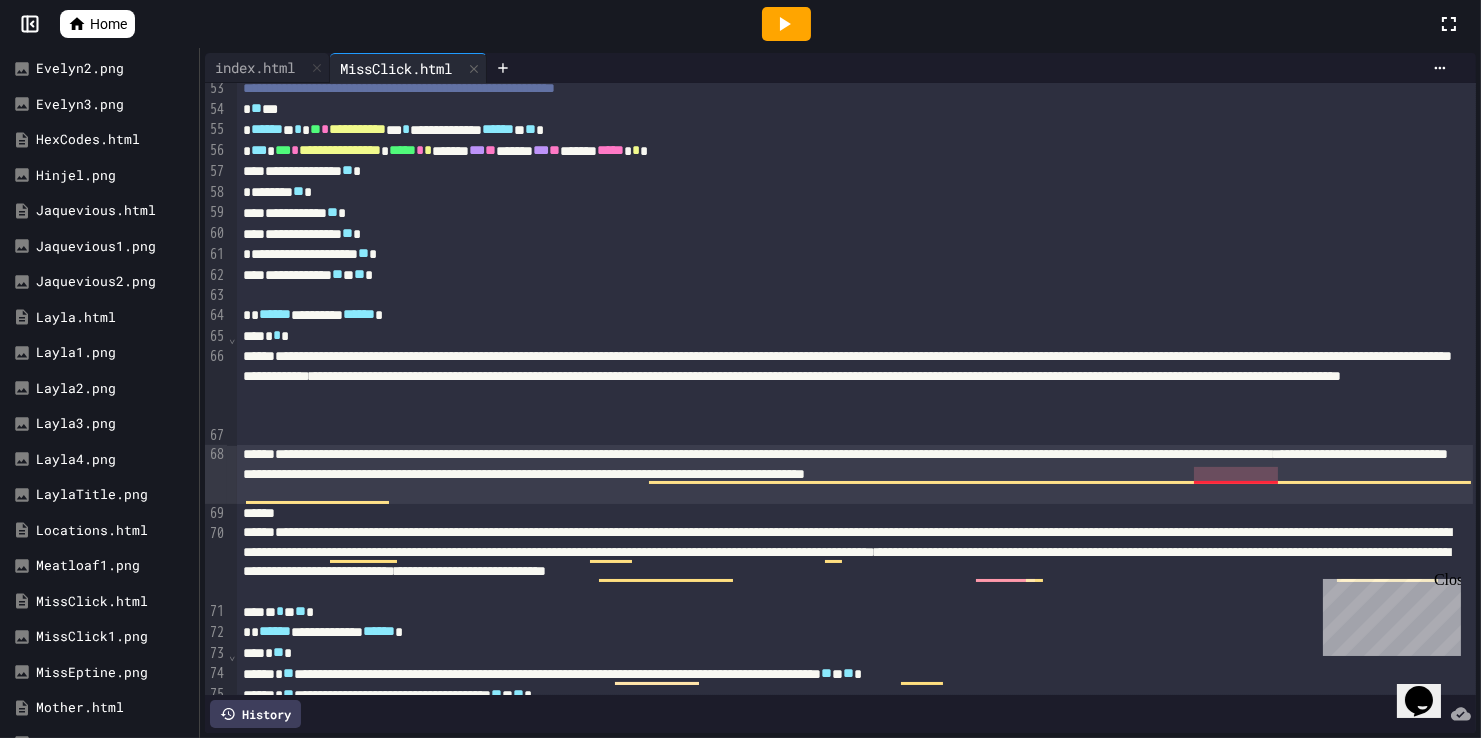 click on "**********" at bounding box center (855, 474) 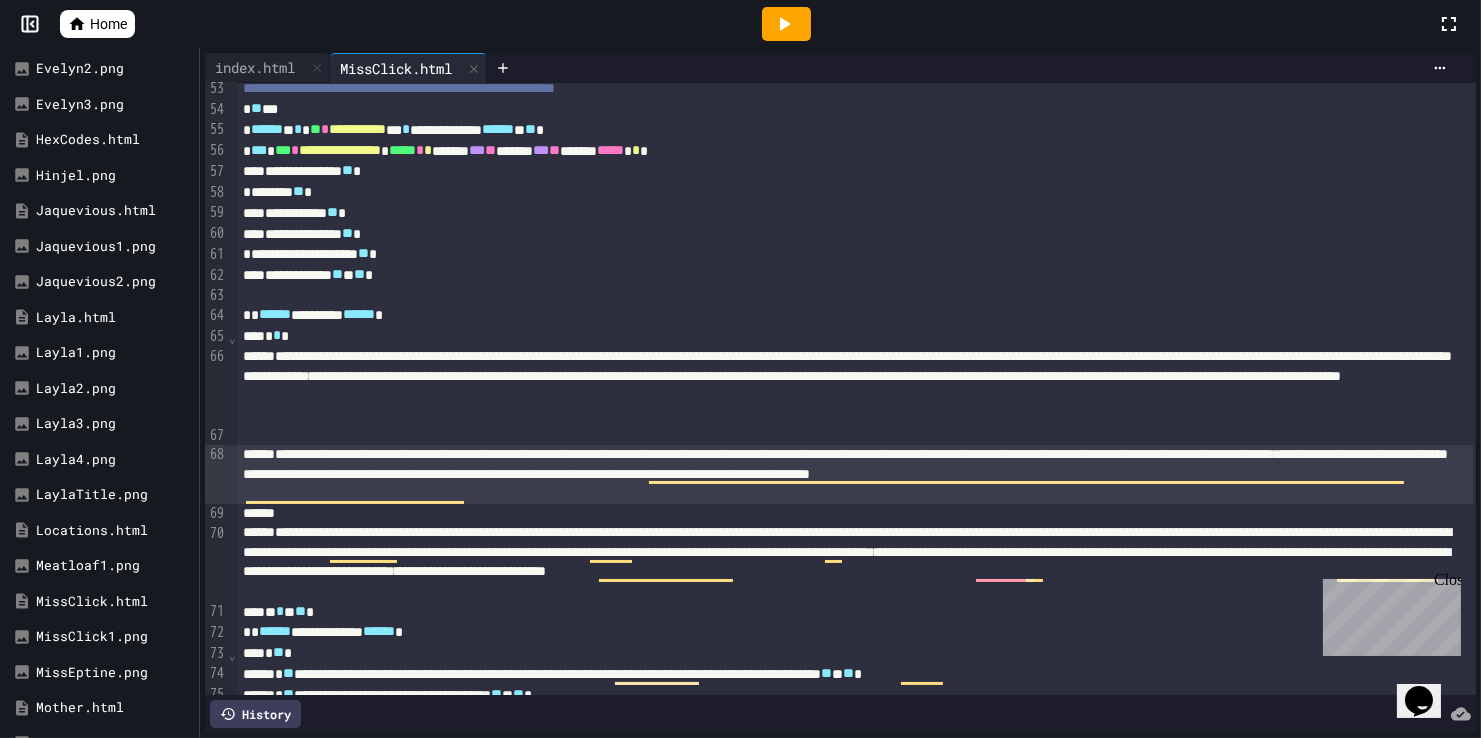 click on "**********" at bounding box center [855, 474] 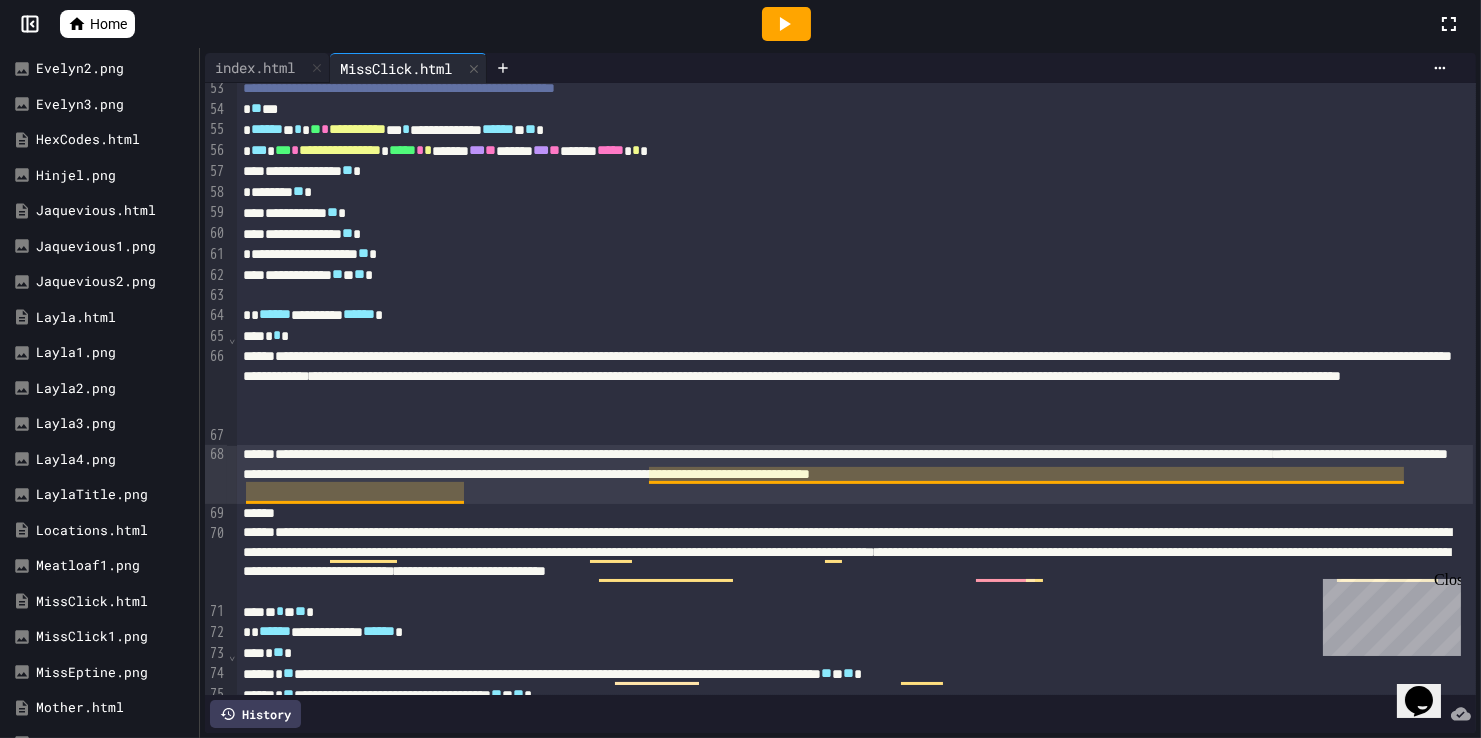 click on "**********" at bounding box center [855, 474] 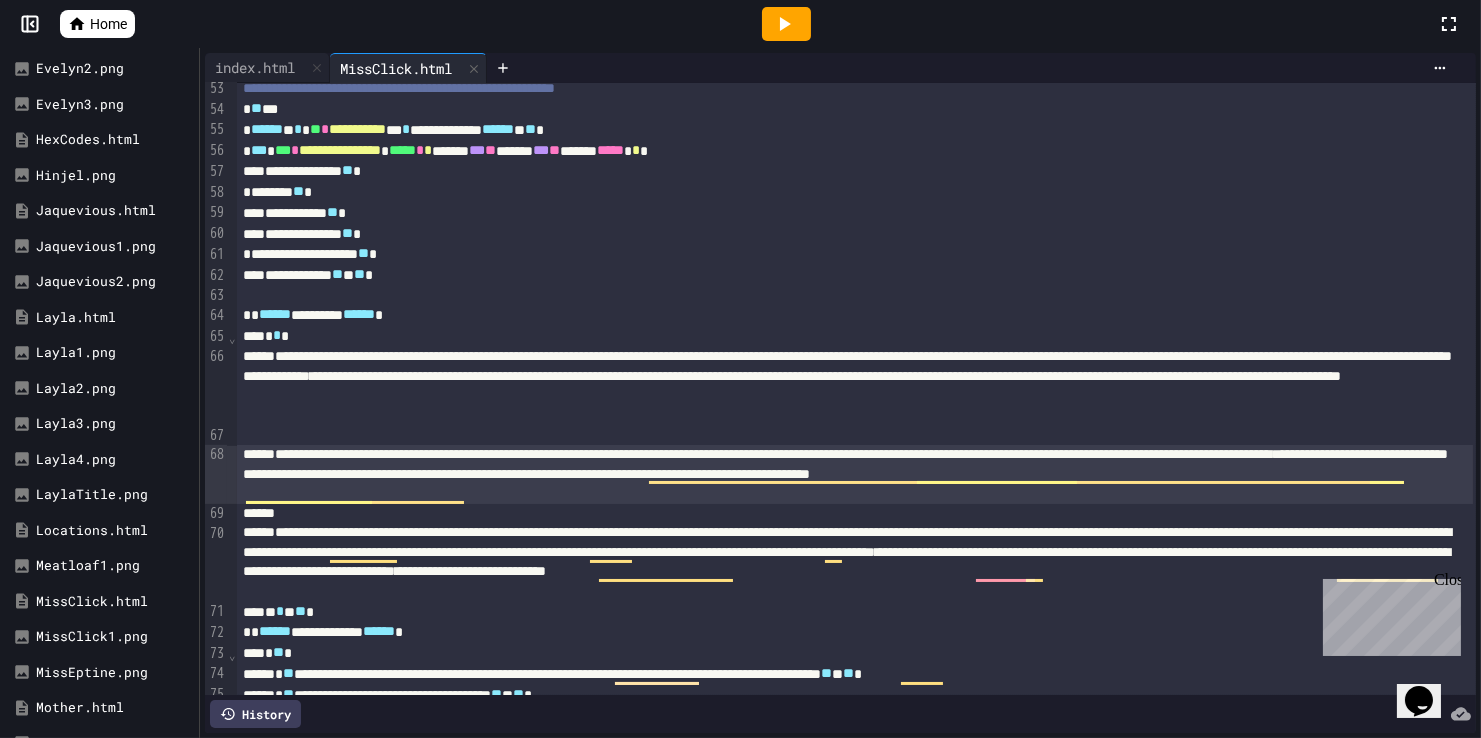 click on "**********" at bounding box center [855, 474] 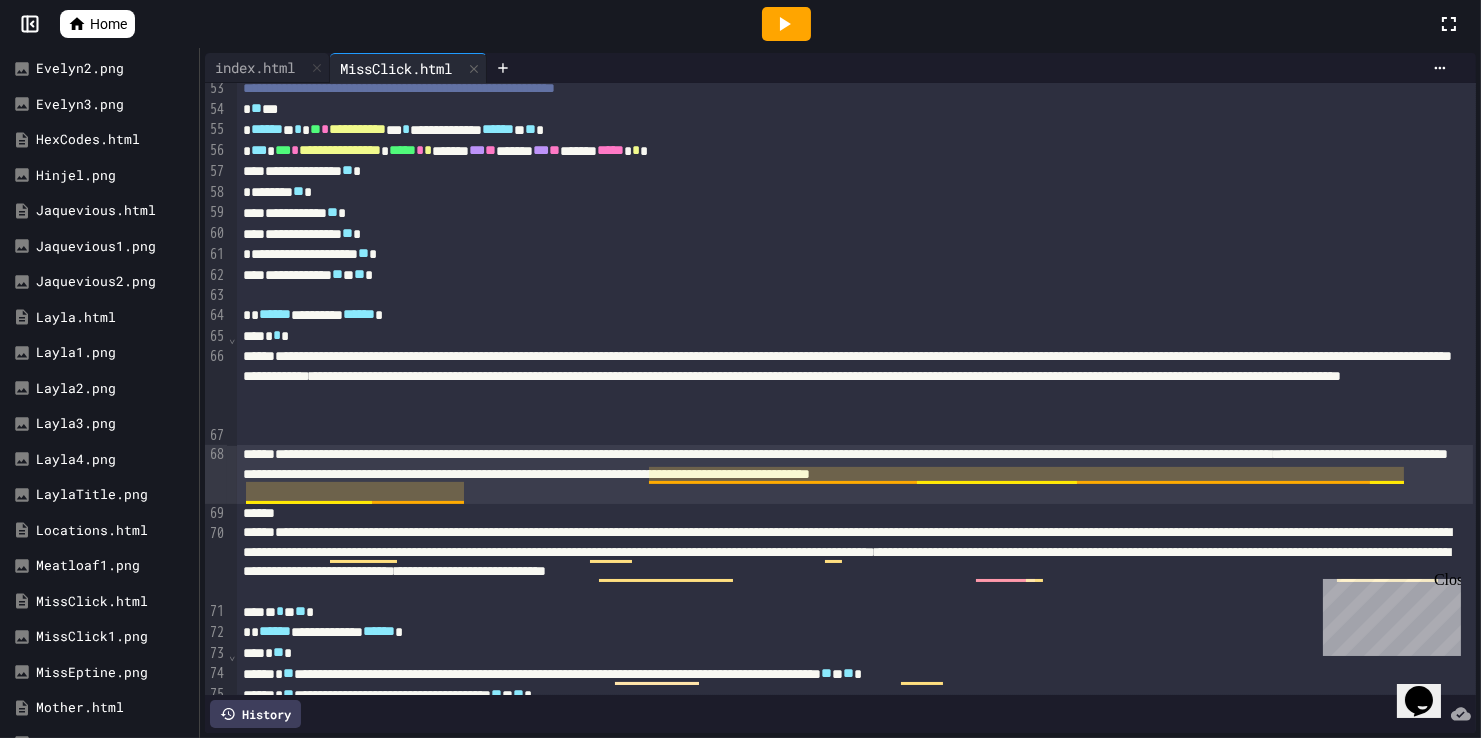 click on "**********" at bounding box center [855, 474] 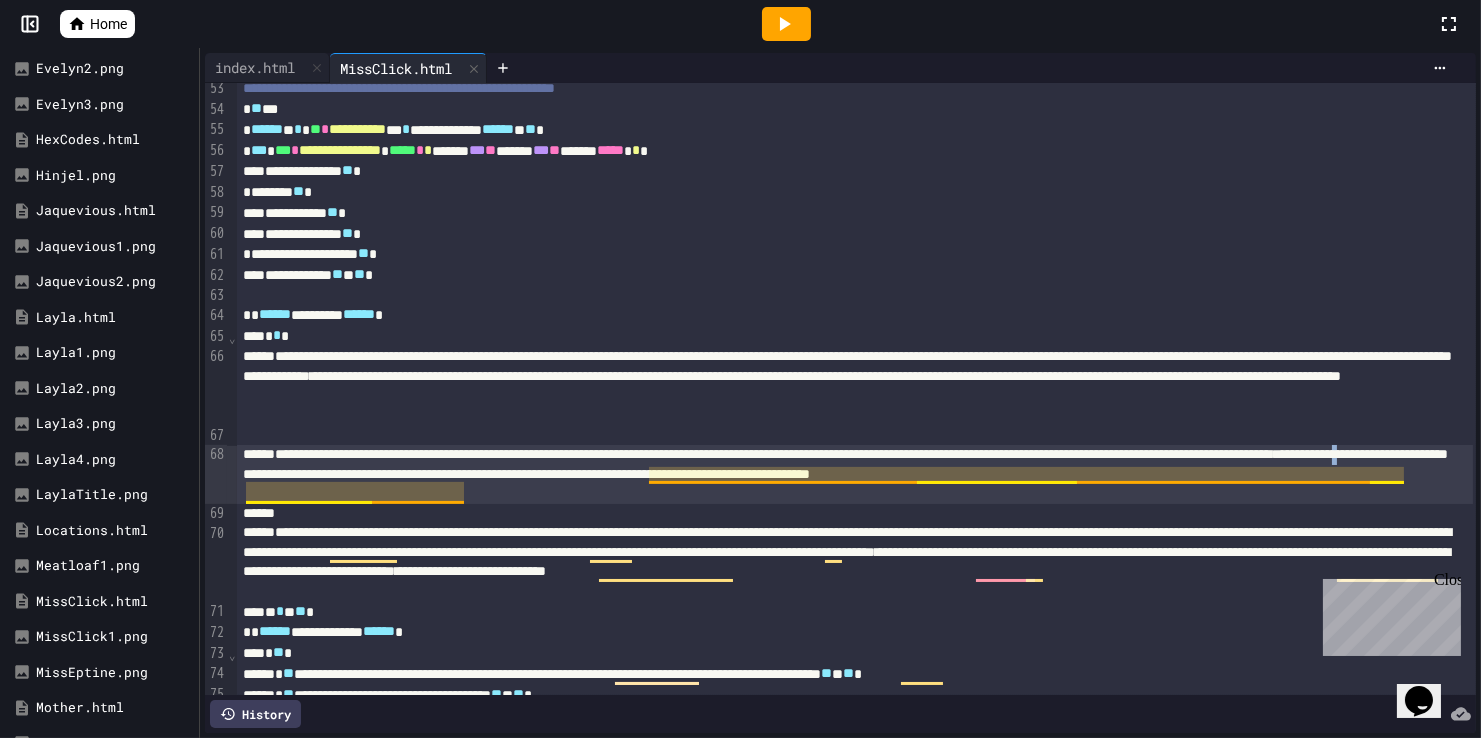 click on "**********" at bounding box center (855, 474) 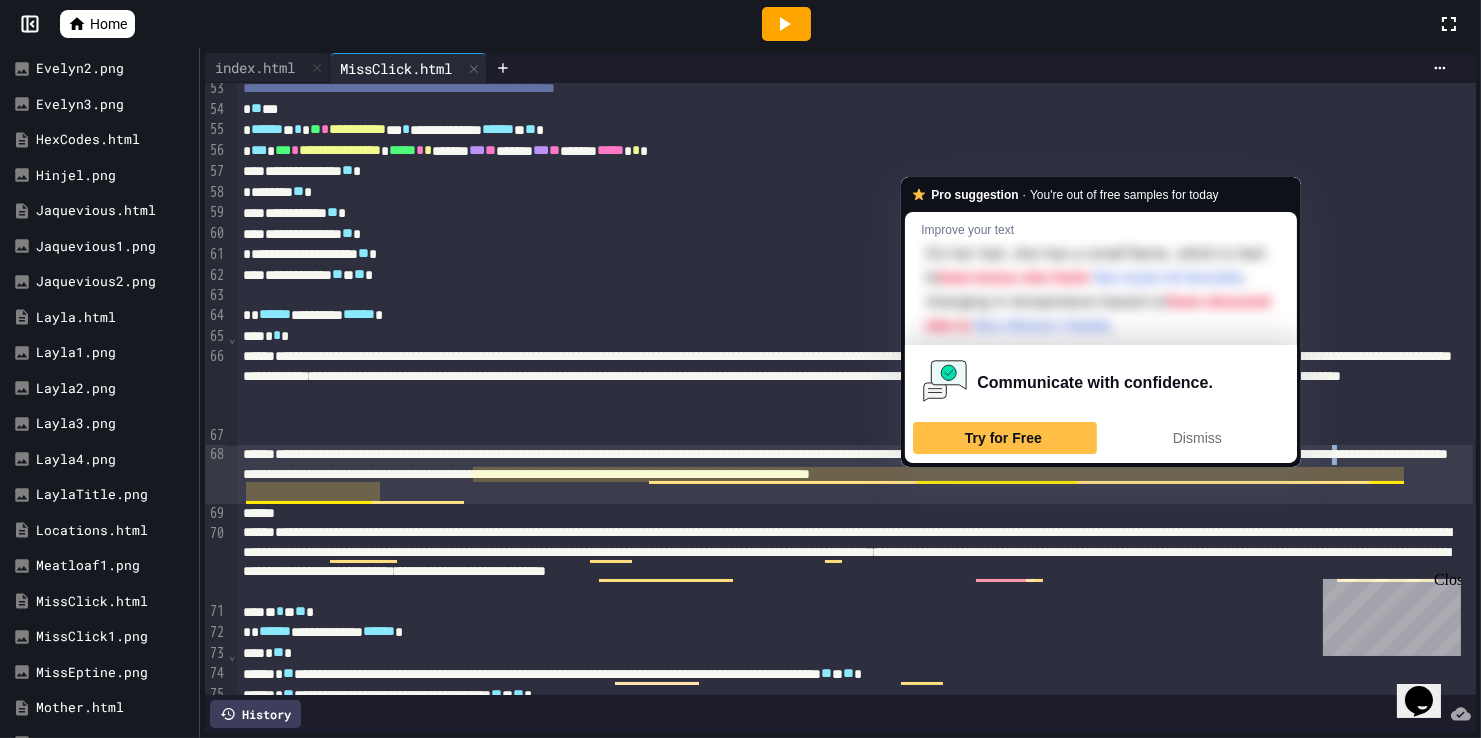 click on "**********" at bounding box center (855, 474) 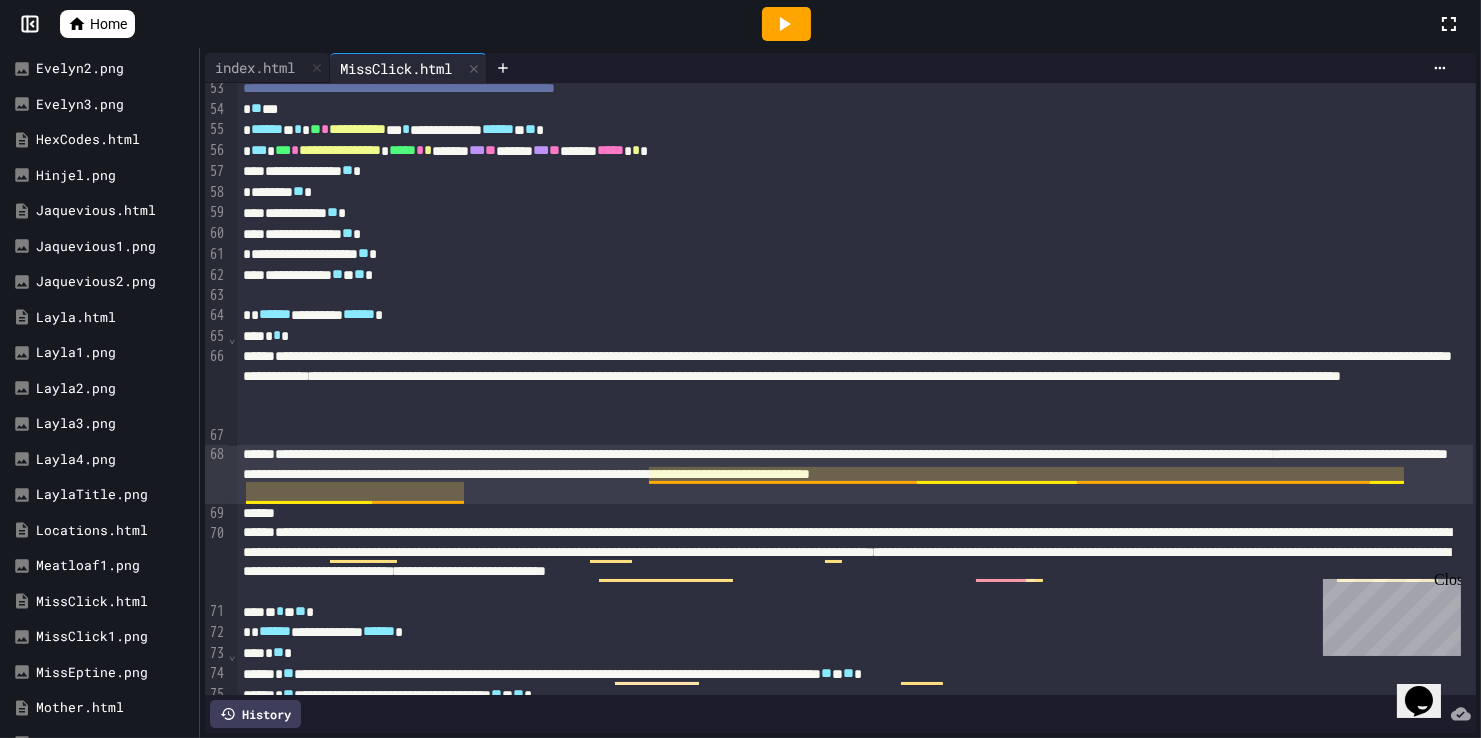 click on "**********" at bounding box center [855, 474] 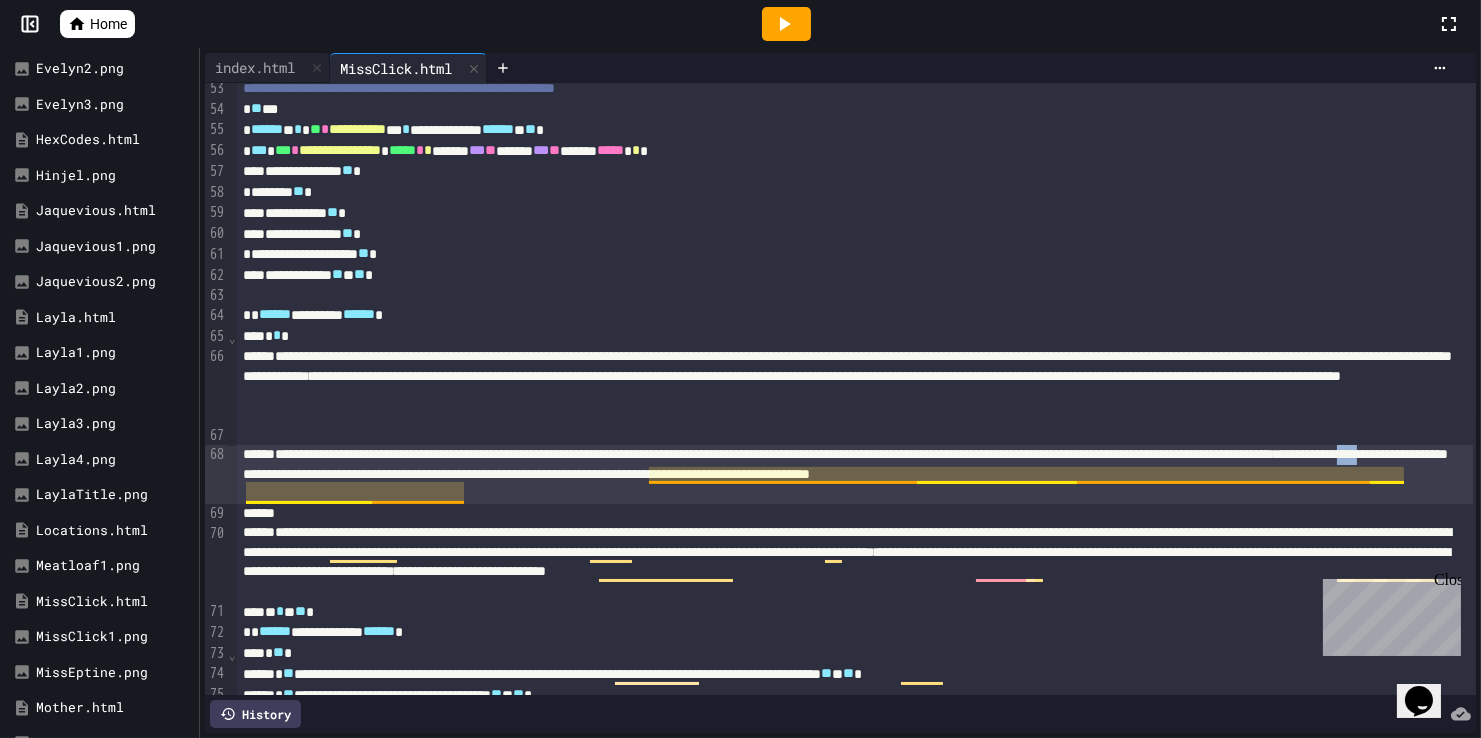 click on "**********" at bounding box center (855, 474) 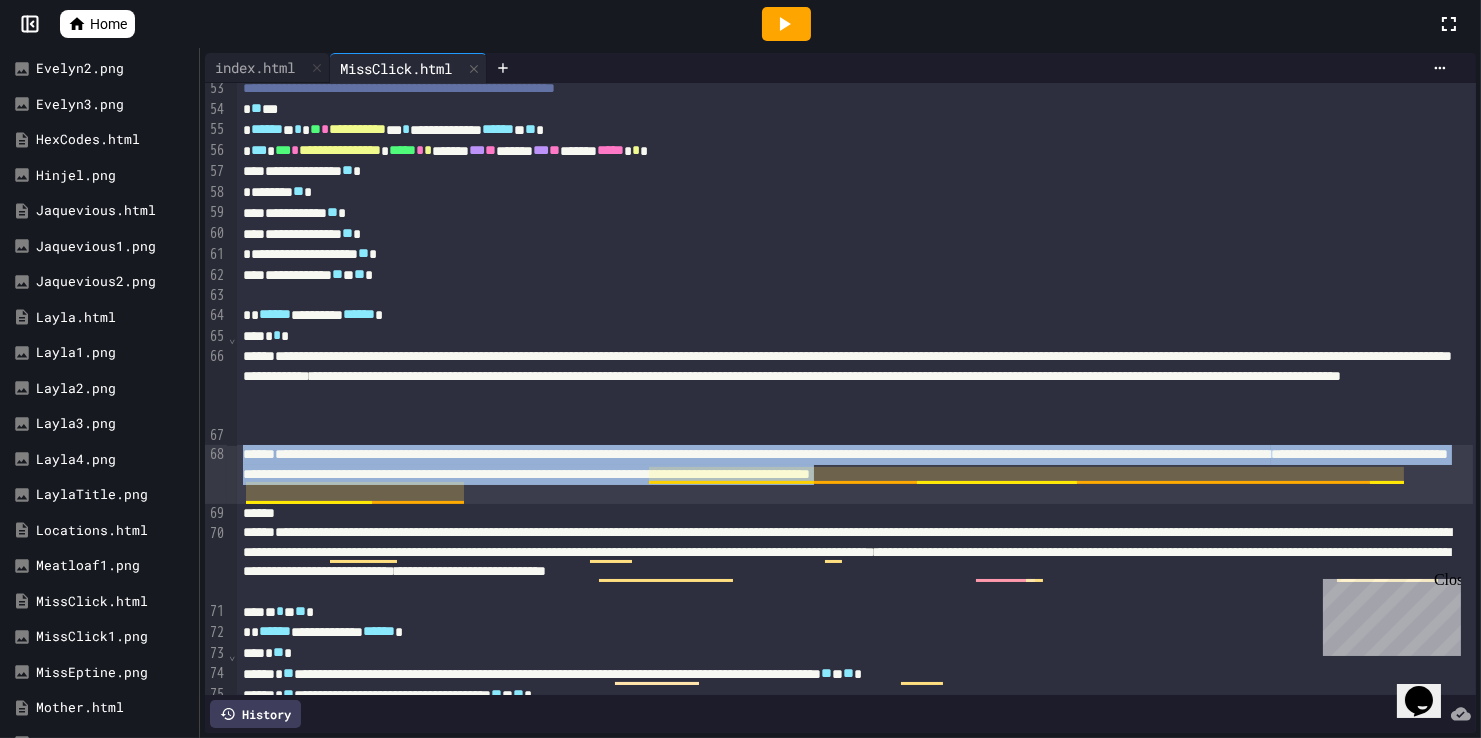 click on "**********" at bounding box center (855, 474) 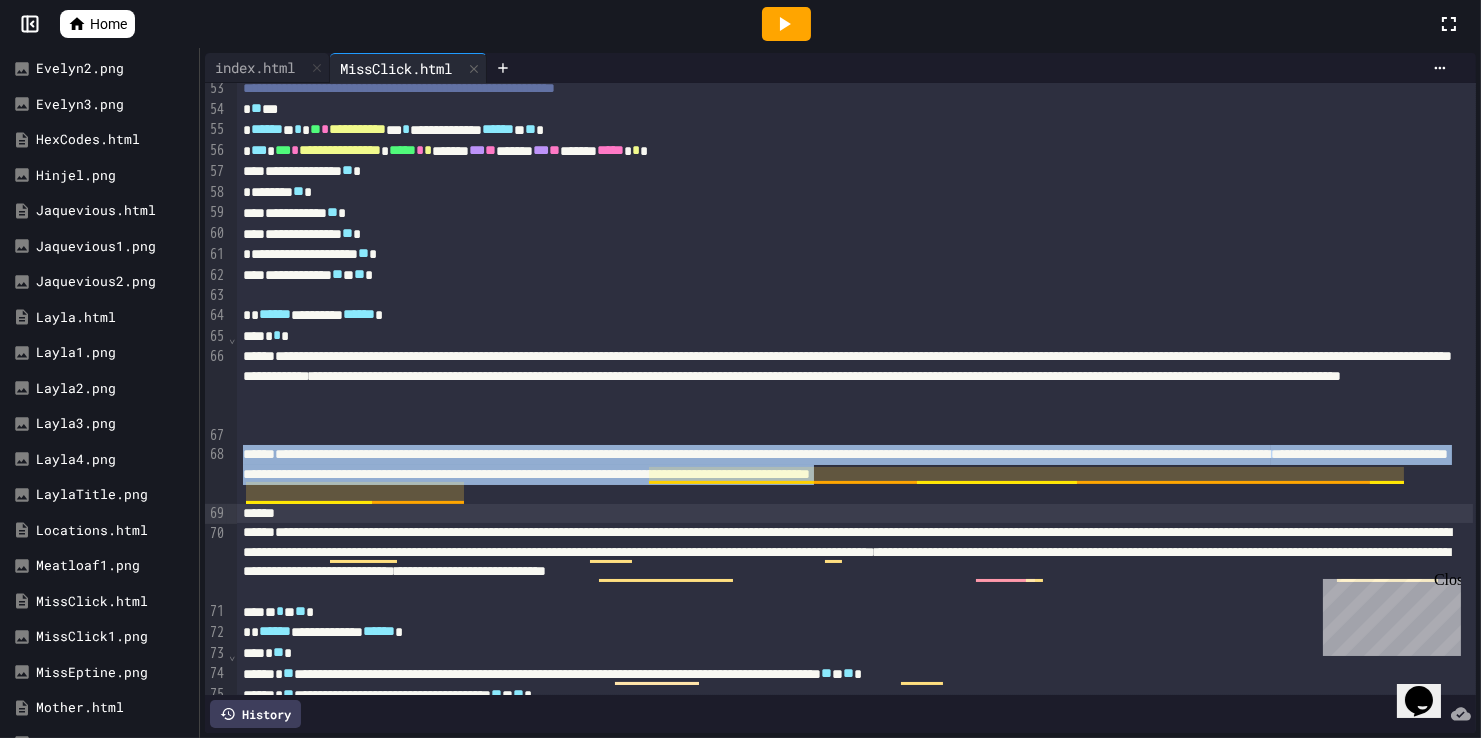 click on "**********" at bounding box center [855, 474] 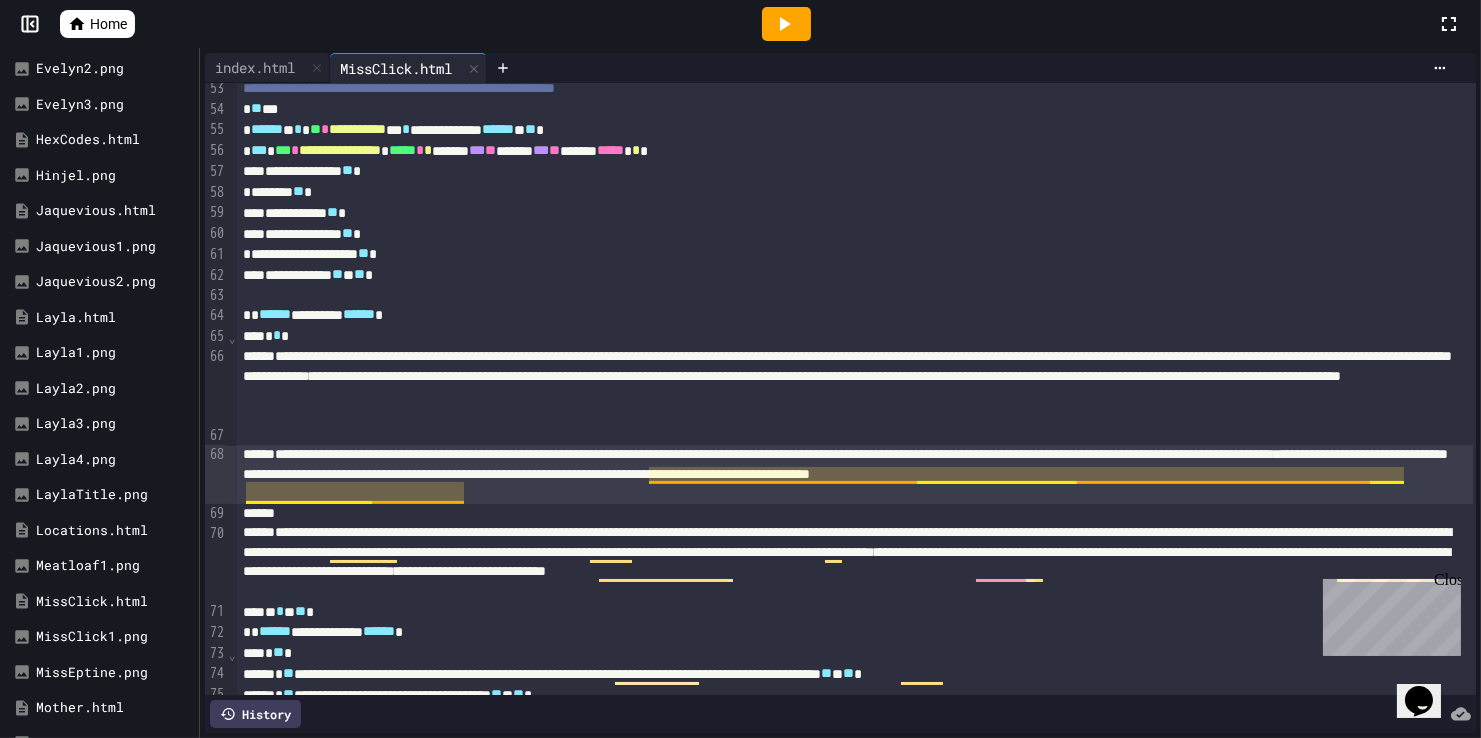 click on "**********" at bounding box center (855, 474) 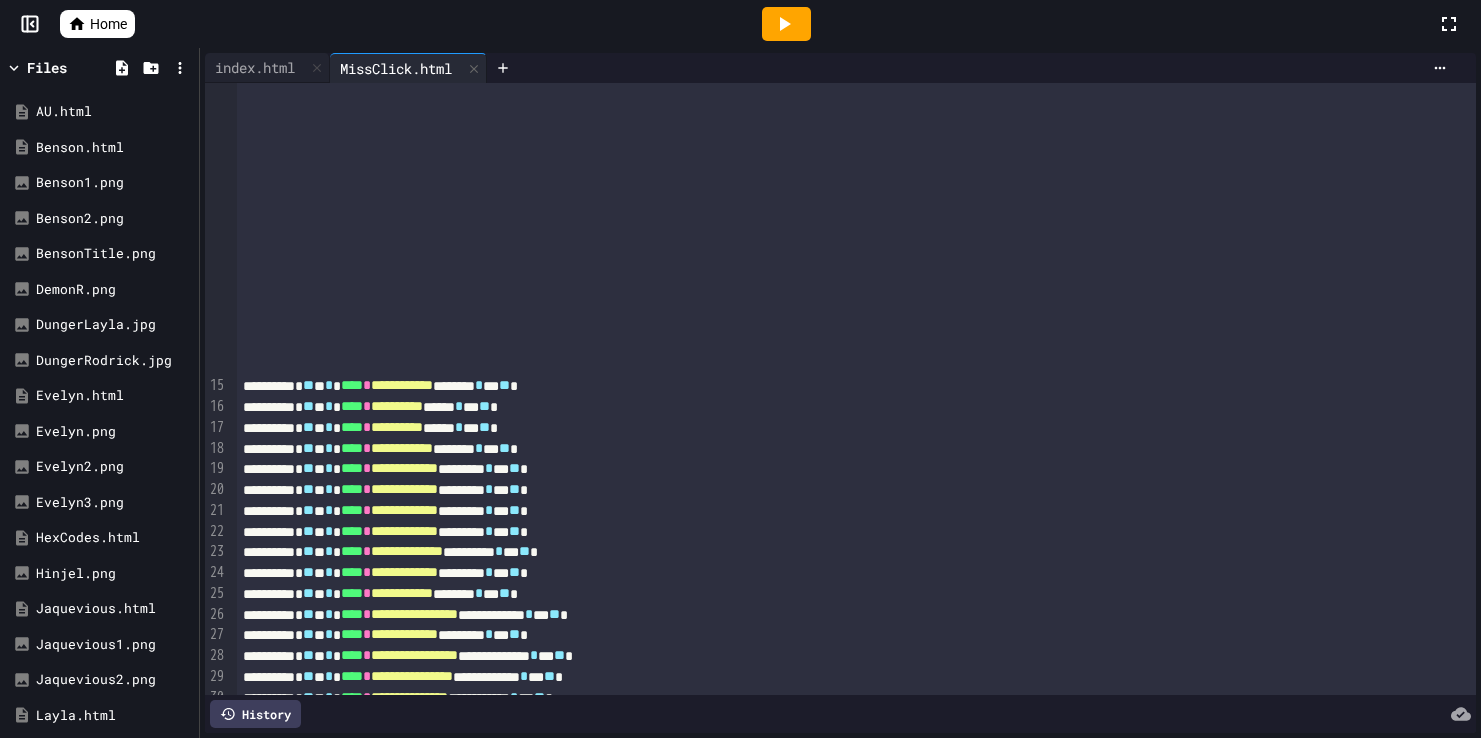 scroll, scrollTop: 0, scrollLeft: 0, axis: both 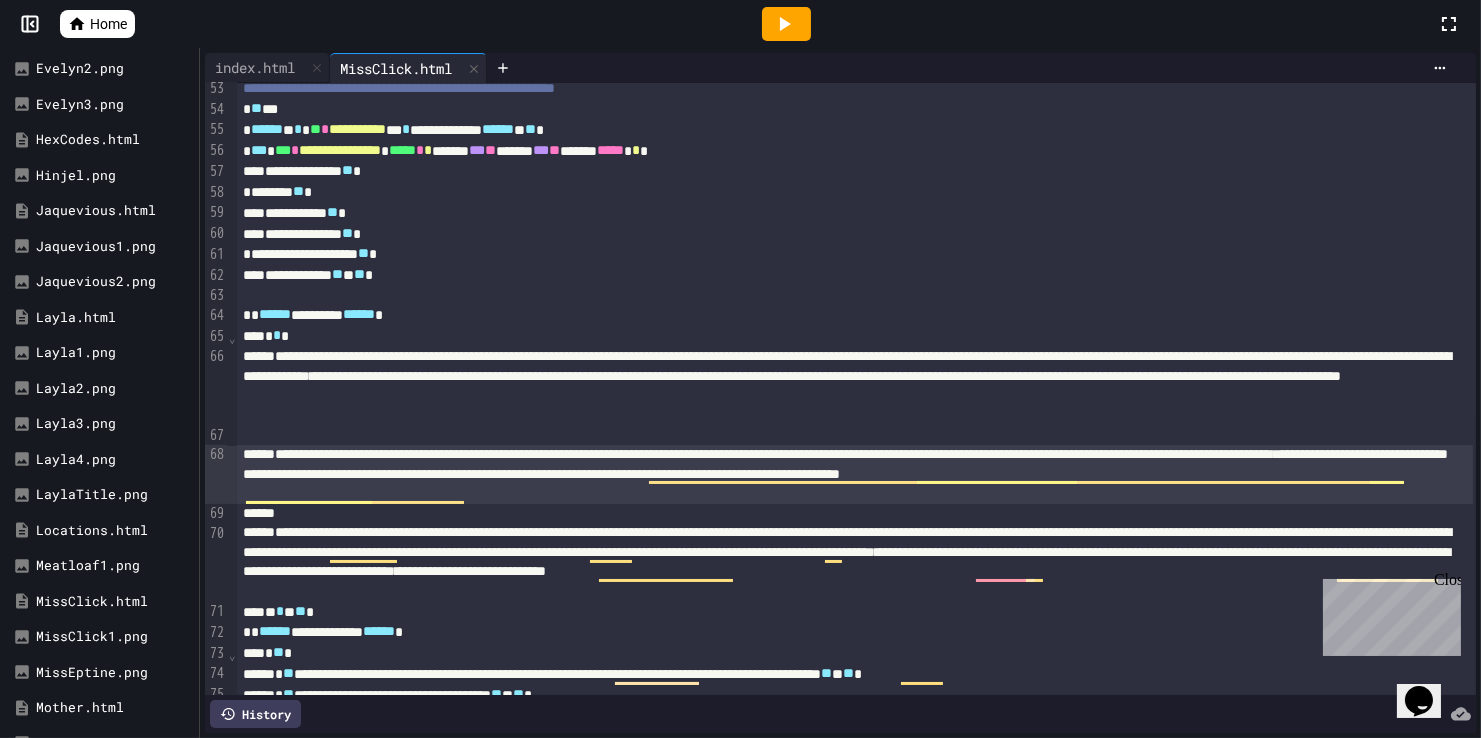 click on "**********" at bounding box center (855, 474) 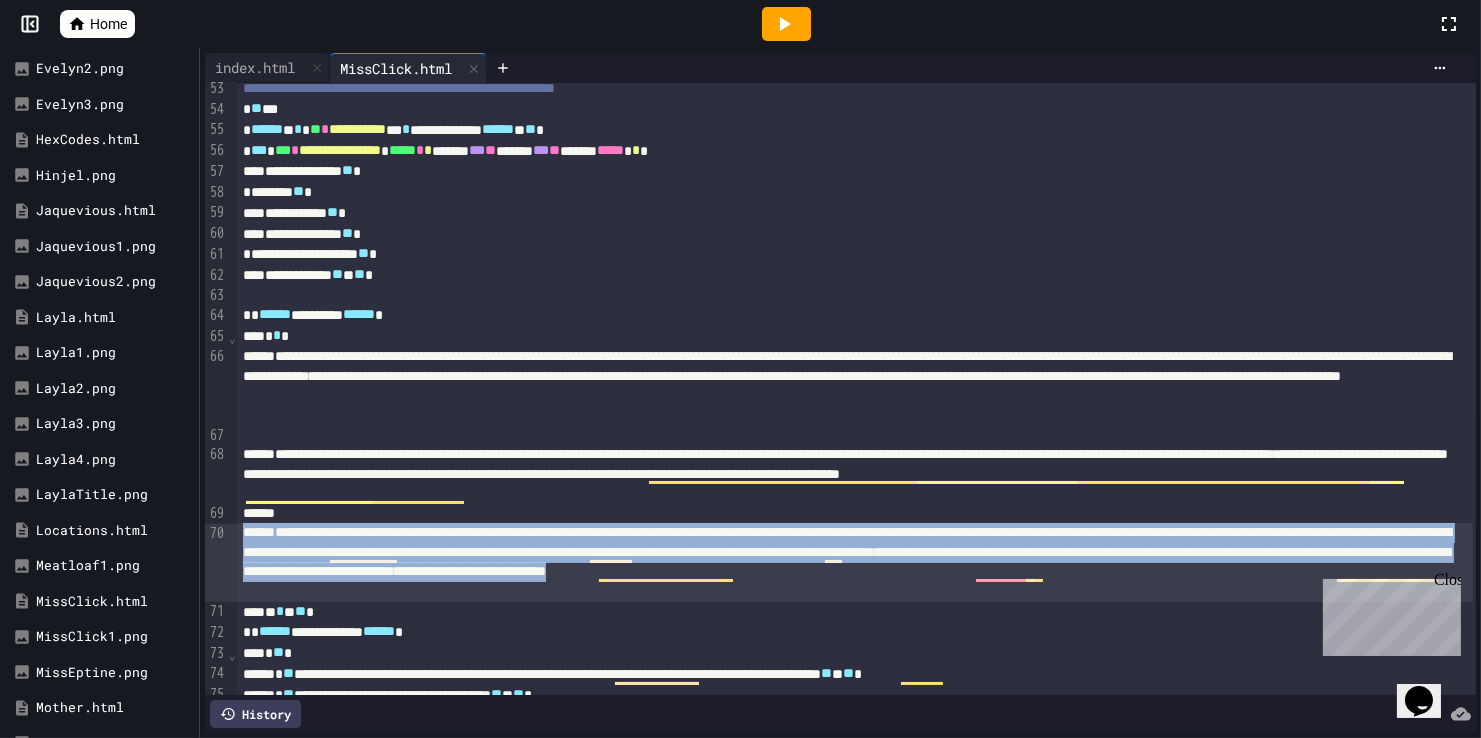 drag, startPoint x: 1157, startPoint y: 594, endPoint x: 207, endPoint y: 535, distance: 951.8303 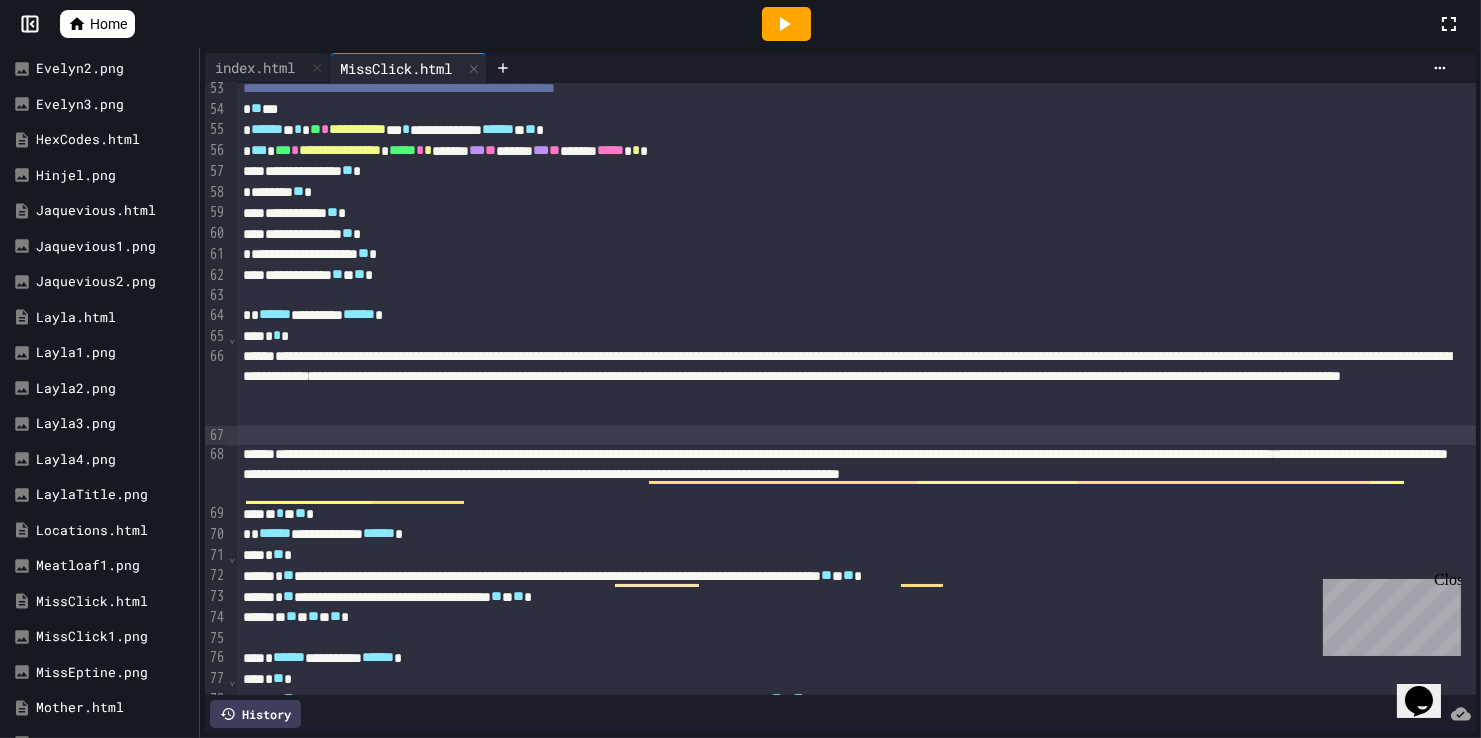 click at bounding box center [856, 435] 